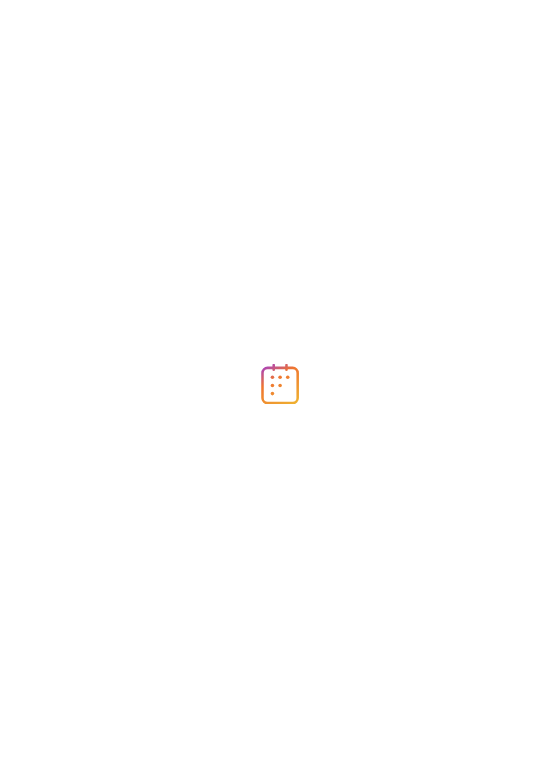 scroll, scrollTop: 0, scrollLeft: 0, axis: both 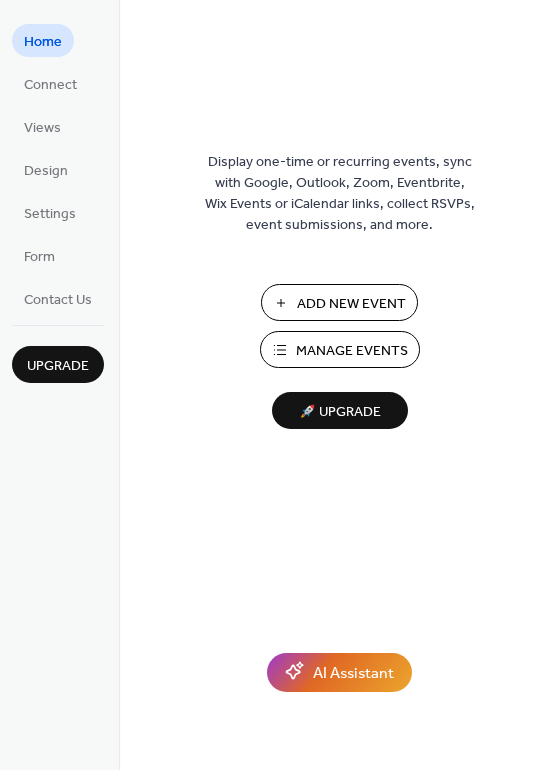 click on "Add New Event" at bounding box center (351, 304) 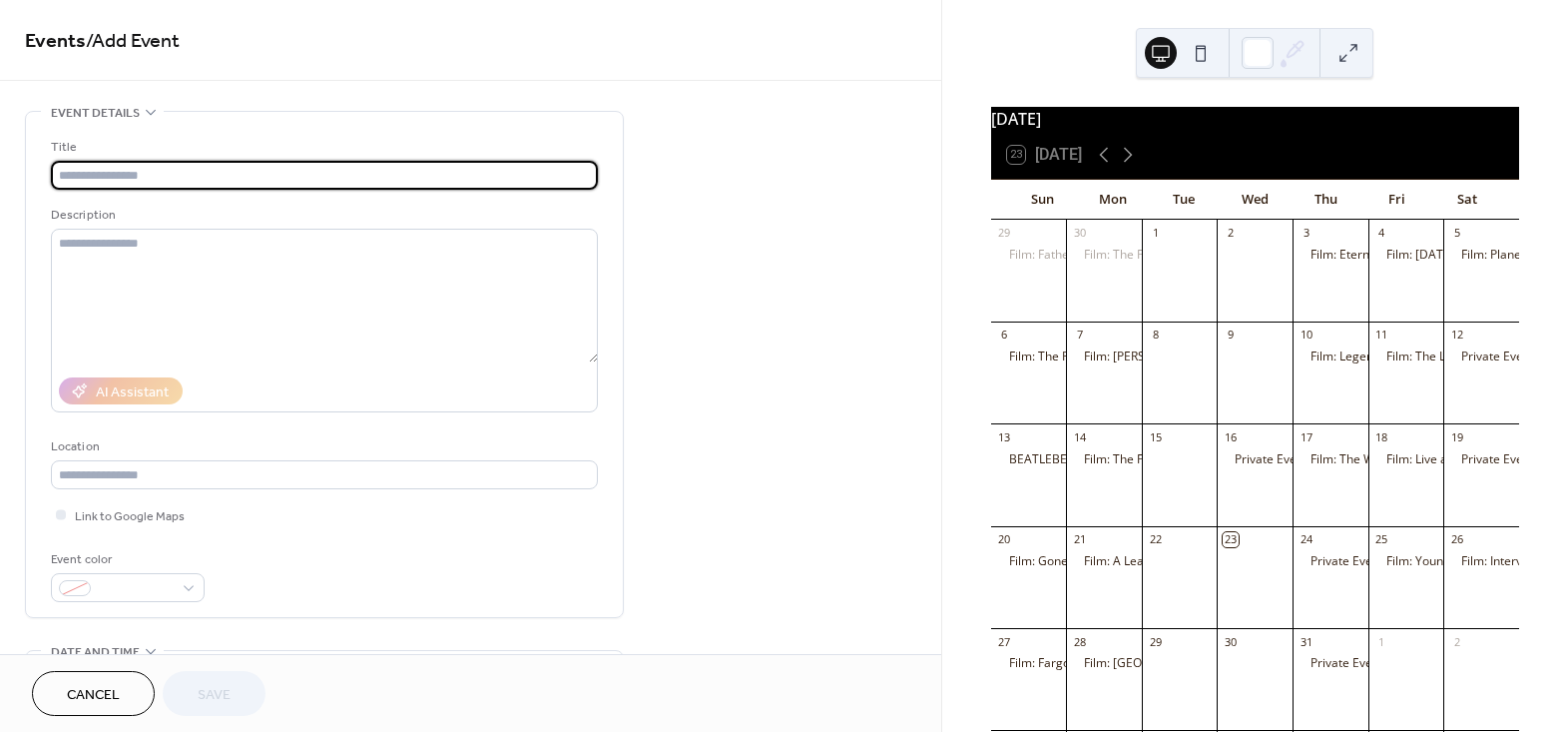 scroll, scrollTop: 0, scrollLeft: 0, axis: both 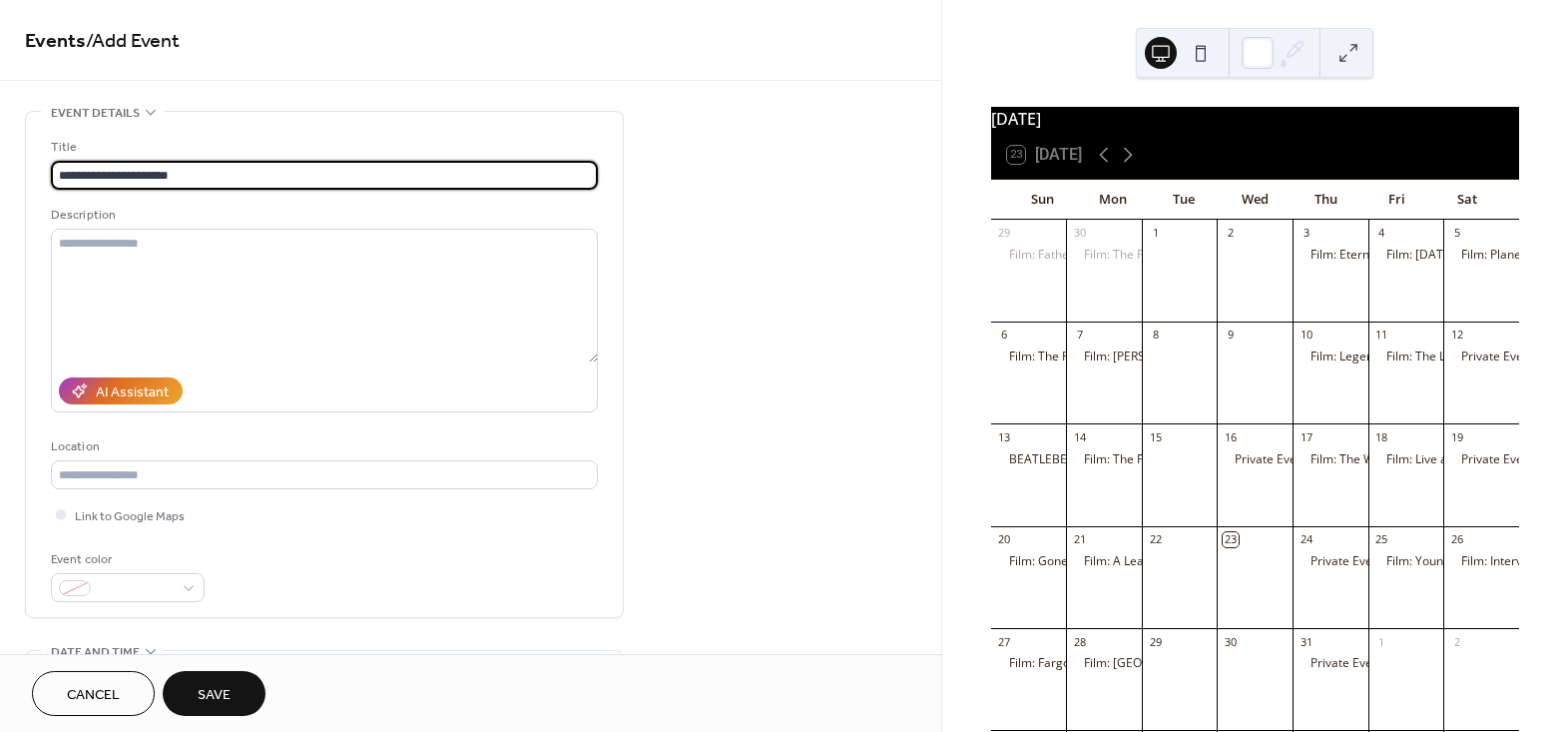 type on "**********" 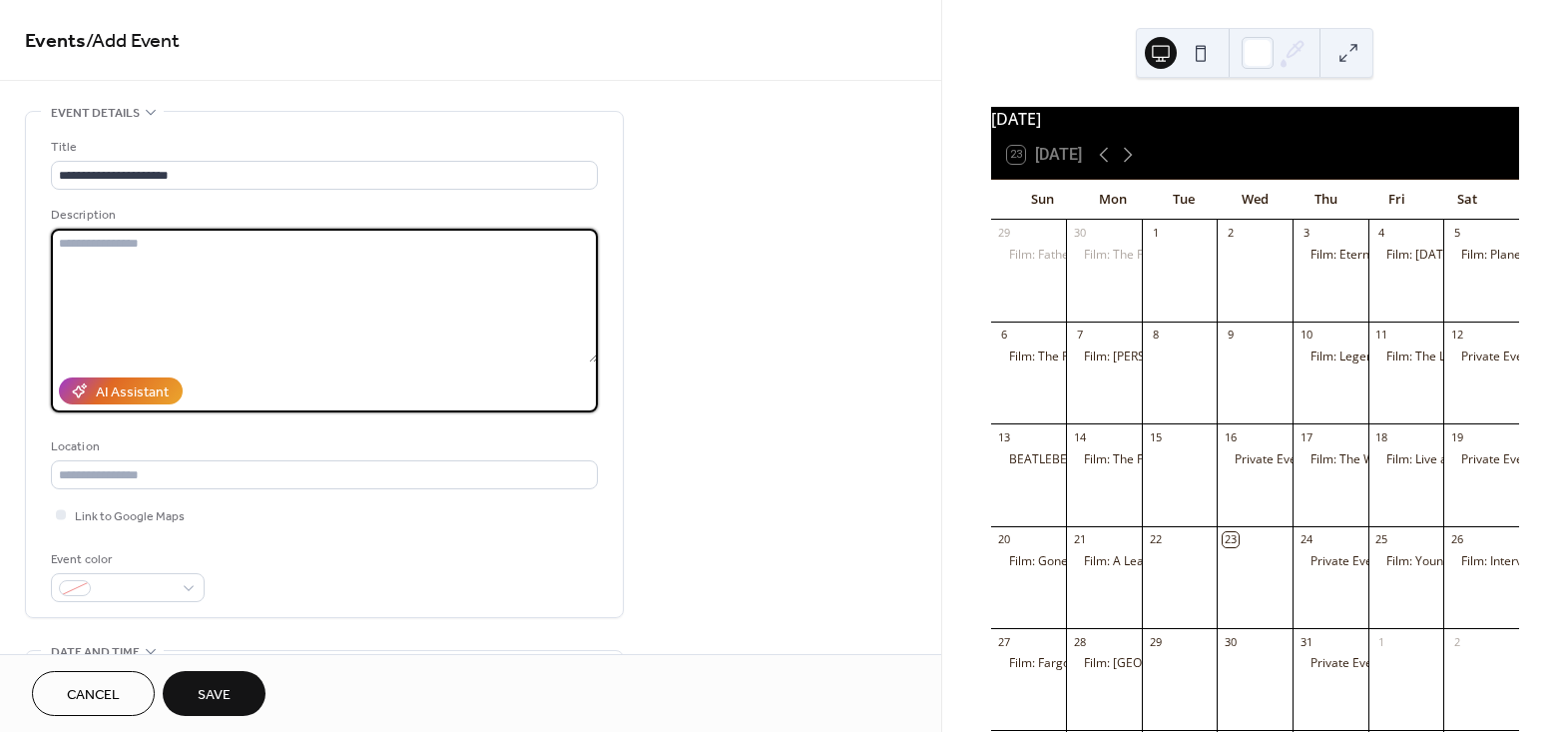 paste on "**********" 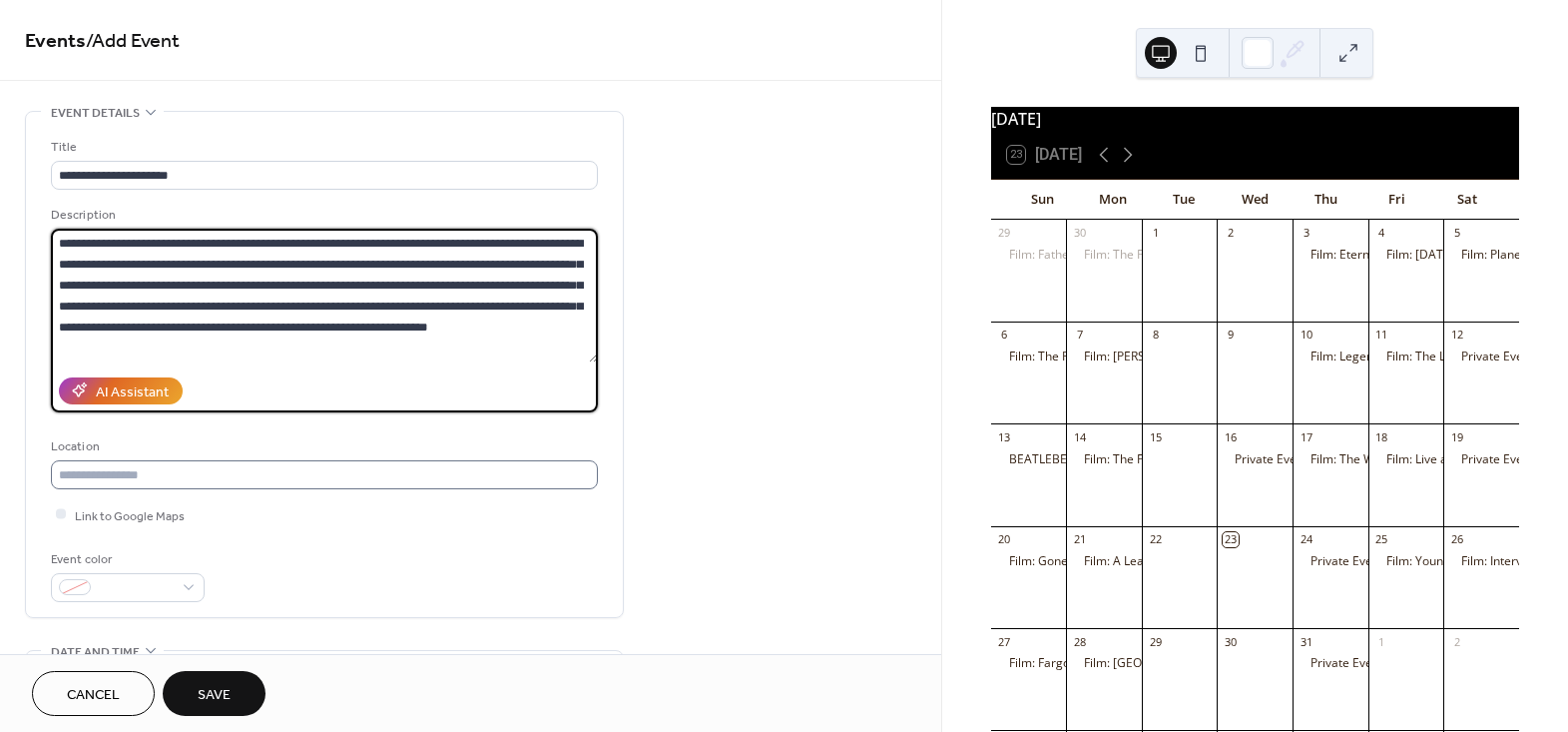 type on "**********" 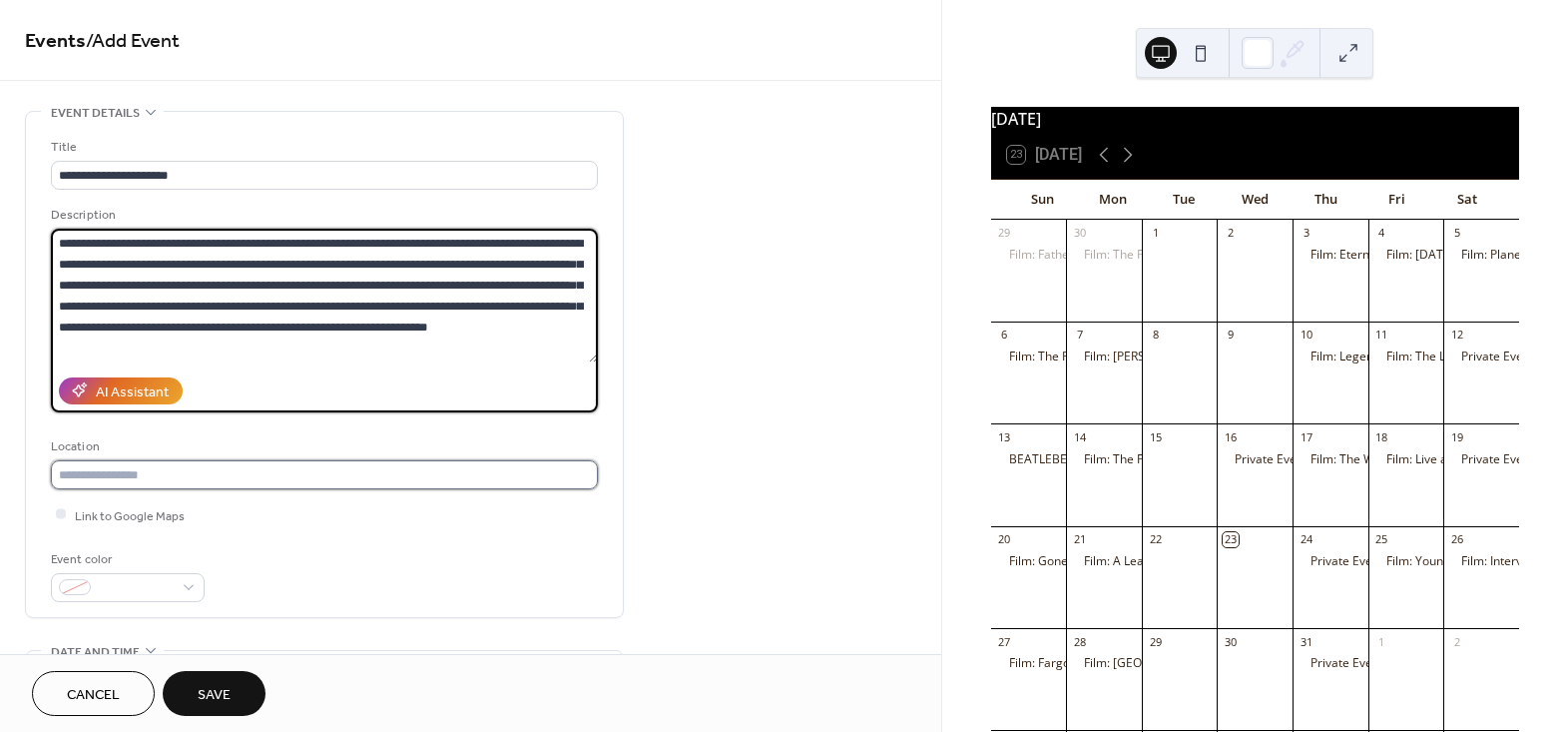 click at bounding box center [324, 474] 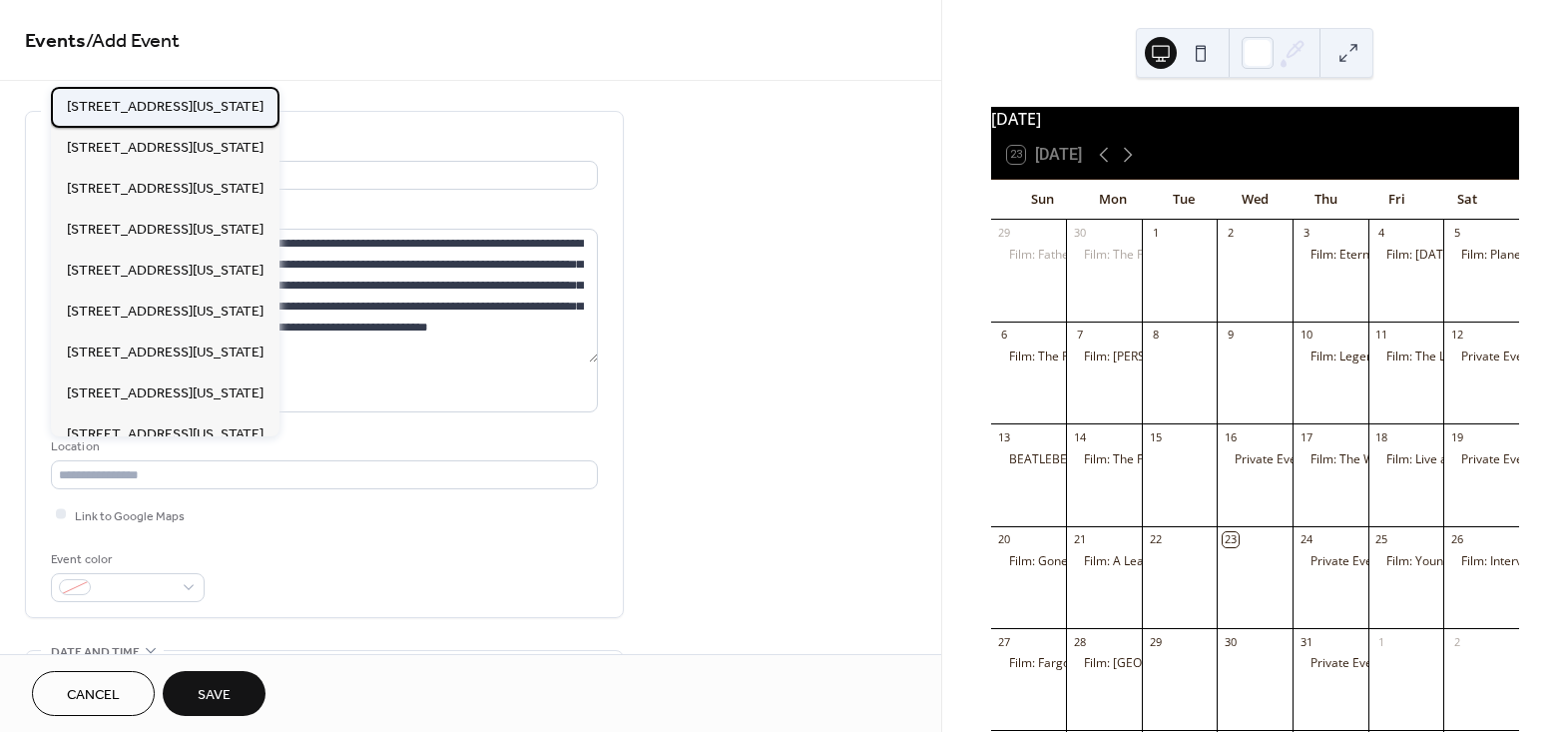 click on "[STREET_ADDRESS][US_STATE]" at bounding box center (165, 106) 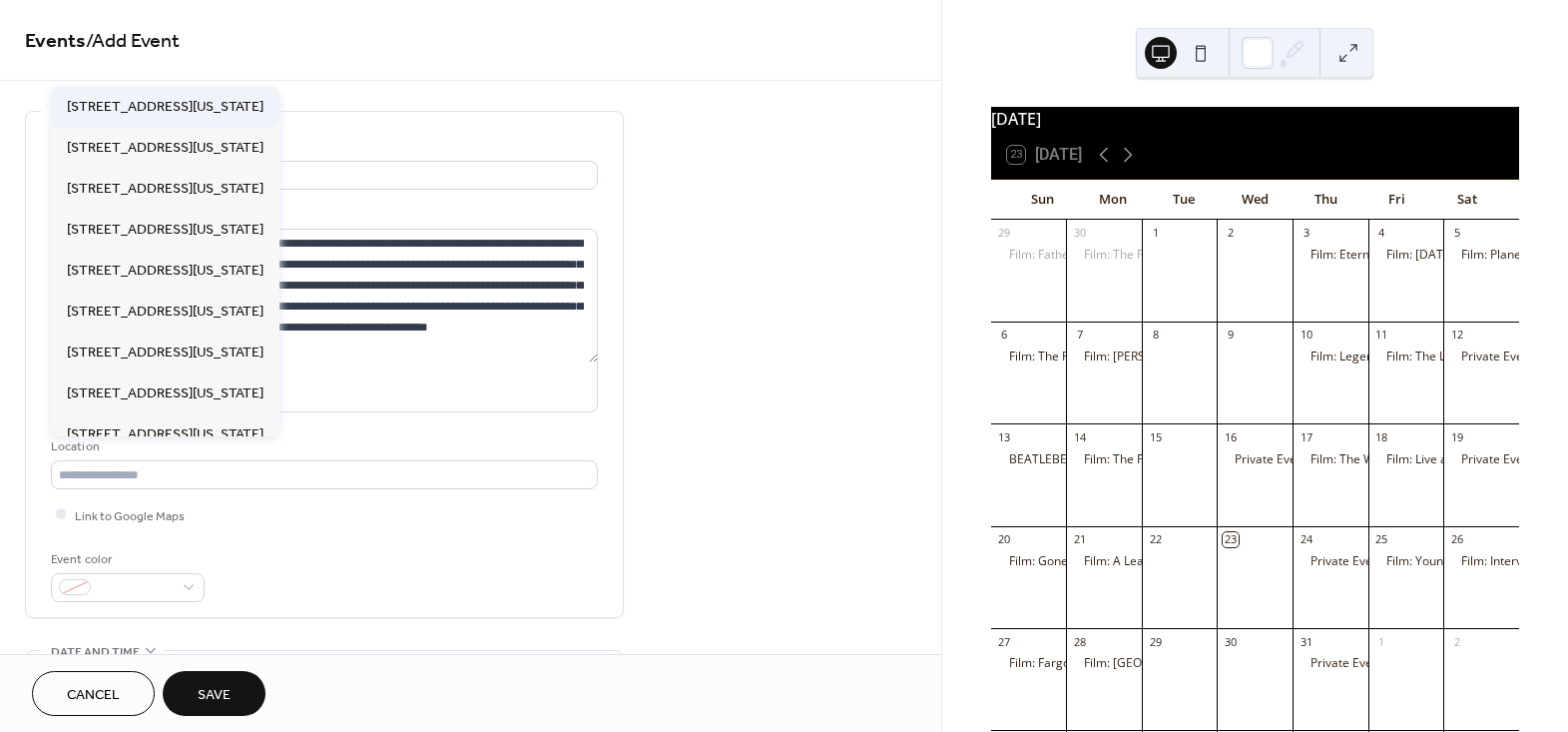 type on "**********" 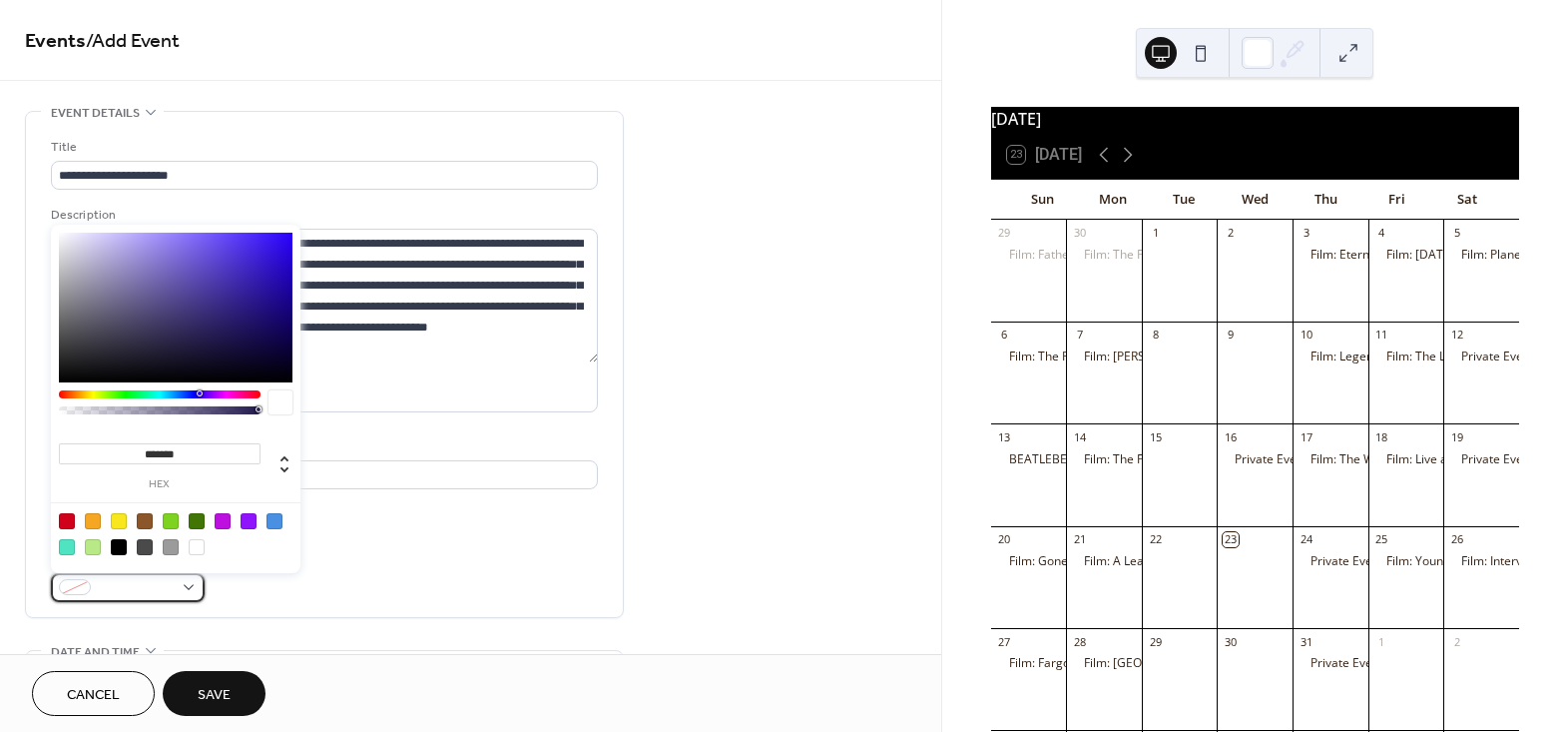 click at bounding box center (136, 588) 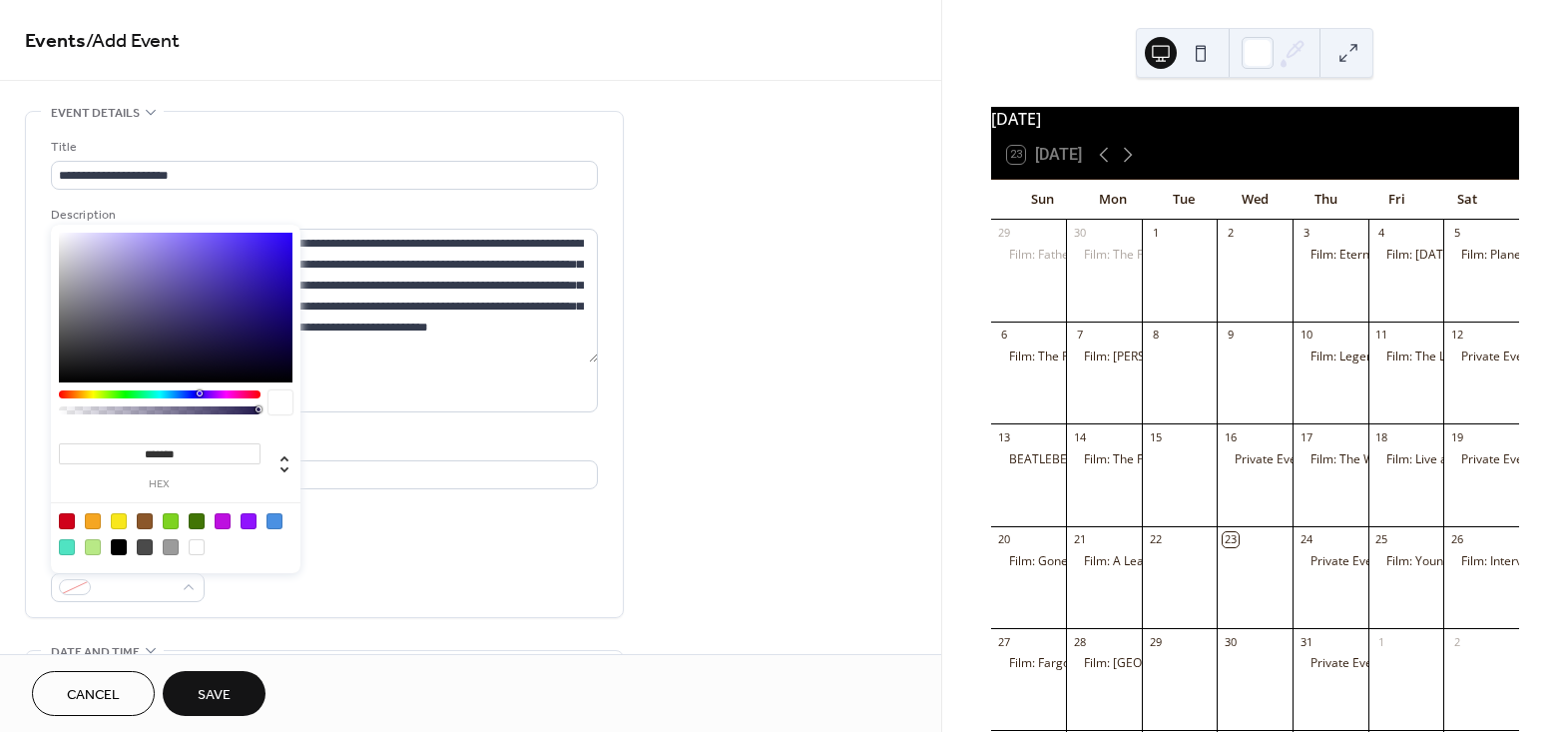 drag, startPoint x: 681, startPoint y: 605, endPoint x: 475, endPoint y: 605, distance: 206 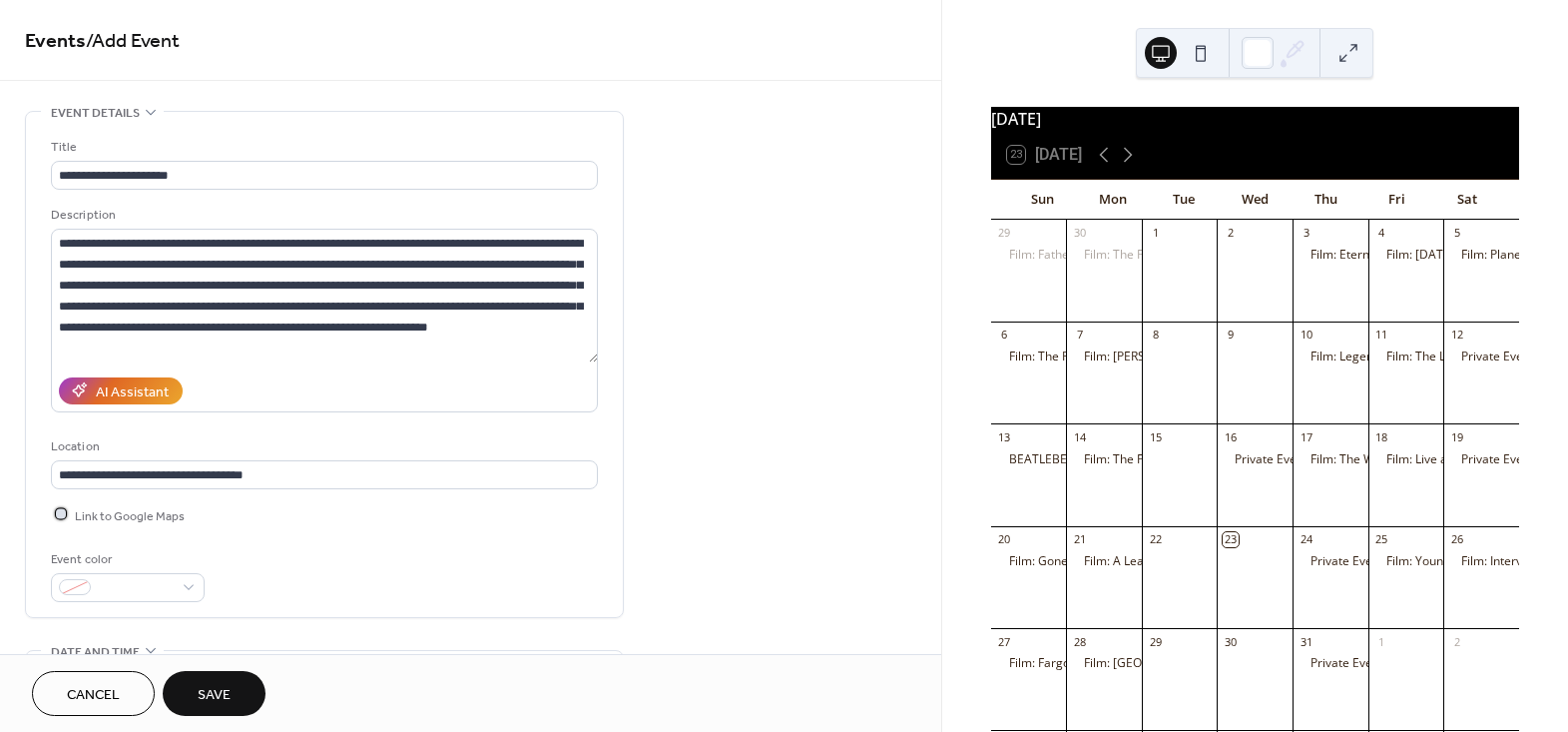 click on "Link to Google Maps" at bounding box center (130, 515) 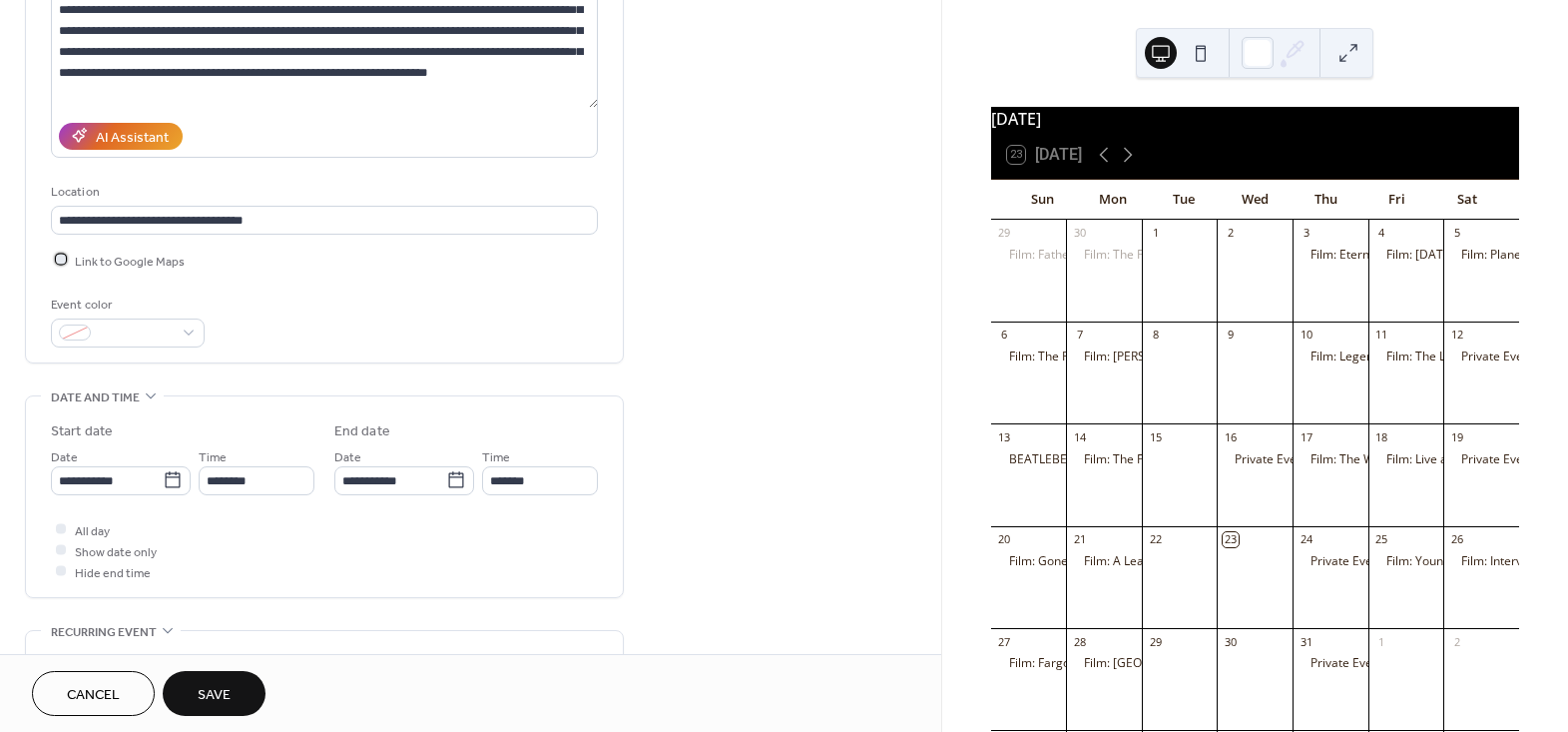 scroll, scrollTop: 272, scrollLeft: 0, axis: vertical 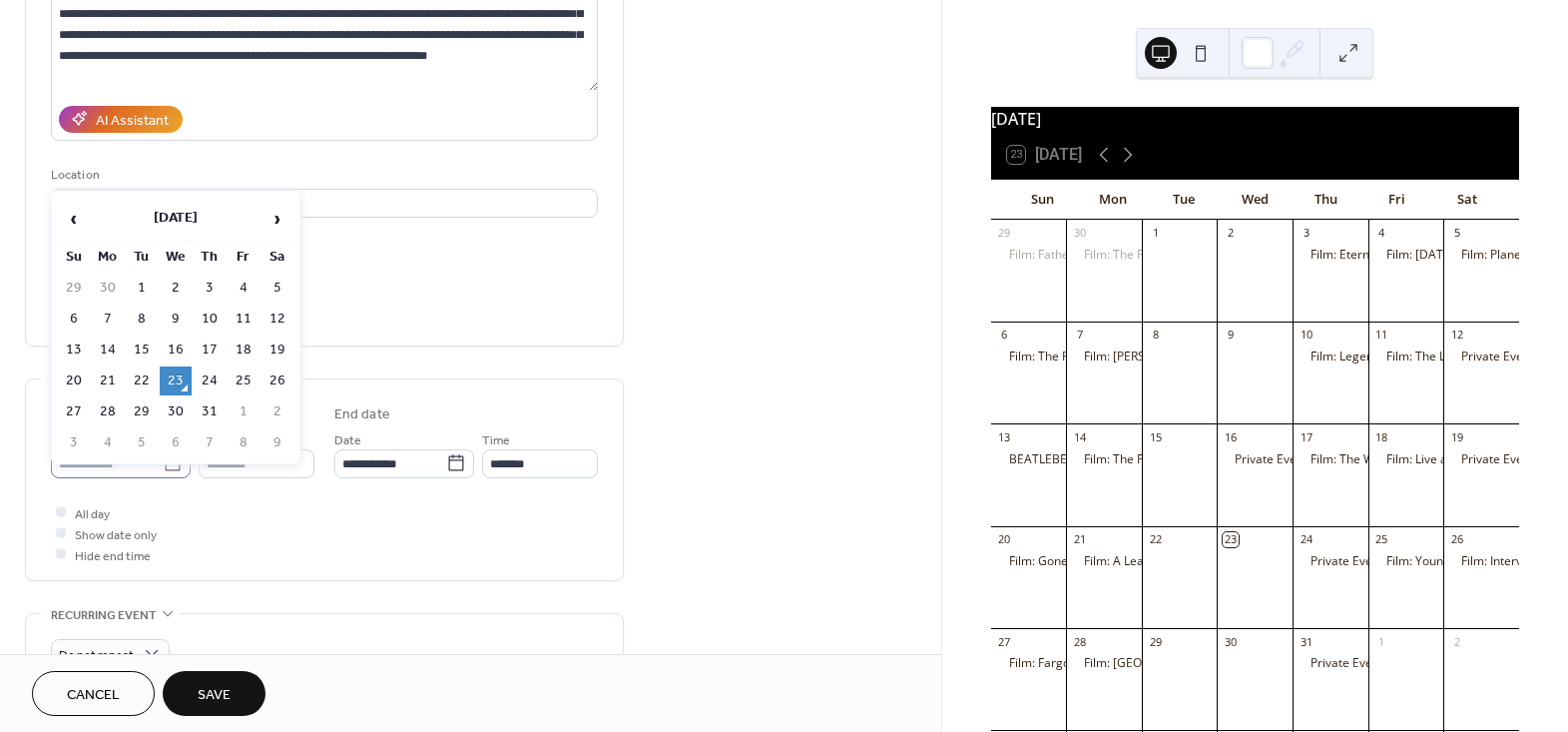 click 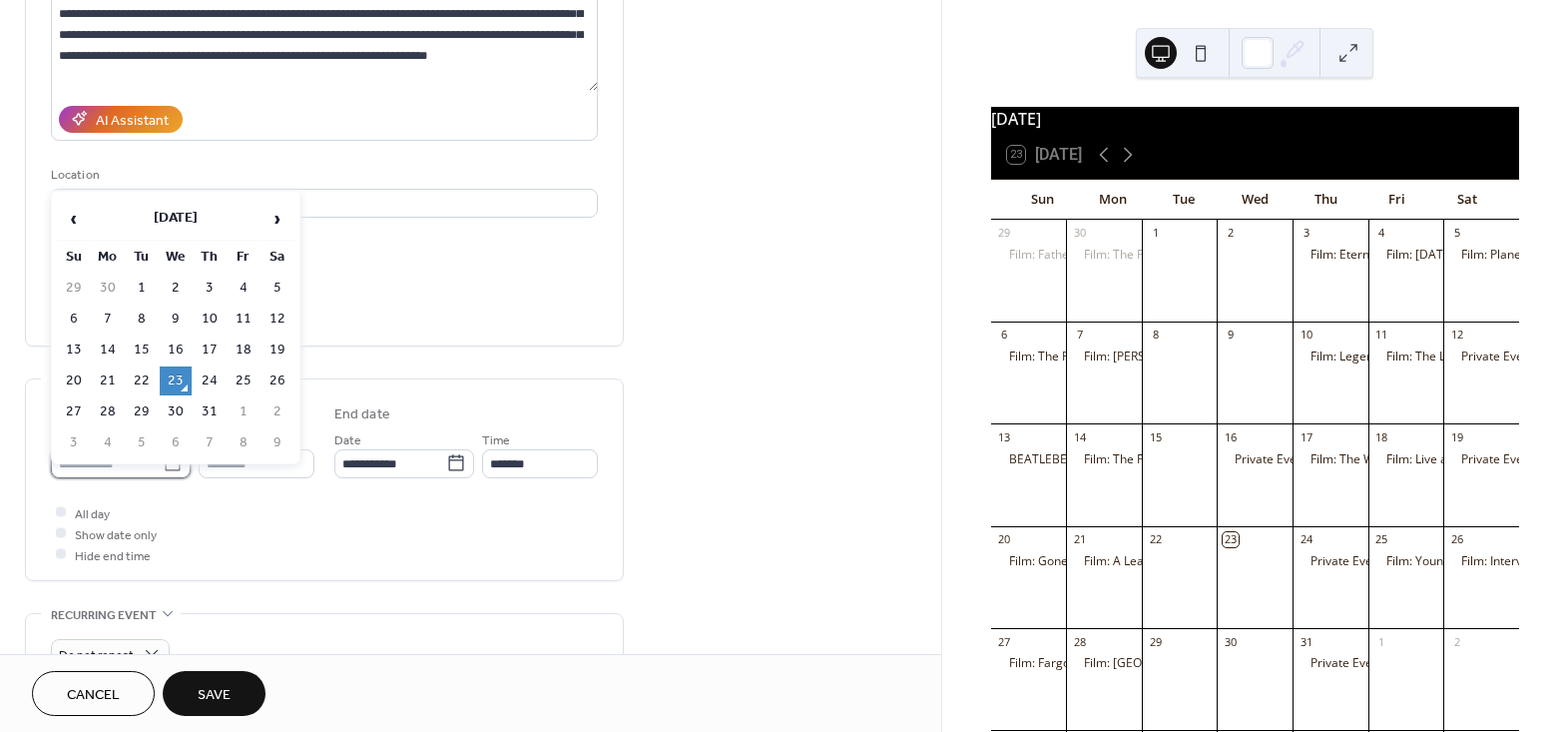 click on "**********" at bounding box center [107, 463] 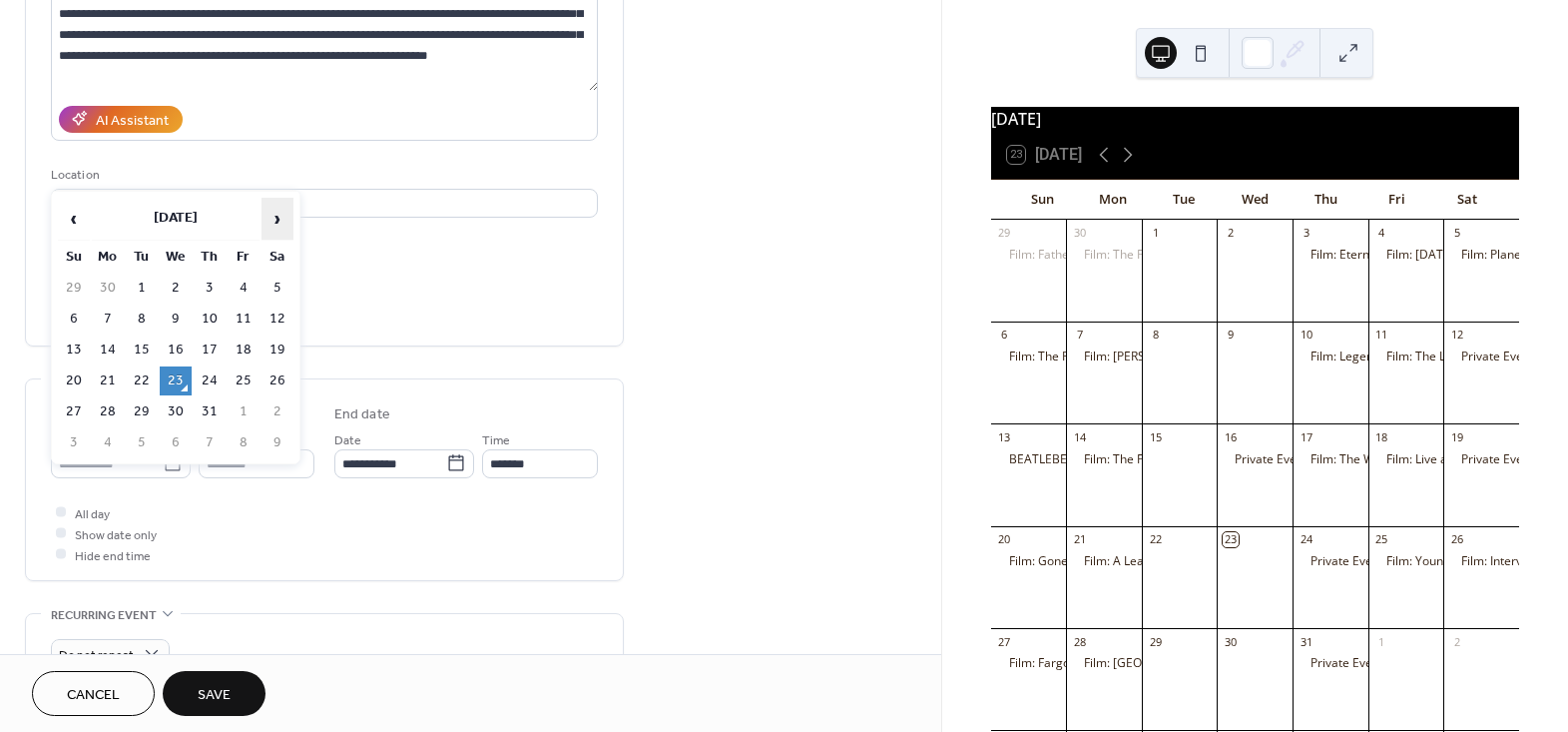 click on "›" at bounding box center (277, 219) 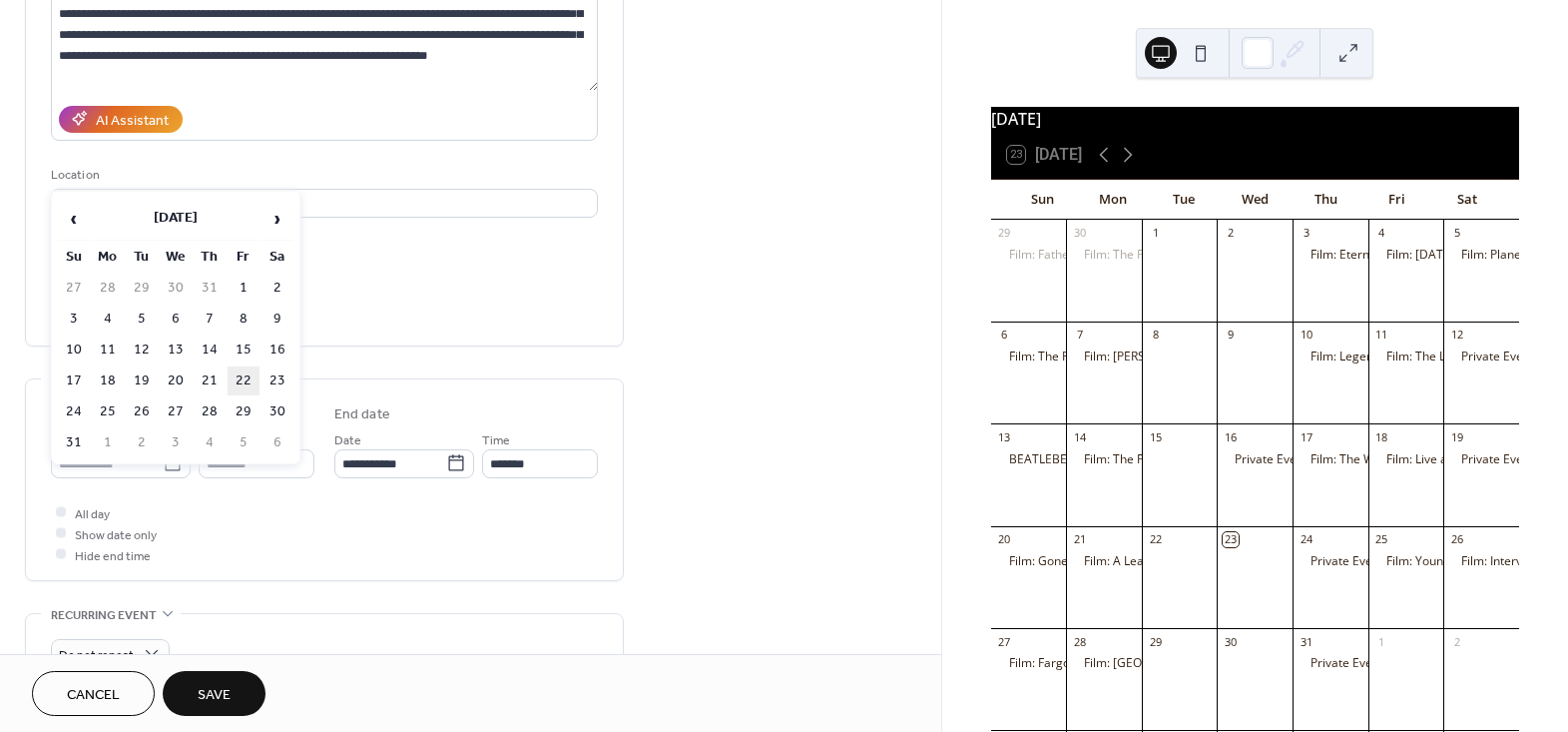 click on "22" at bounding box center [244, 380] 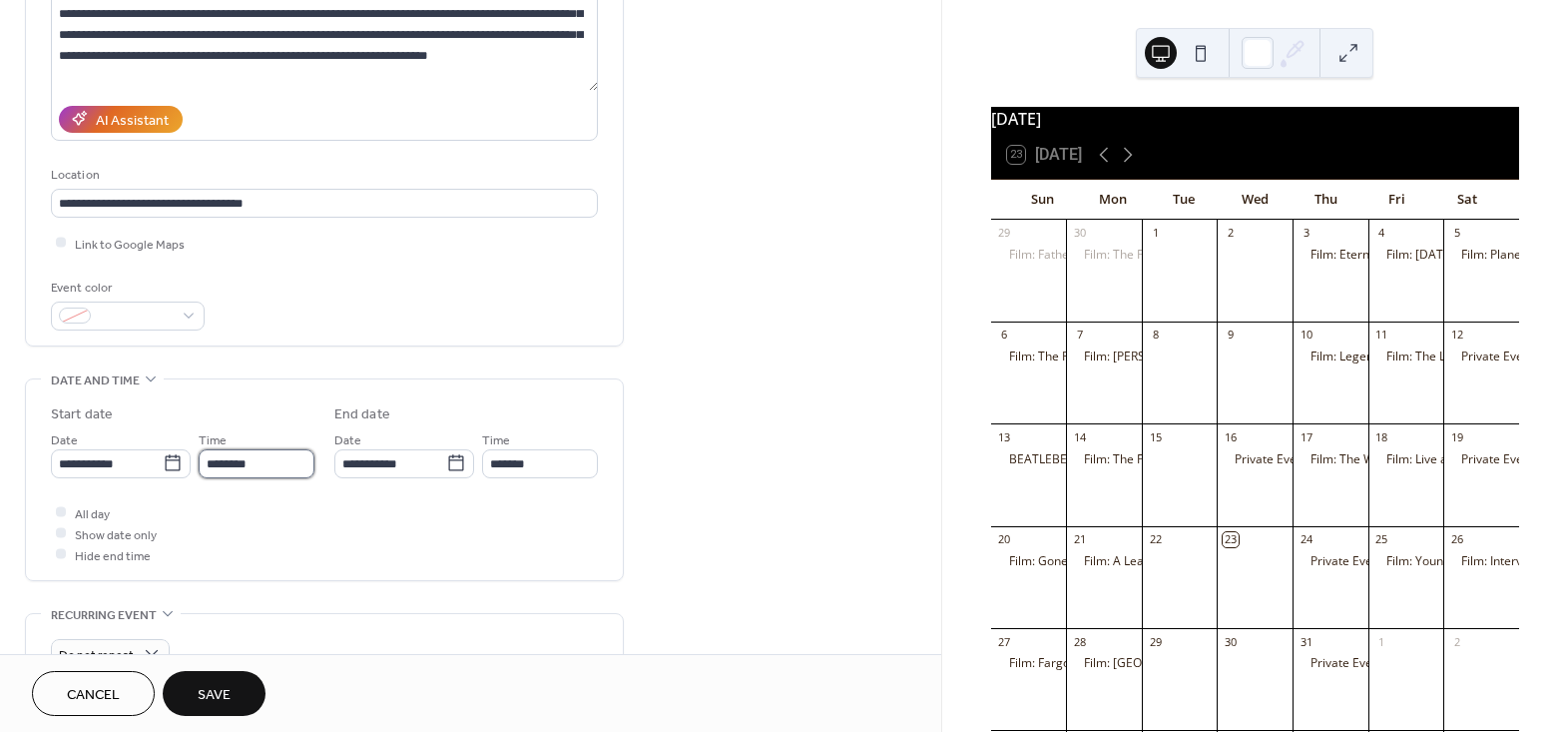 click on "********" at bounding box center (257, 463) 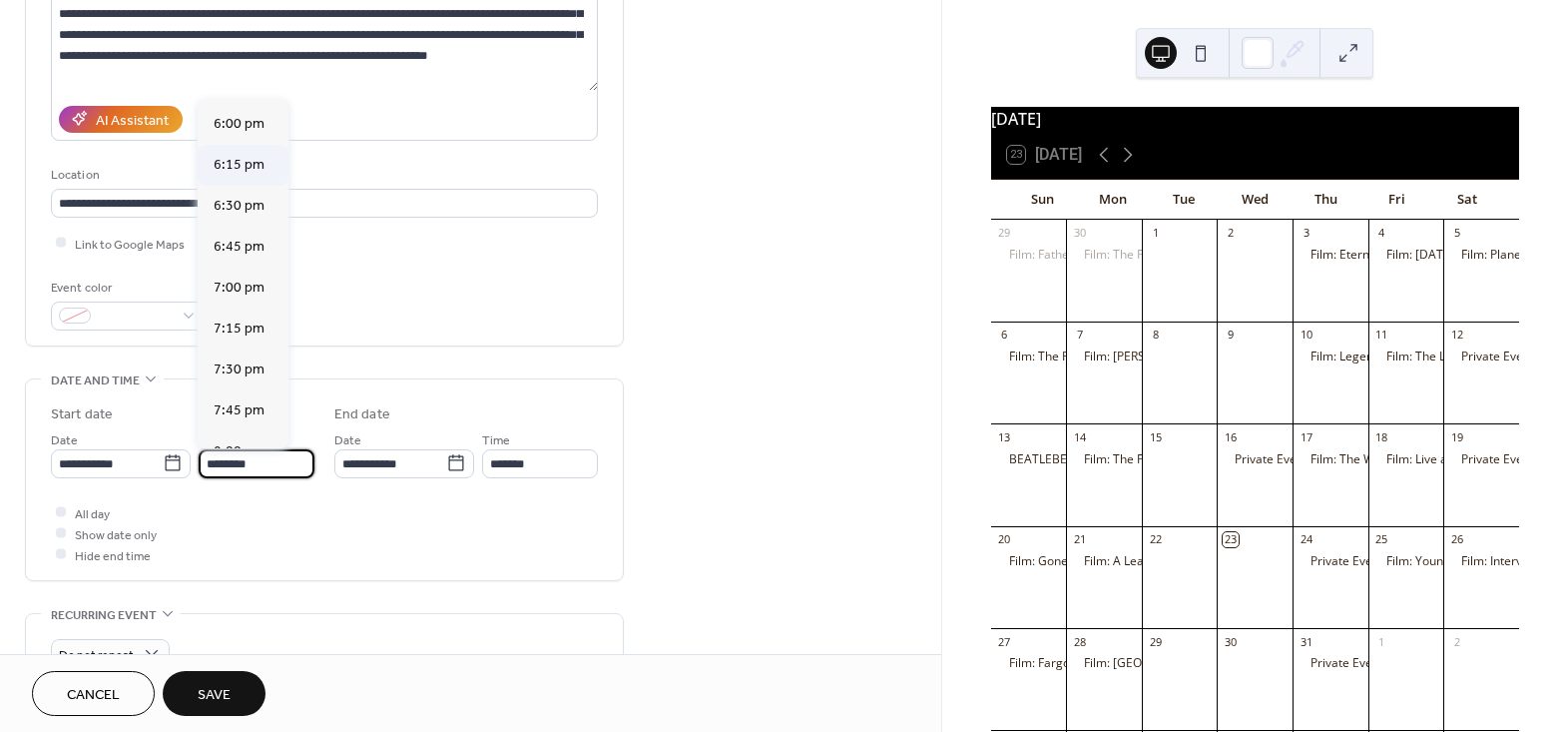 scroll, scrollTop: 2946, scrollLeft: 0, axis: vertical 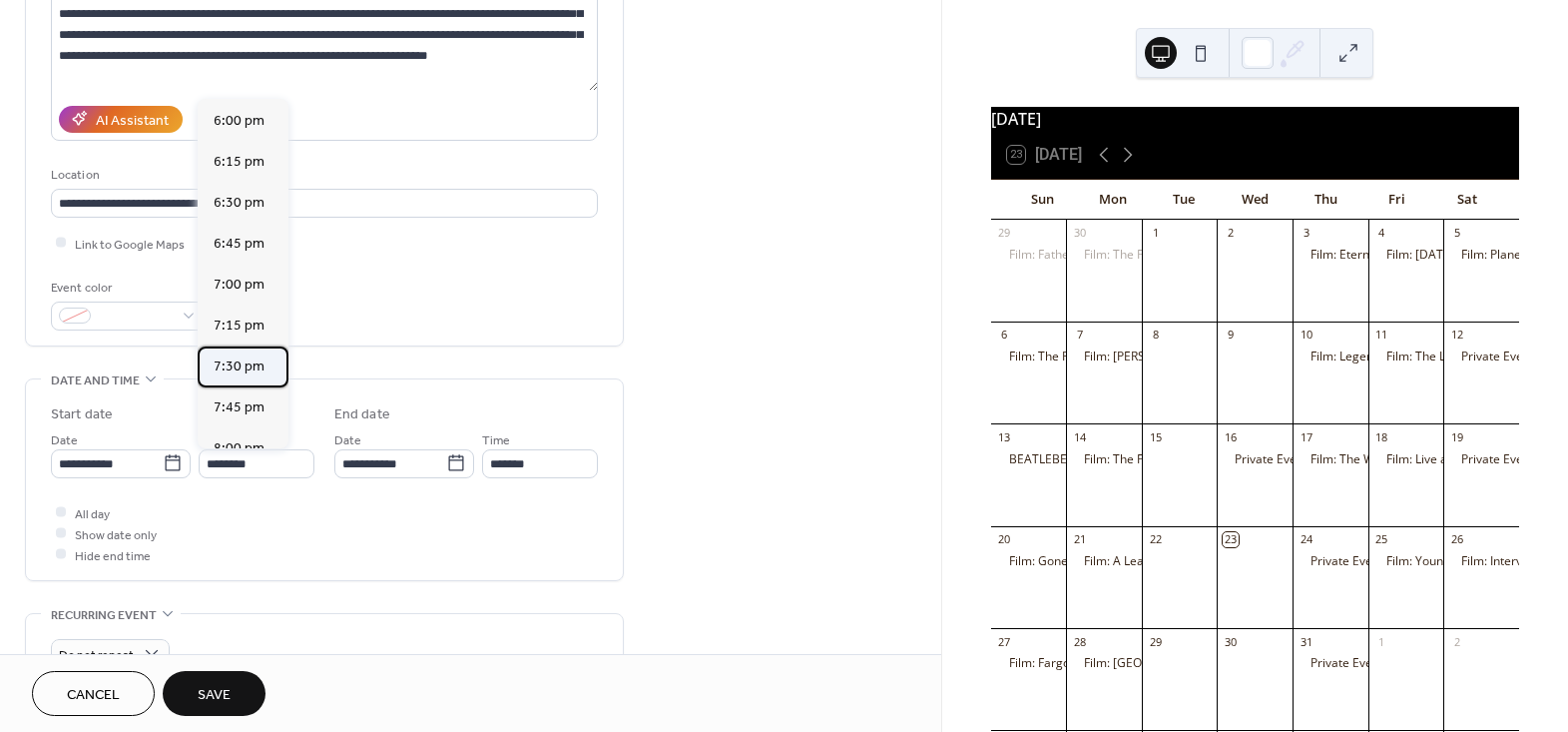 click on "7:30 pm" at bounding box center [239, 366] 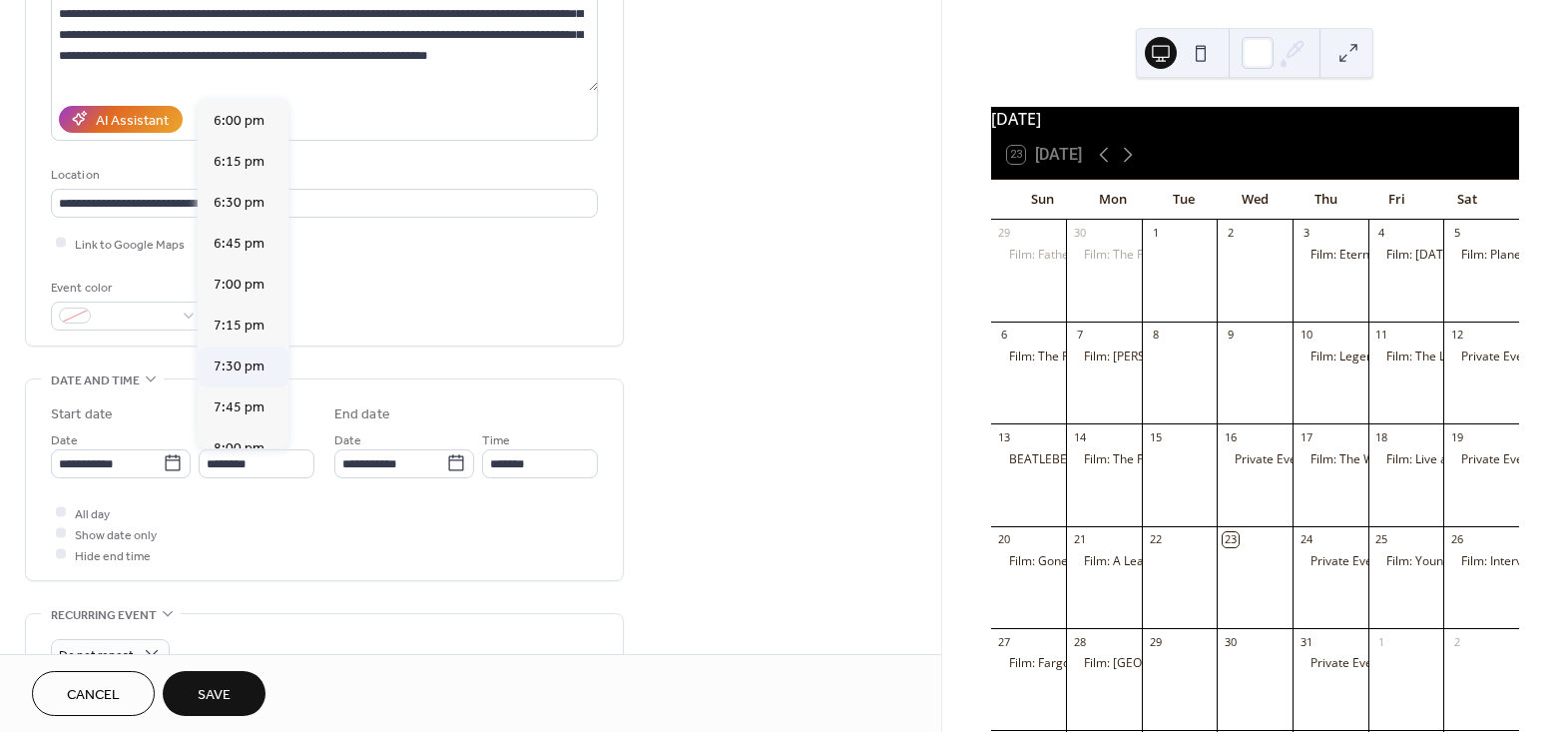 type on "*******" 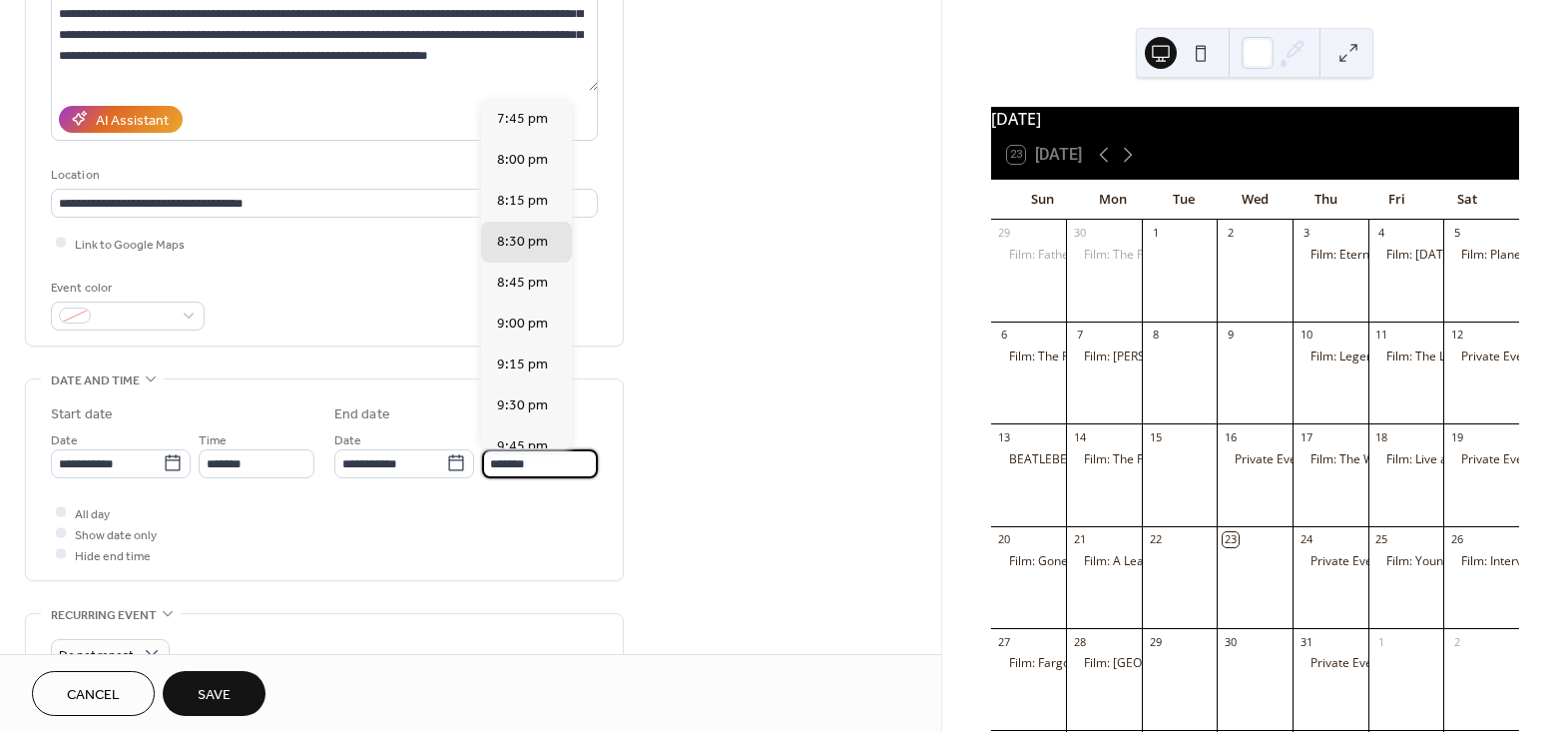 click on "*******" at bounding box center [540, 463] 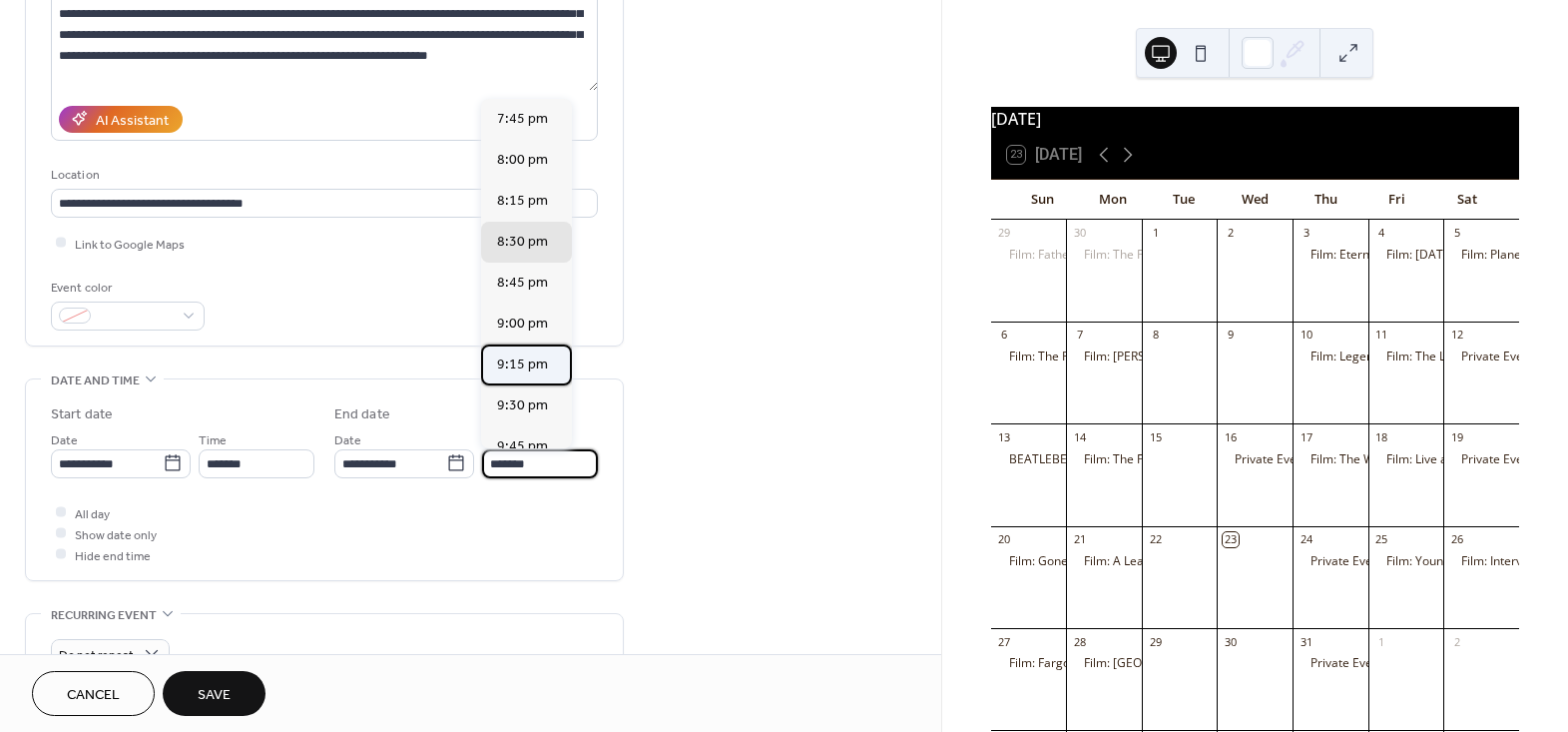 click on "9:15 pm" at bounding box center [522, 364] 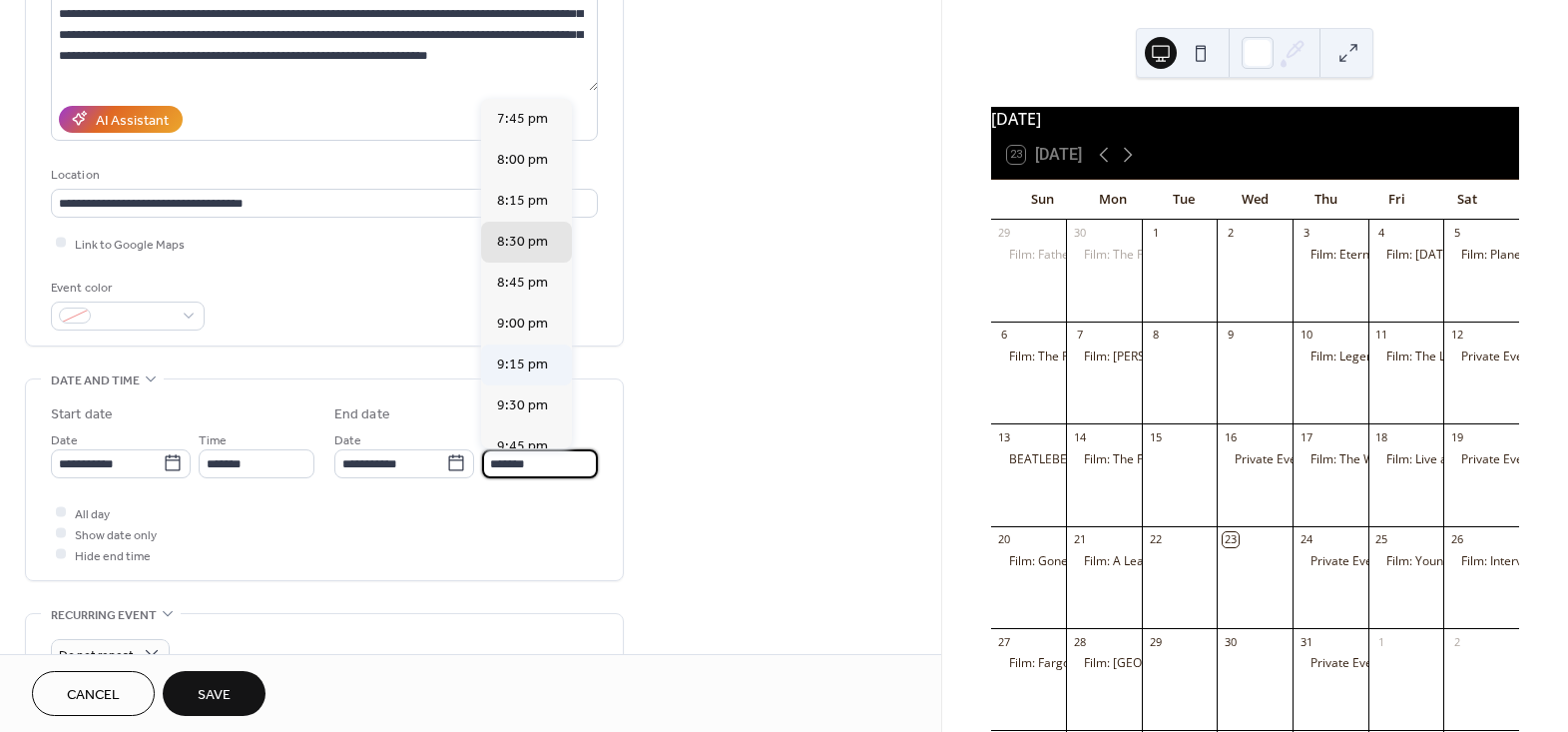 type on "*******" 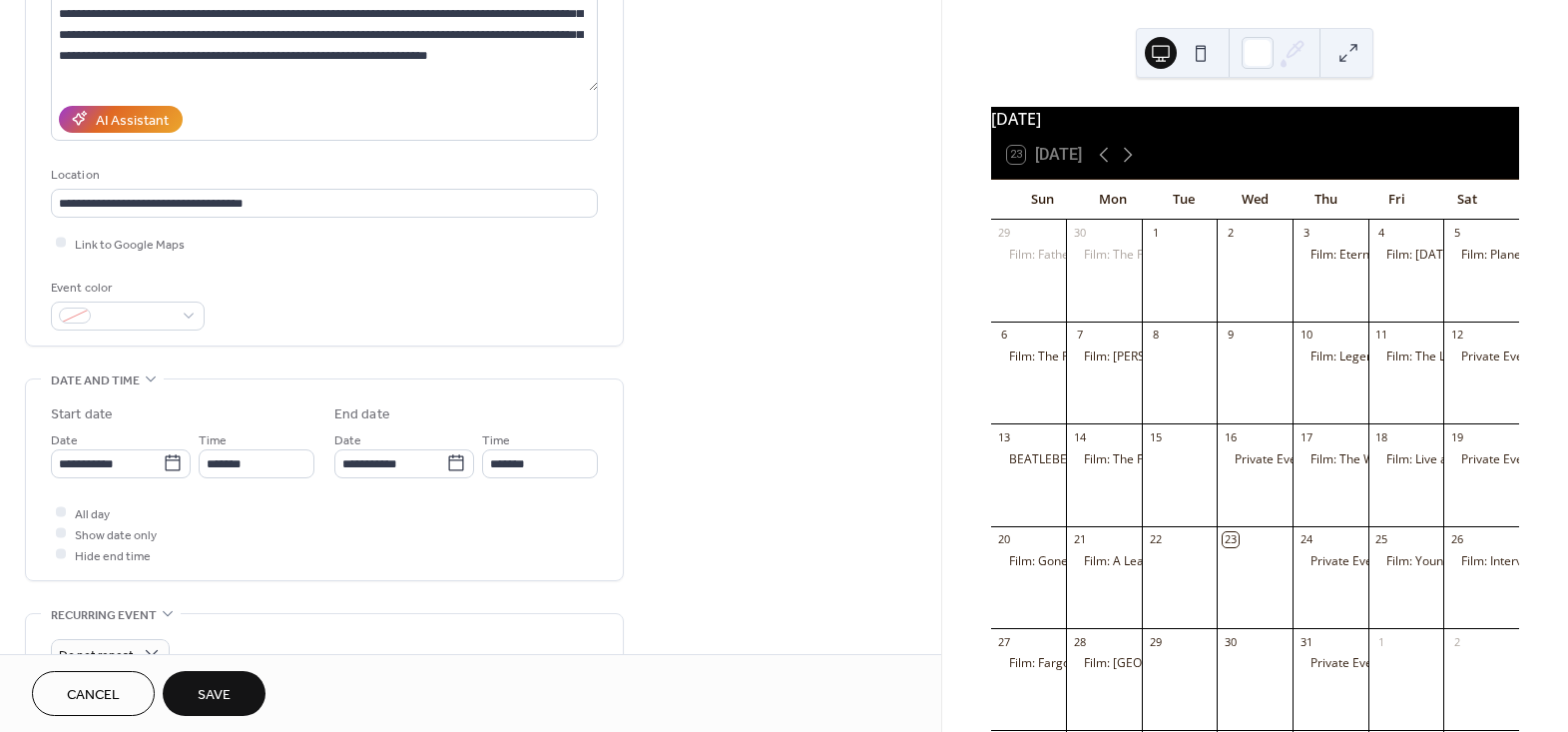 click on "**********" at bounding box center (470, 567) 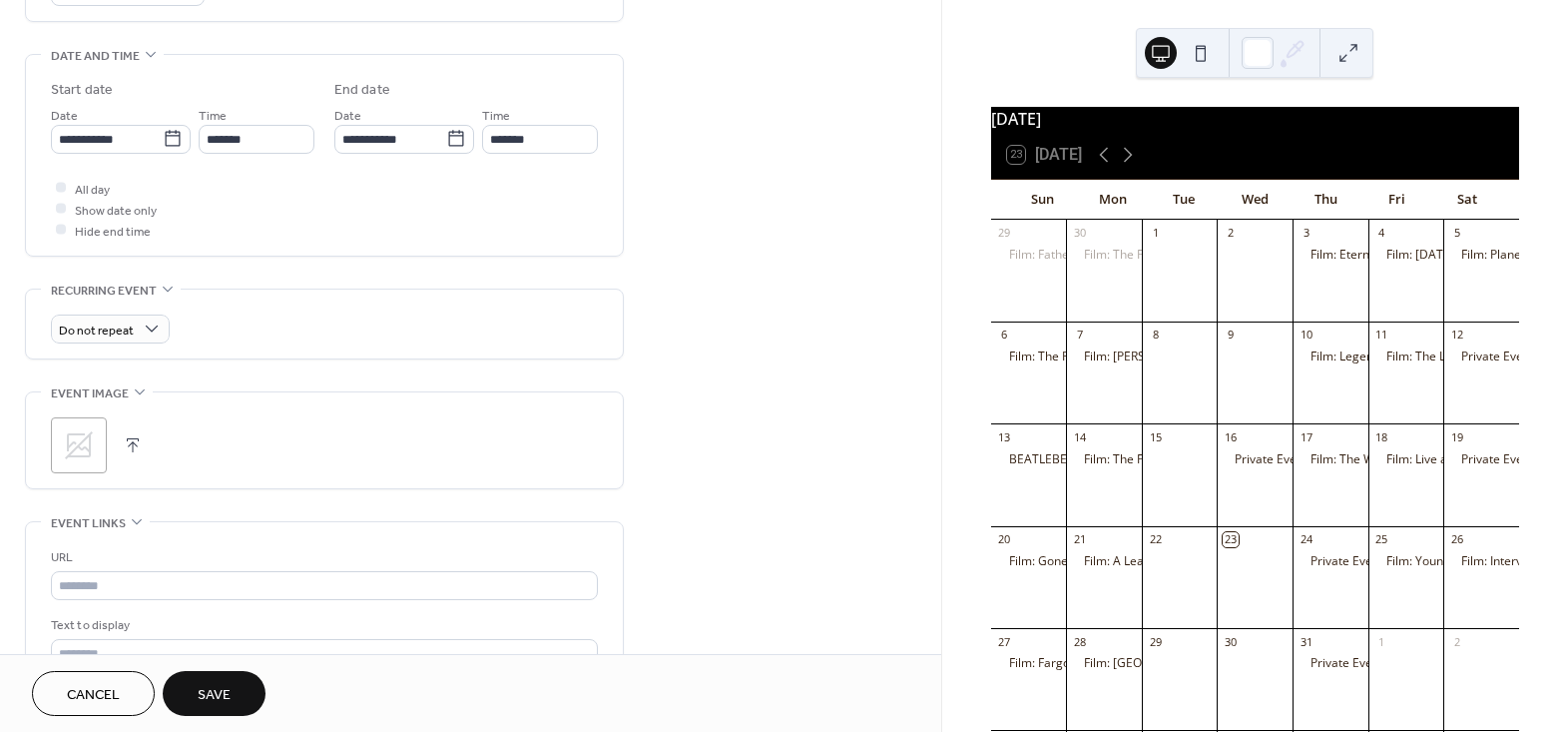 scroll, scrollTop: 726, scrollLeft: 0, axis: vertical 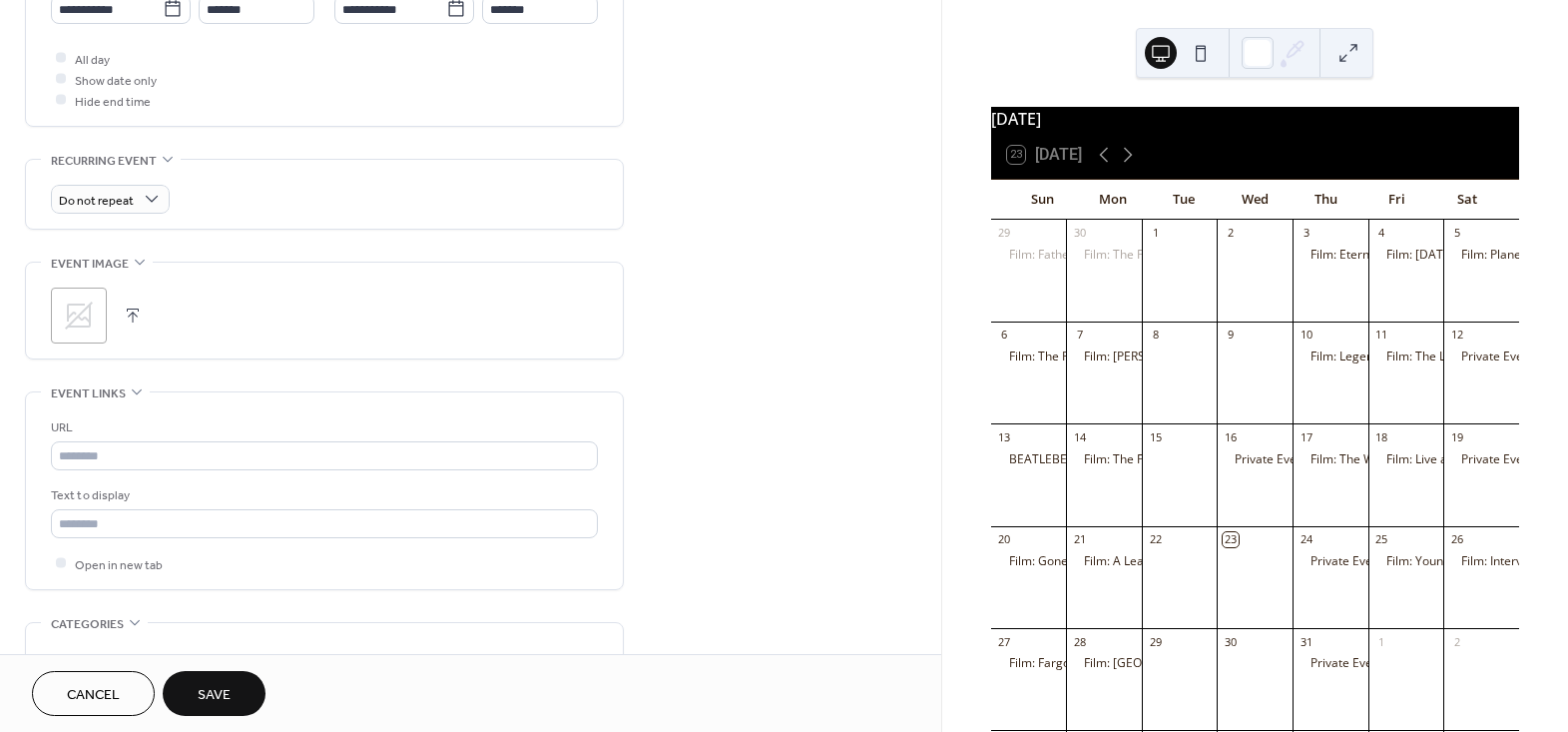 click on ";" at bounding box center [79, 316] 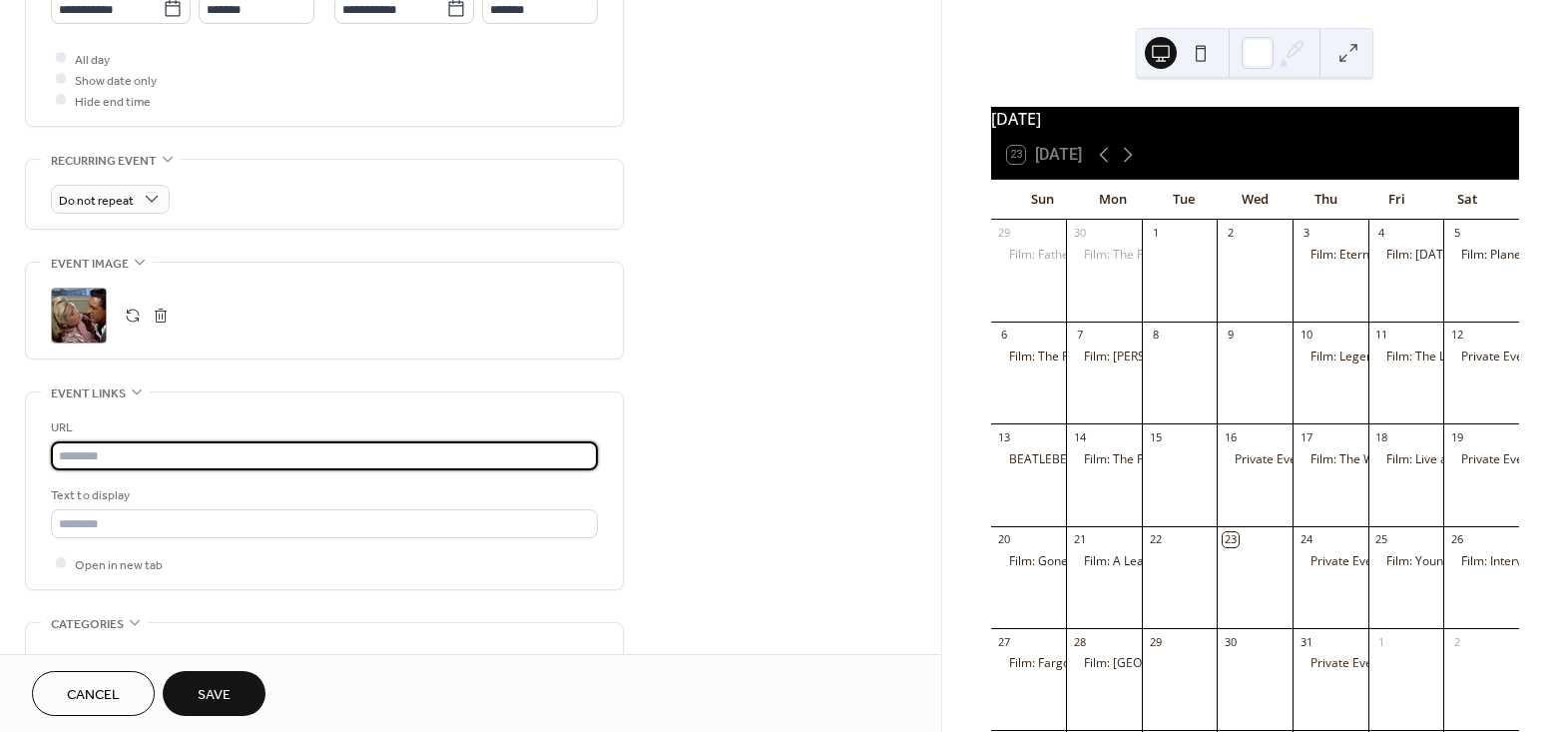 click at bounding box center (324, 455) 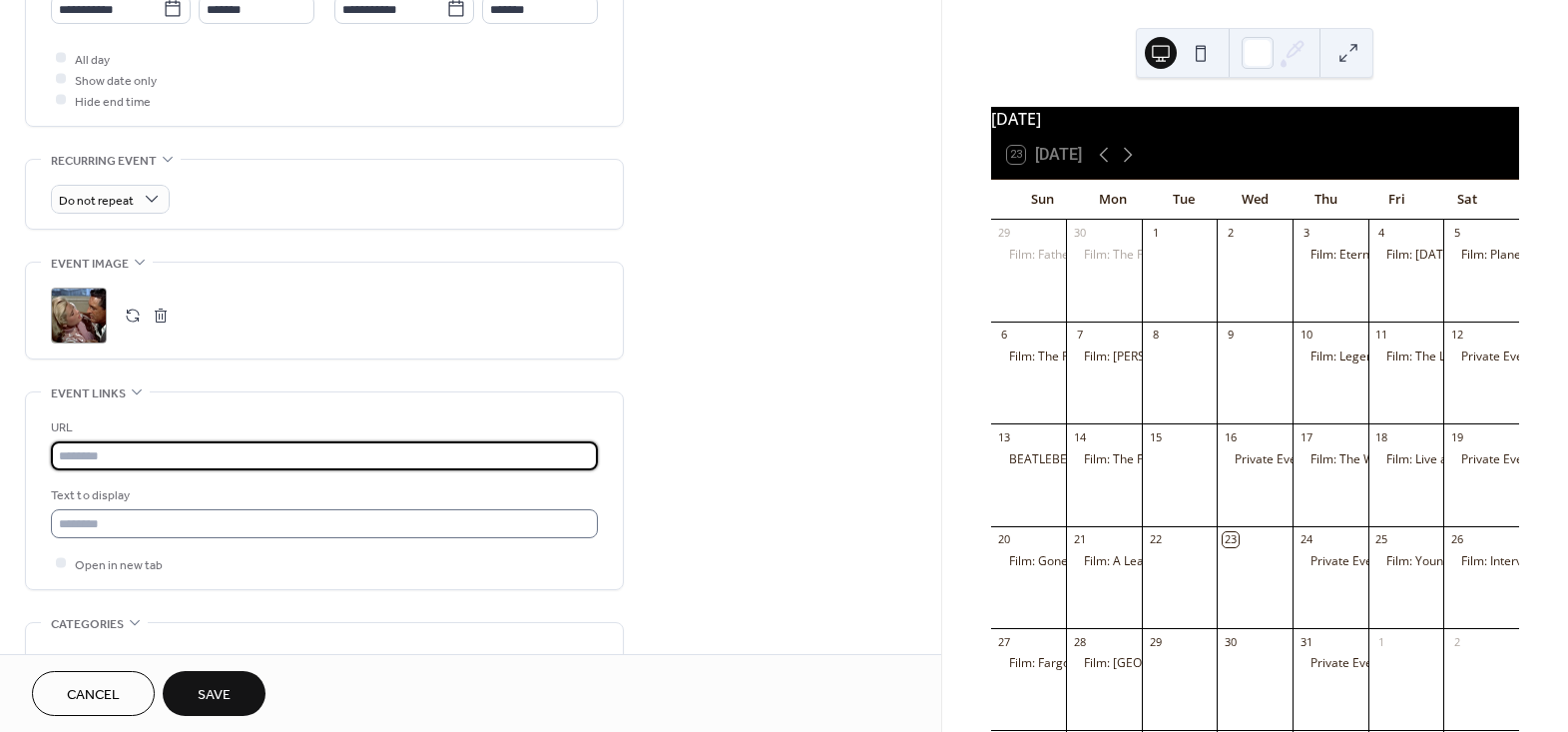 paste on "**********" 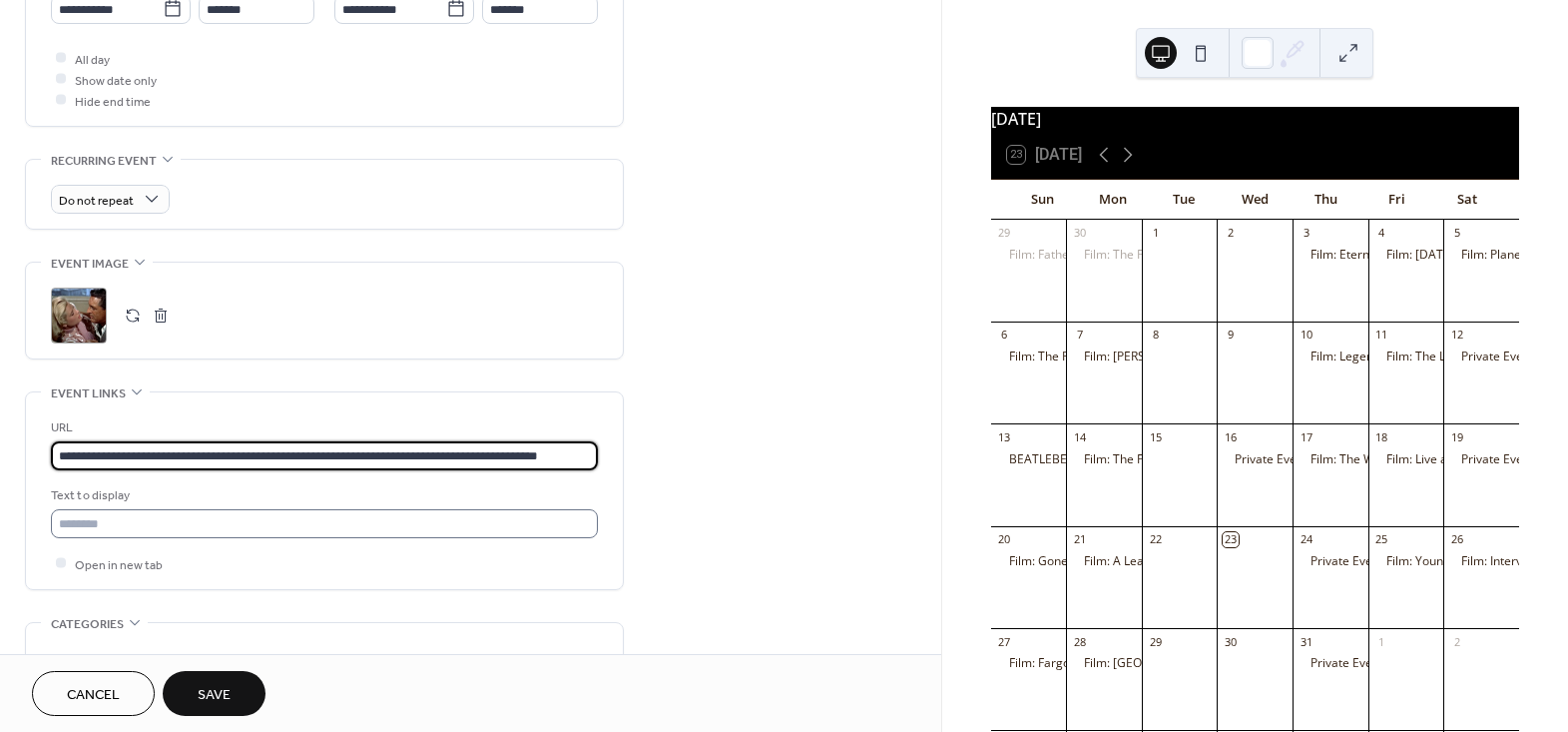 scroll, scrollTop: 0, scrollLeft: 10, axis: horizontal 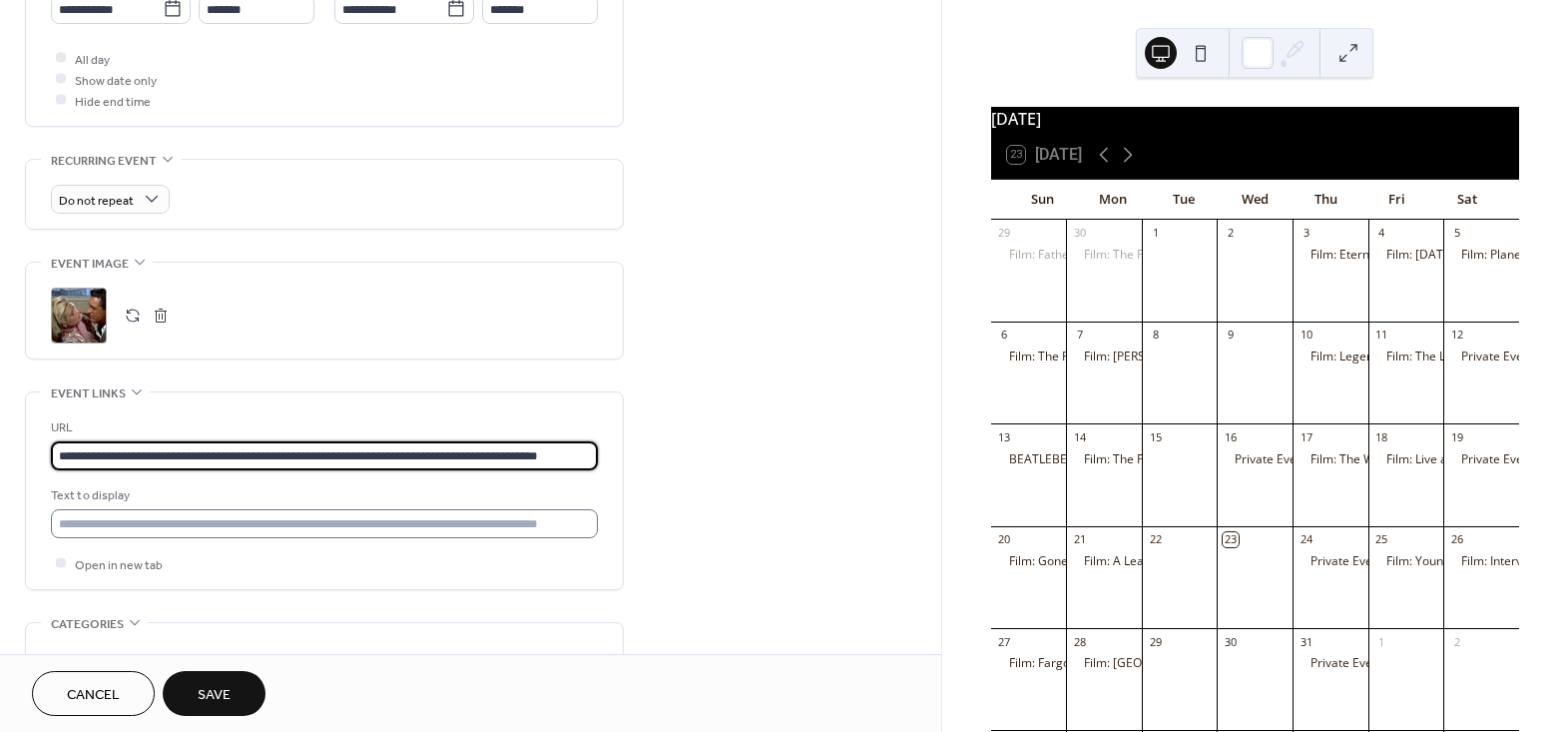 type on "**********" 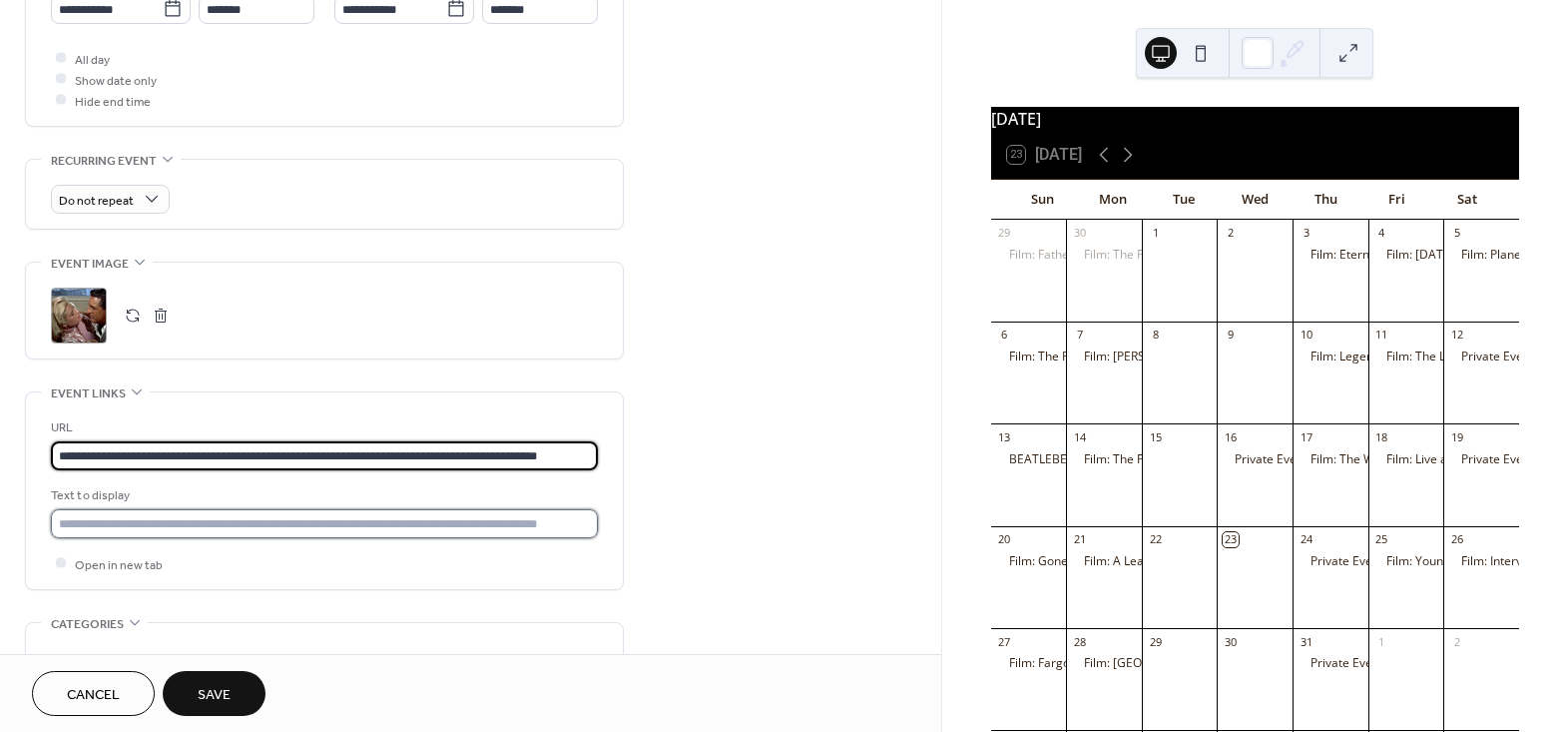 scroll, scrollTop: 0, scrollLeft: 0, axis: both 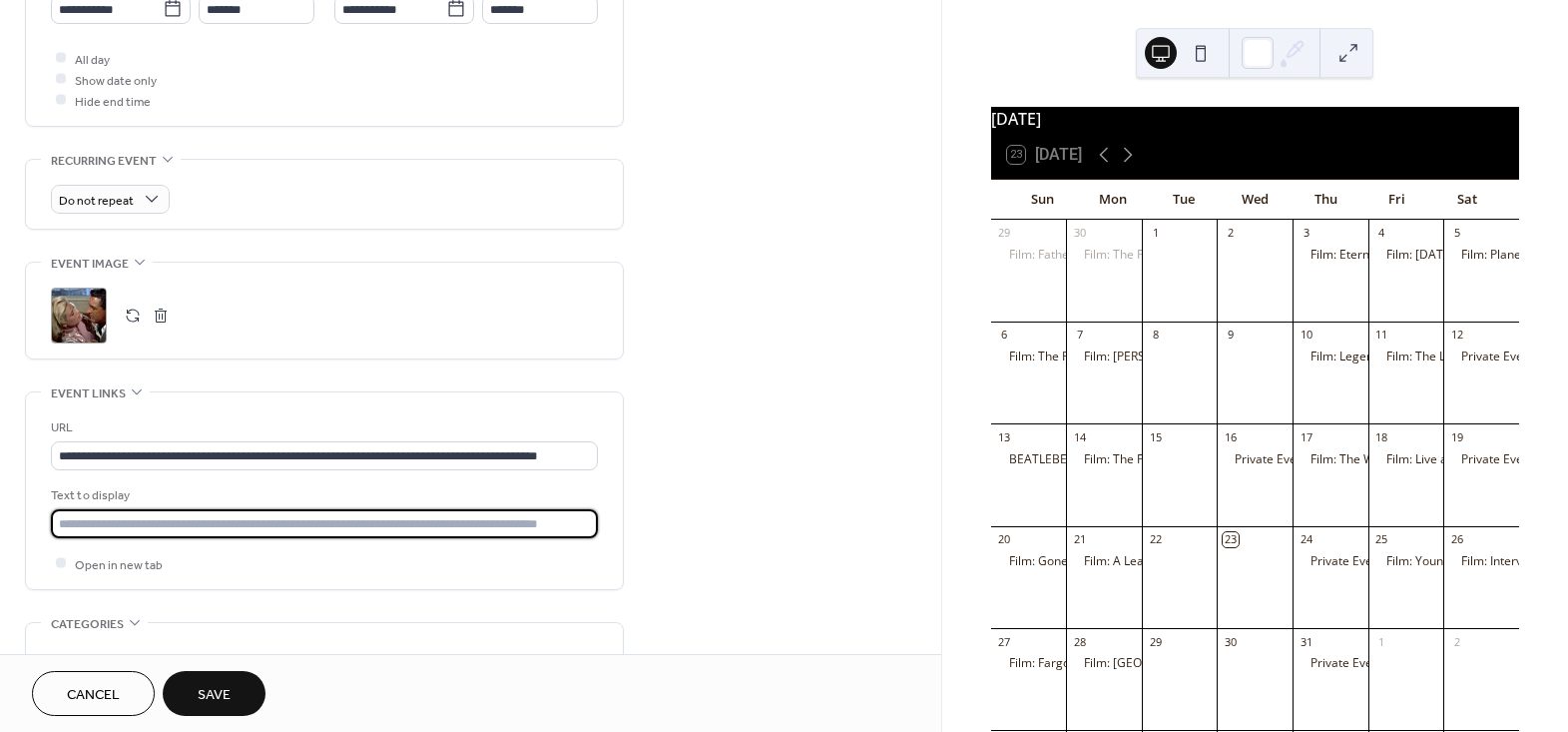 click at bounding box center (324, 523) 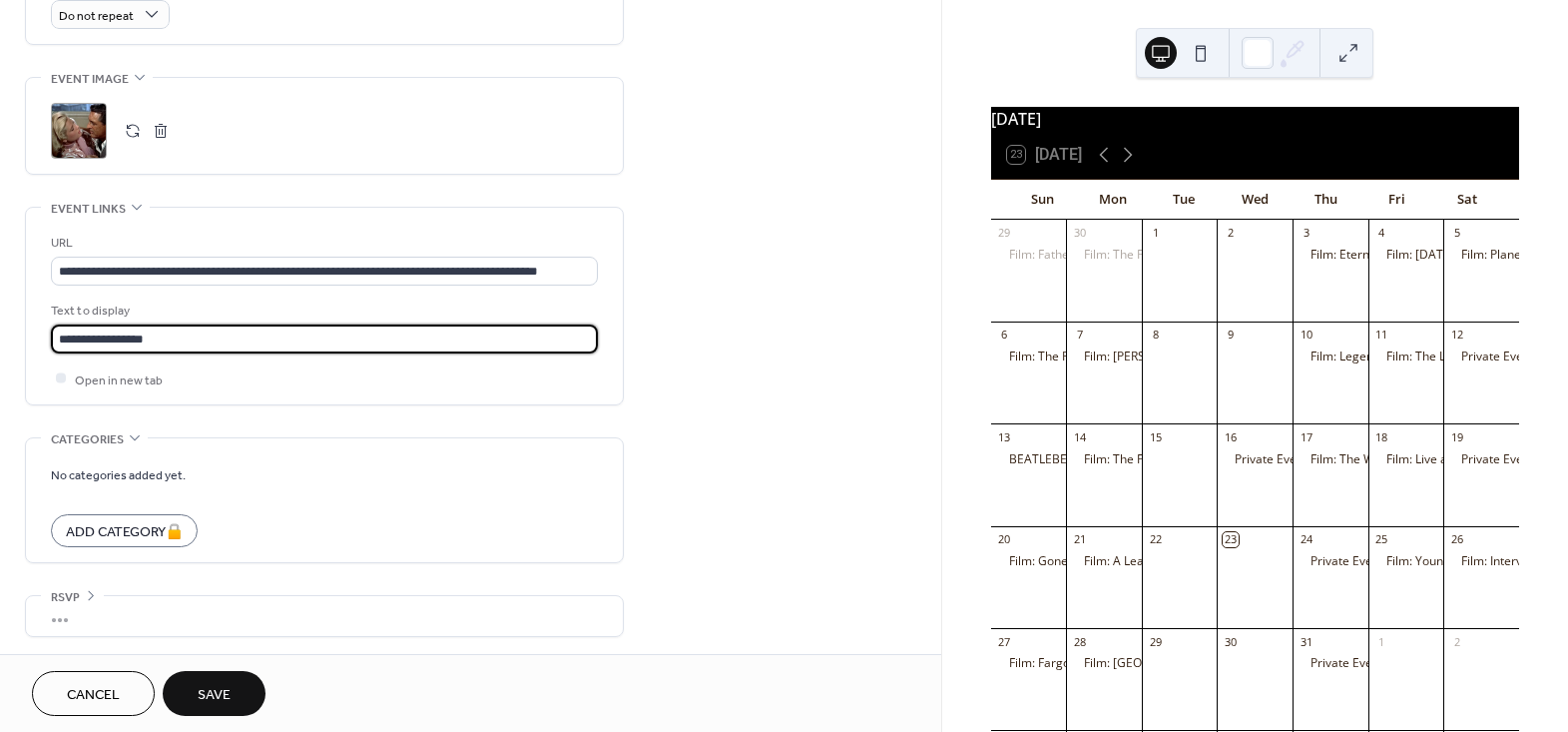 scroll, scrollTop: 912, scrollLeft: 0, axis: vertical 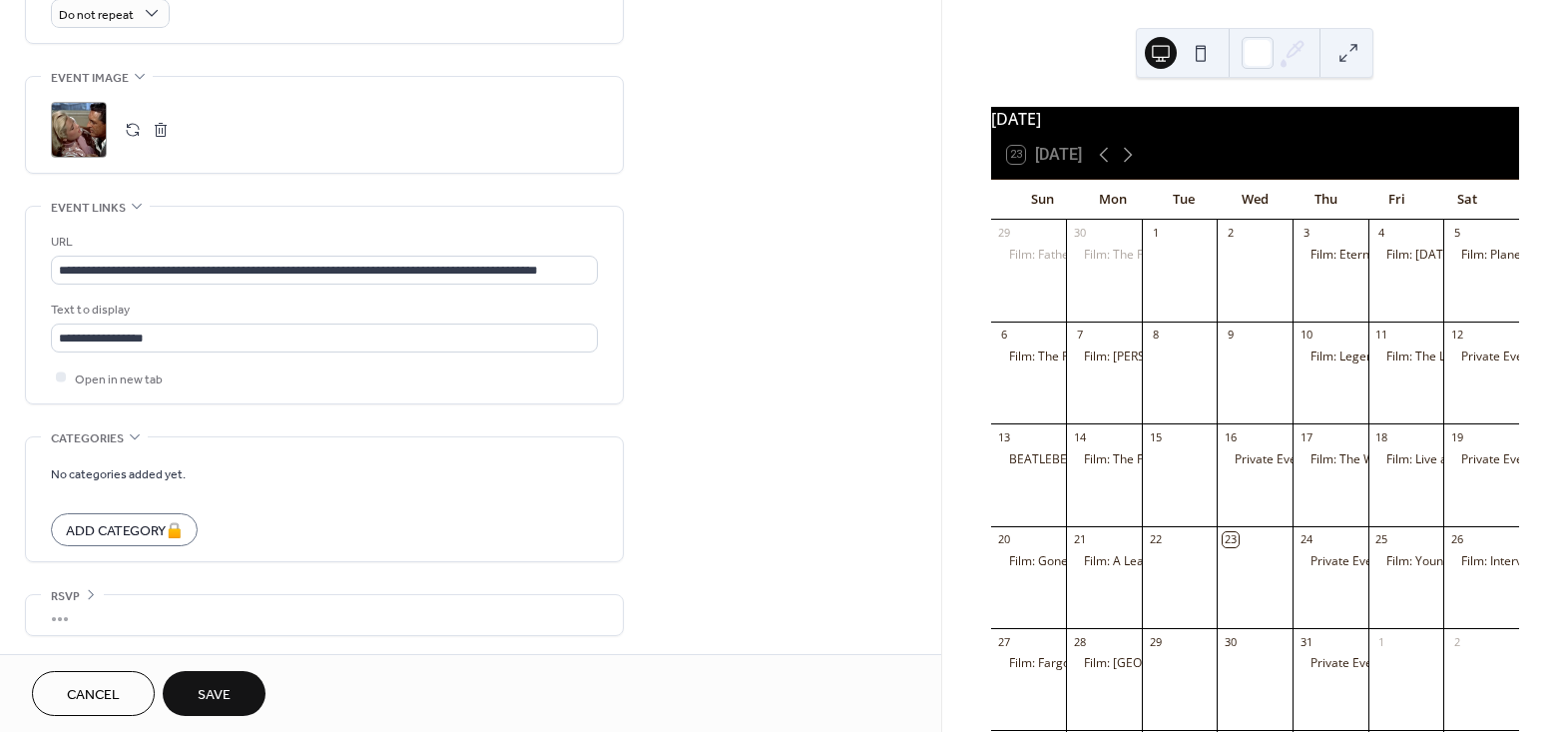 click on "Save" at bounding box center (214, 695) 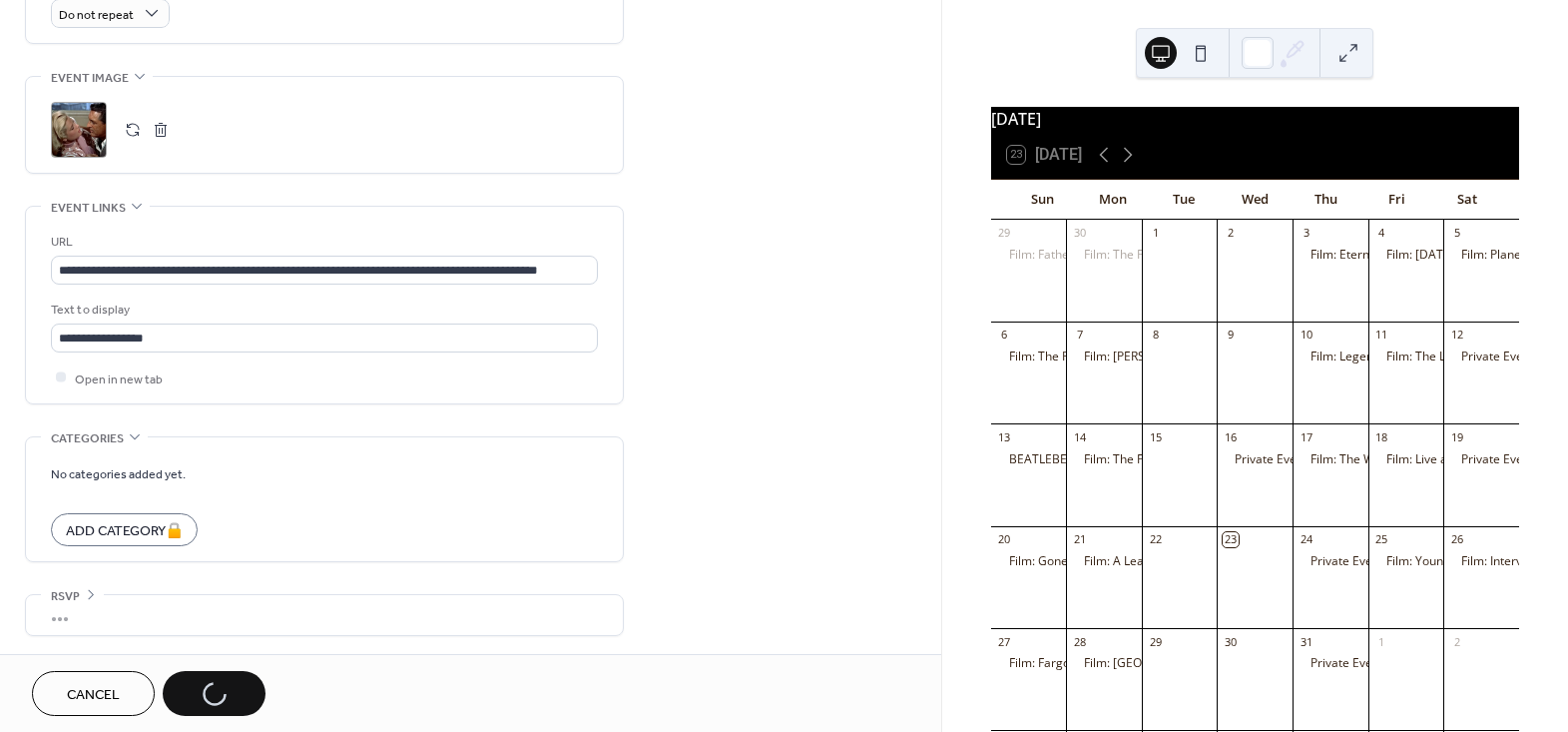 scroll, scrollTop: 983, scrollLeft: 0, axis: vertical 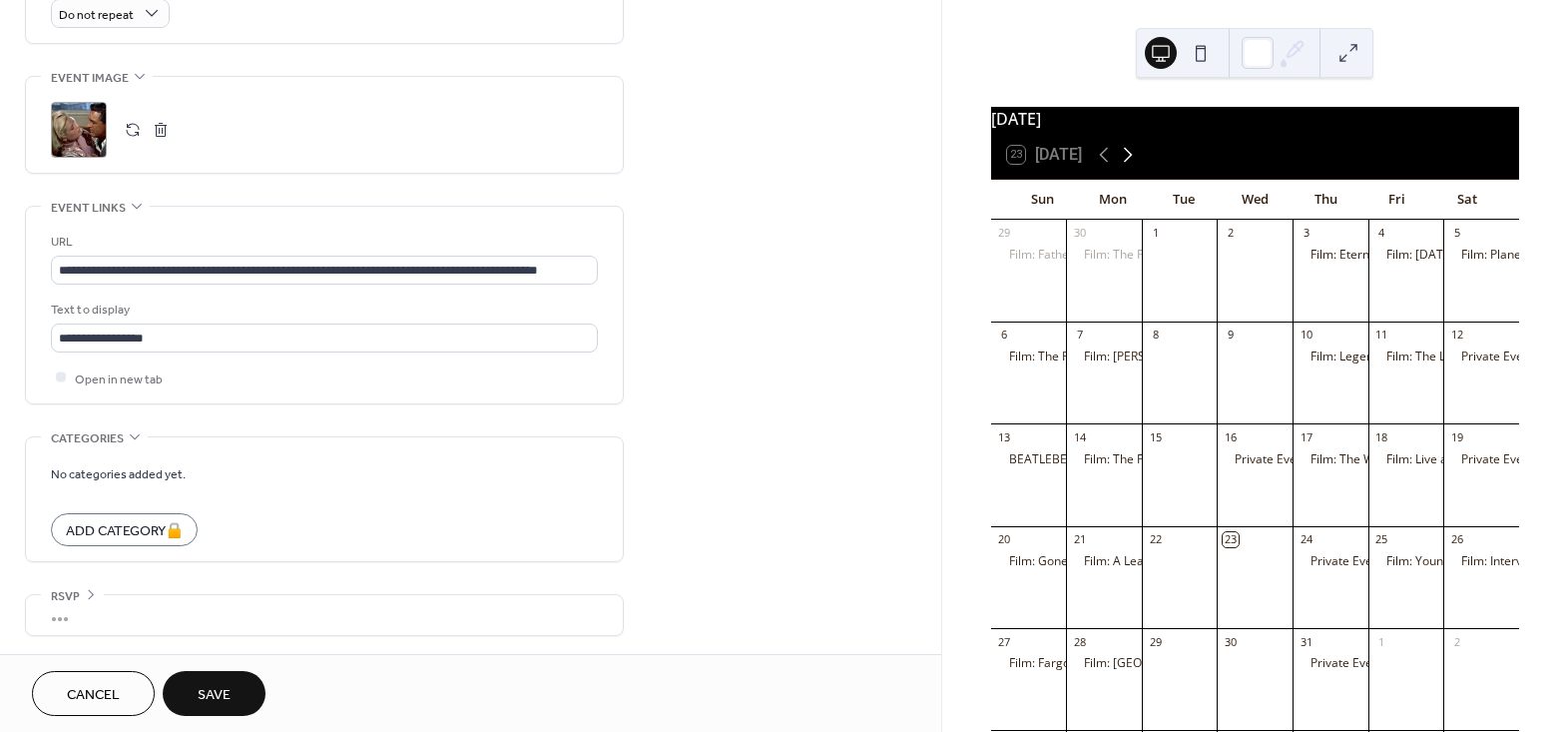 click 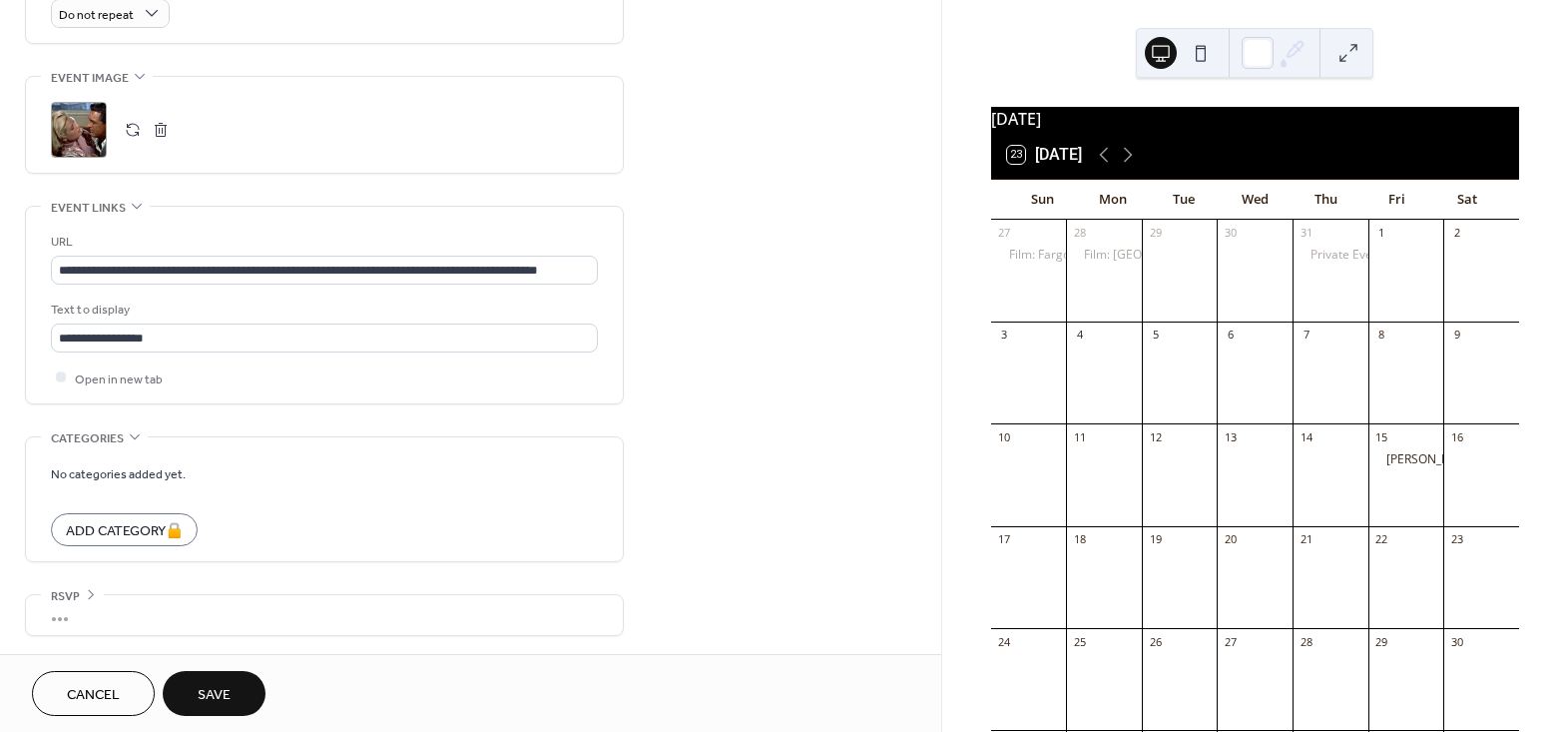 click on "Save" at bounding box center [214, 693] 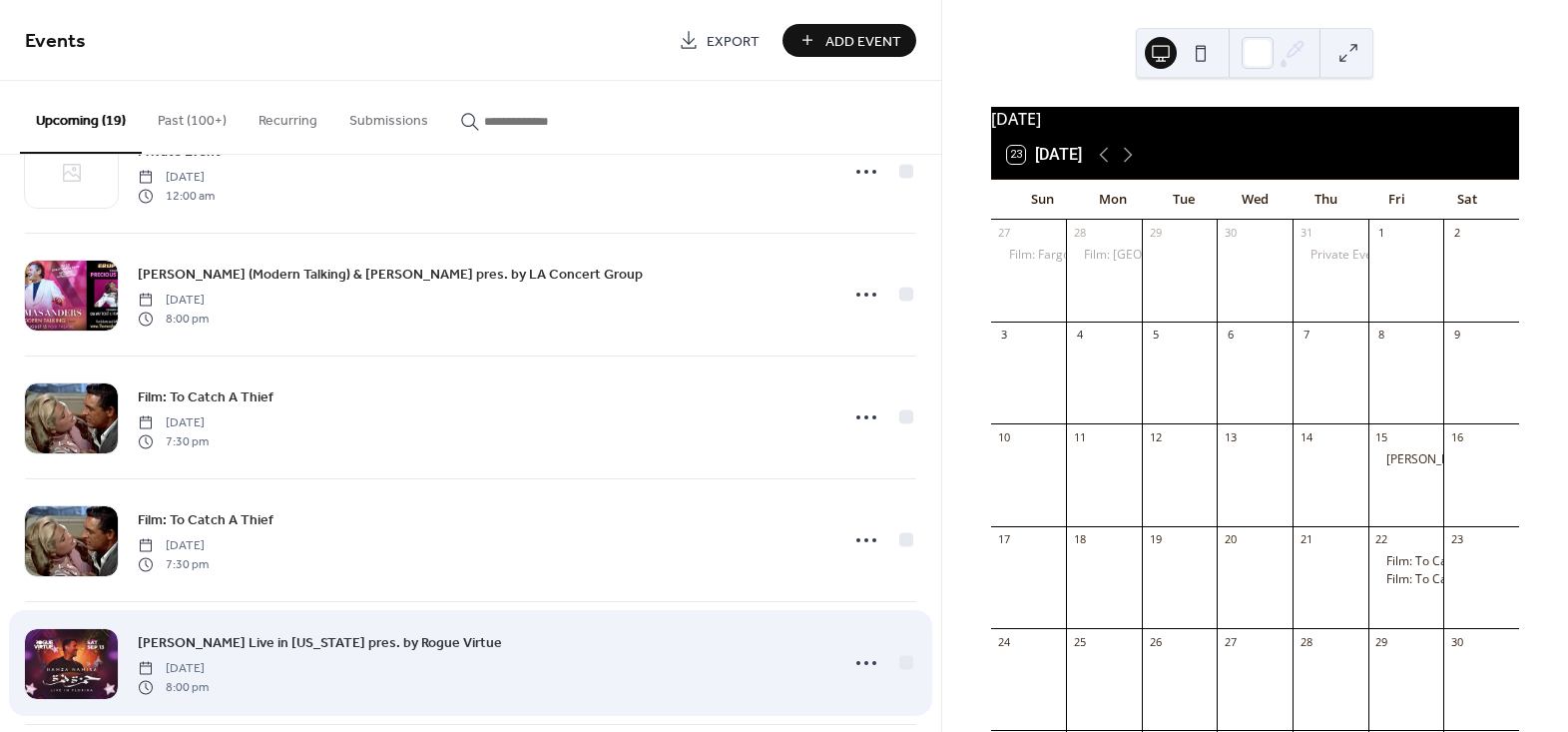 scroll, scrollTop: 726, scrollLeft: 0, axis: vertical 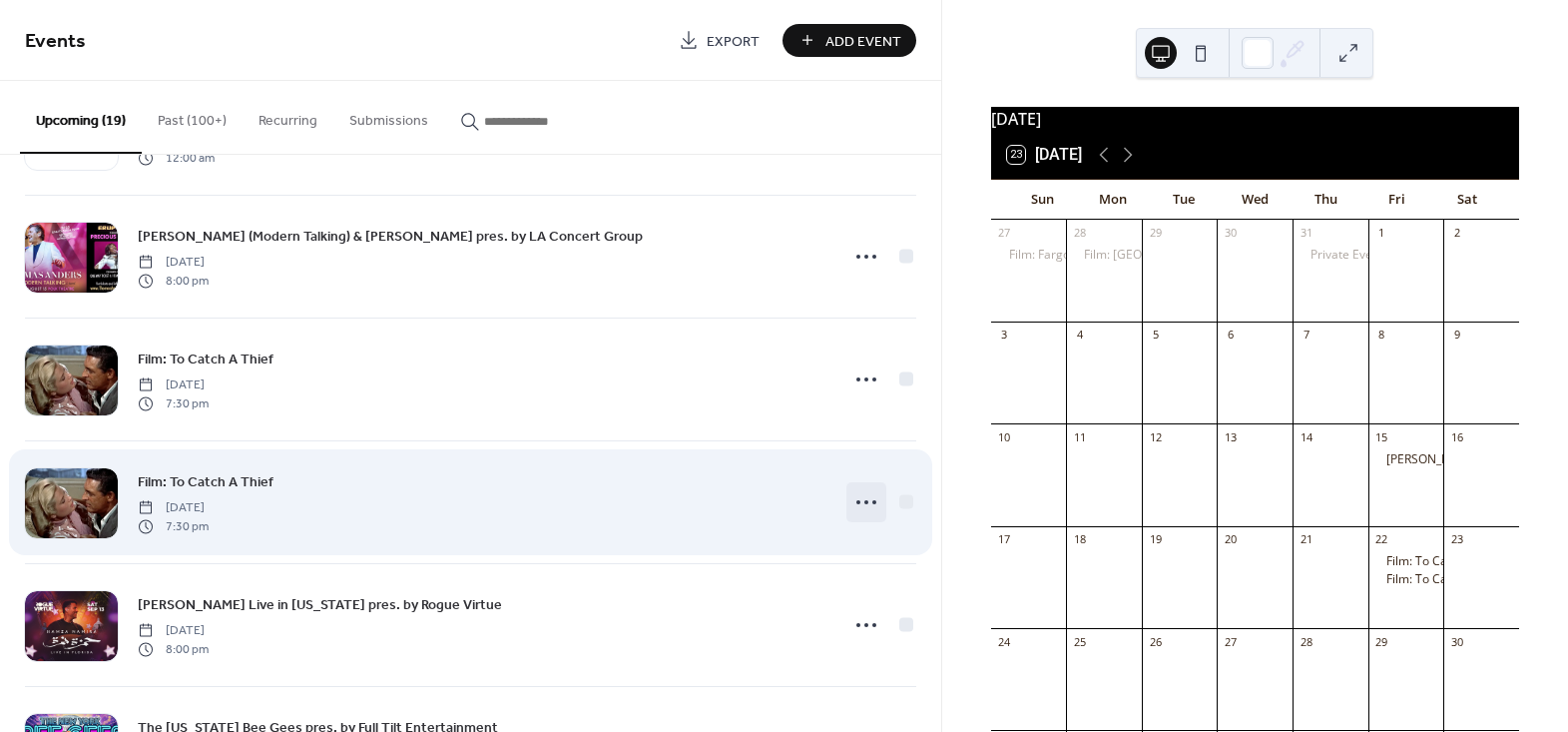 click 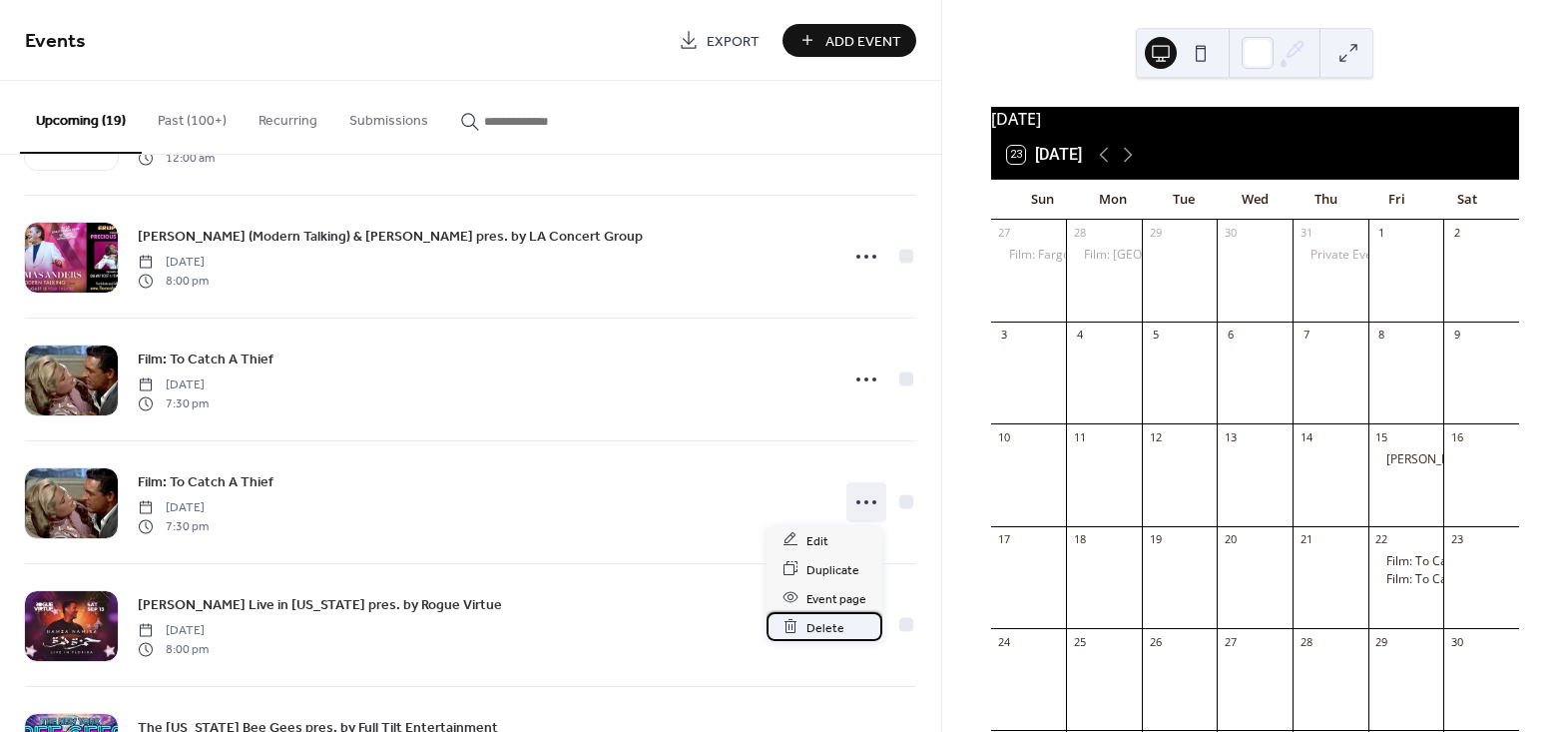 click on "Delete" at bounding box center [825, 627] 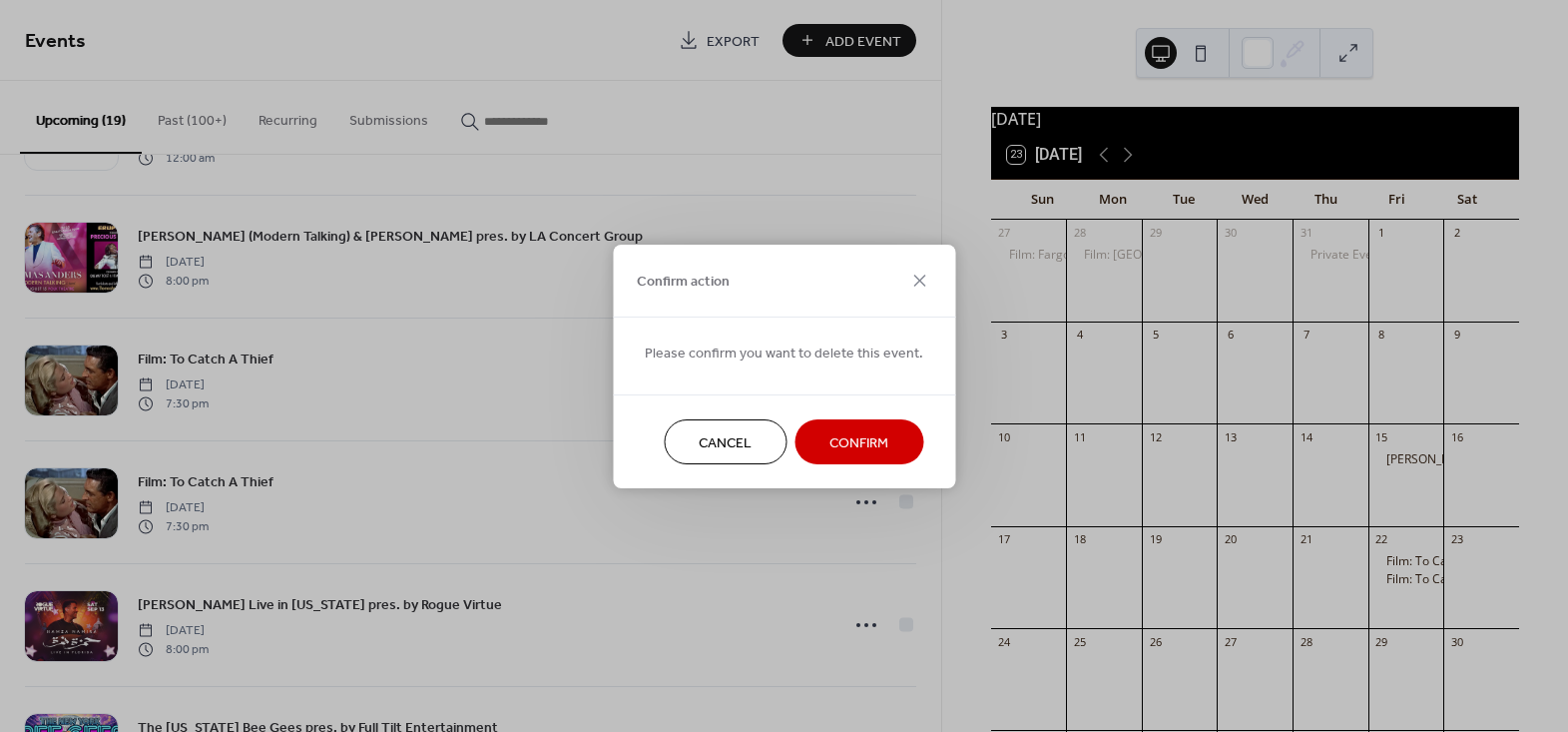 click on "Confirm" at bounding box center (858, 442) 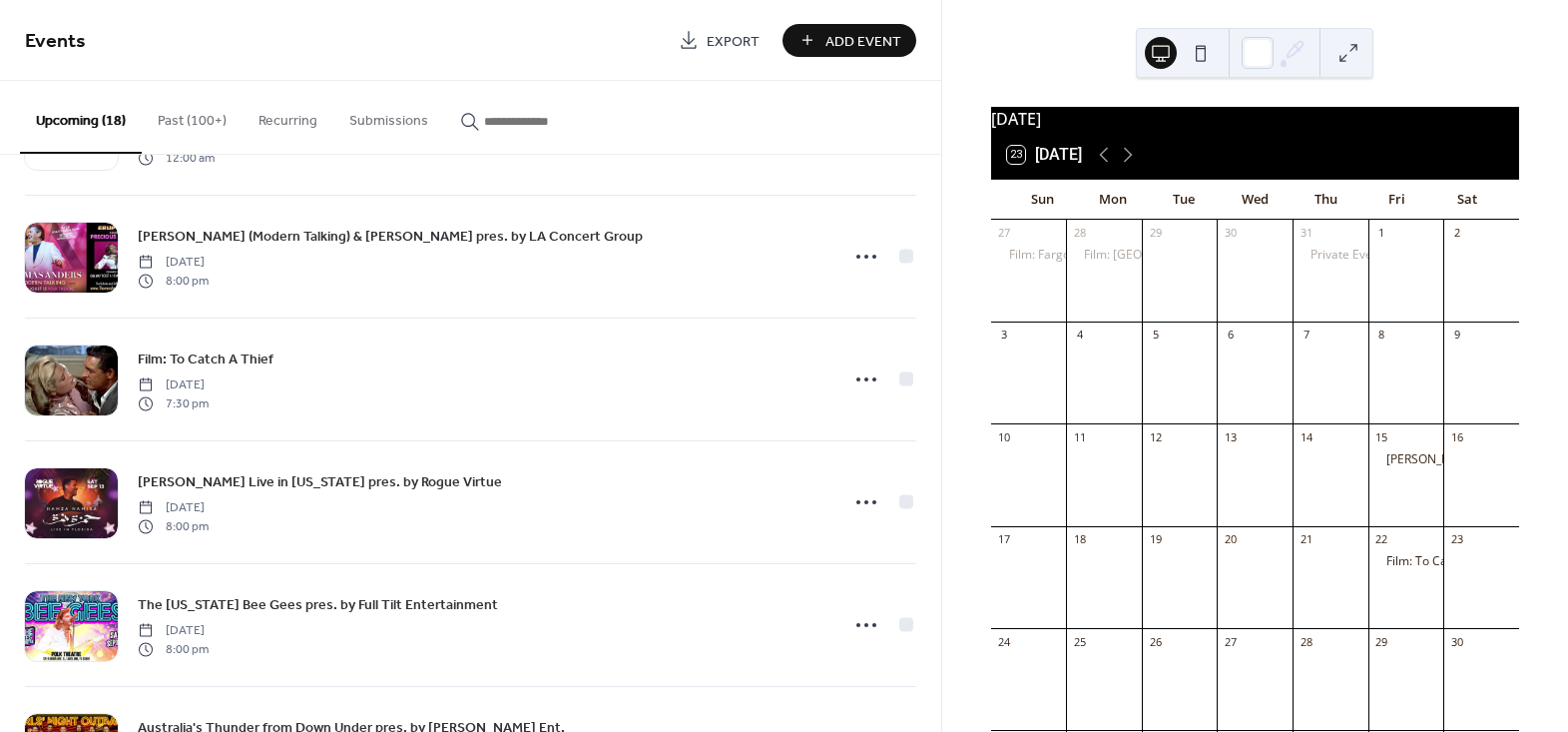 click on "Add Event" at bounding box center [863, 41] 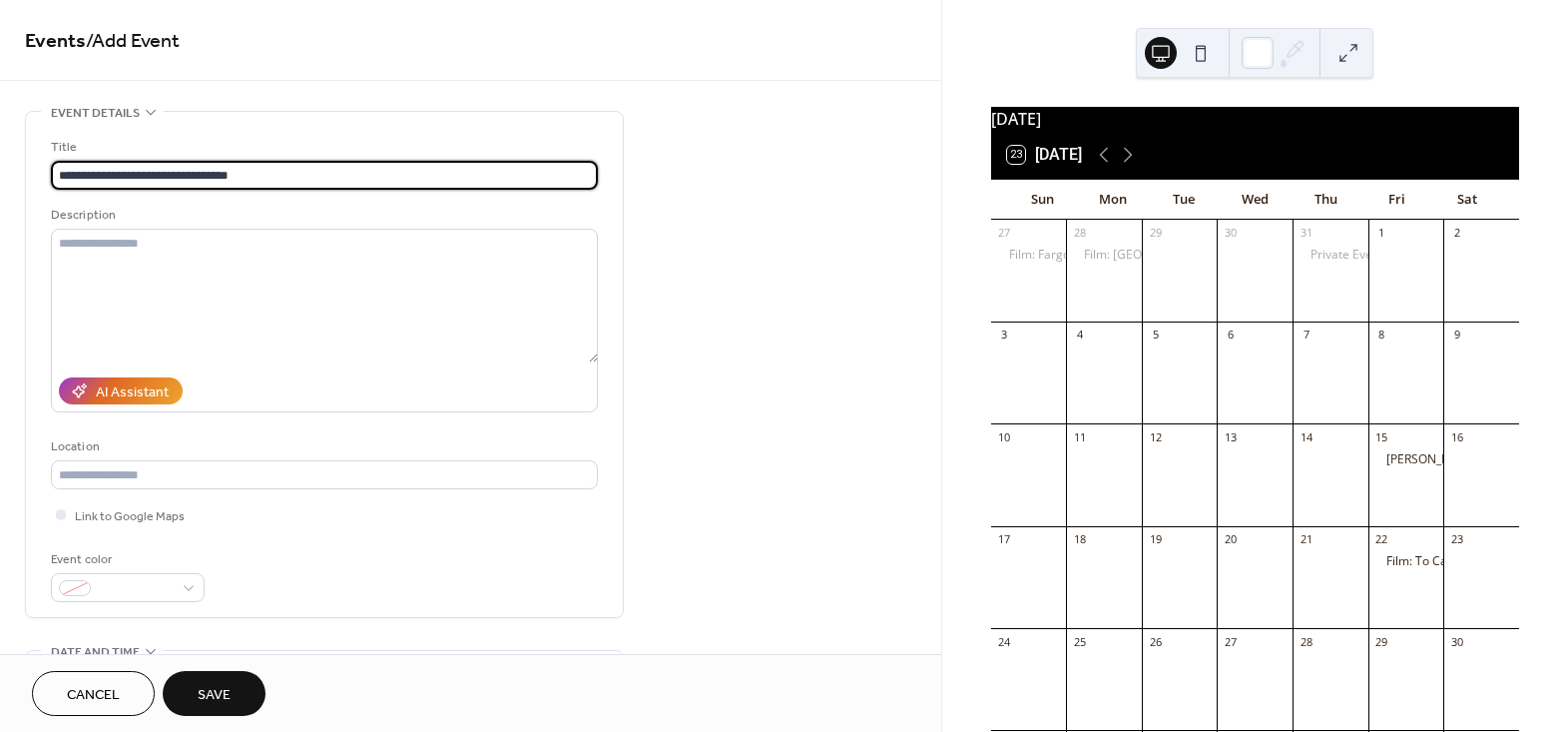 type on "**********" 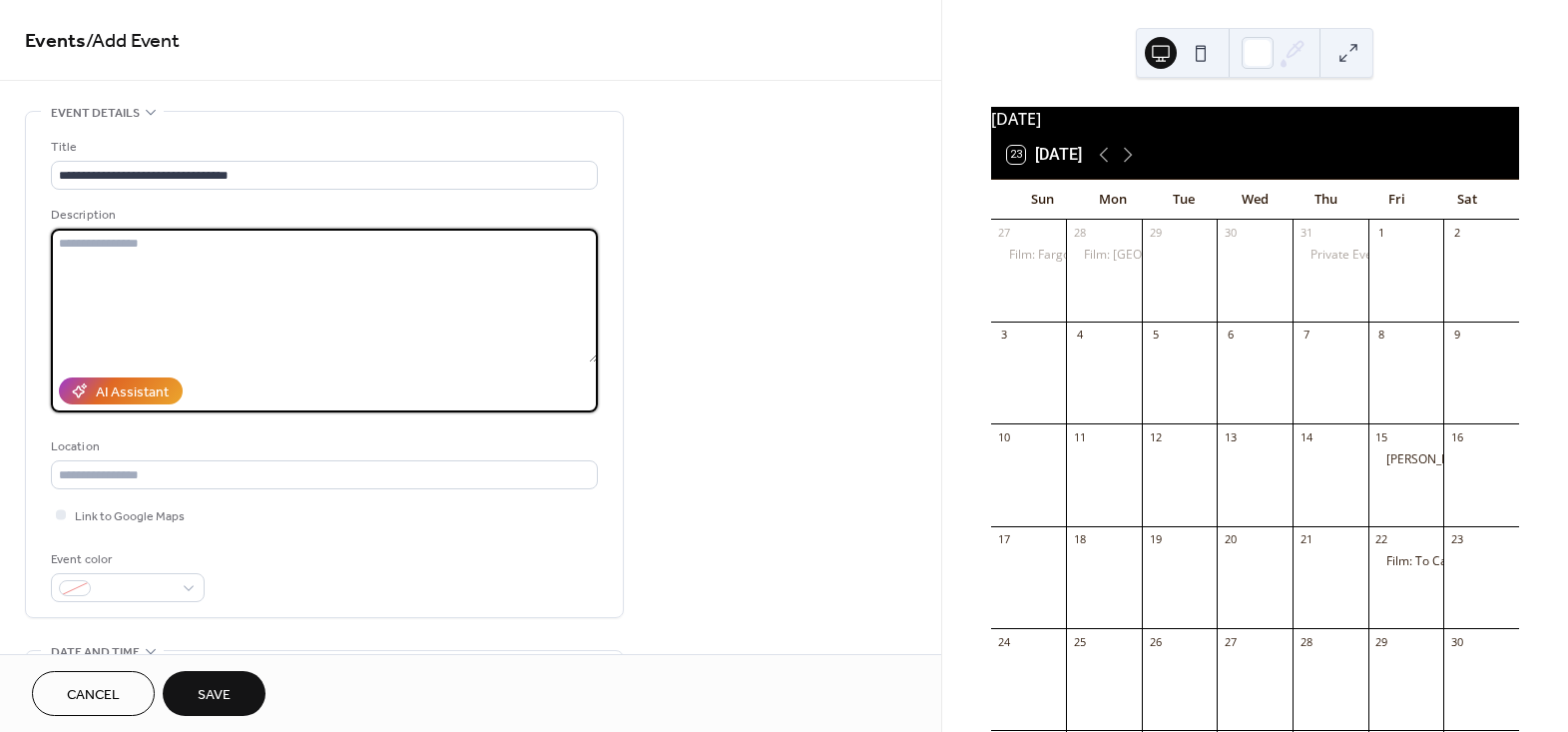 paste on "**********" 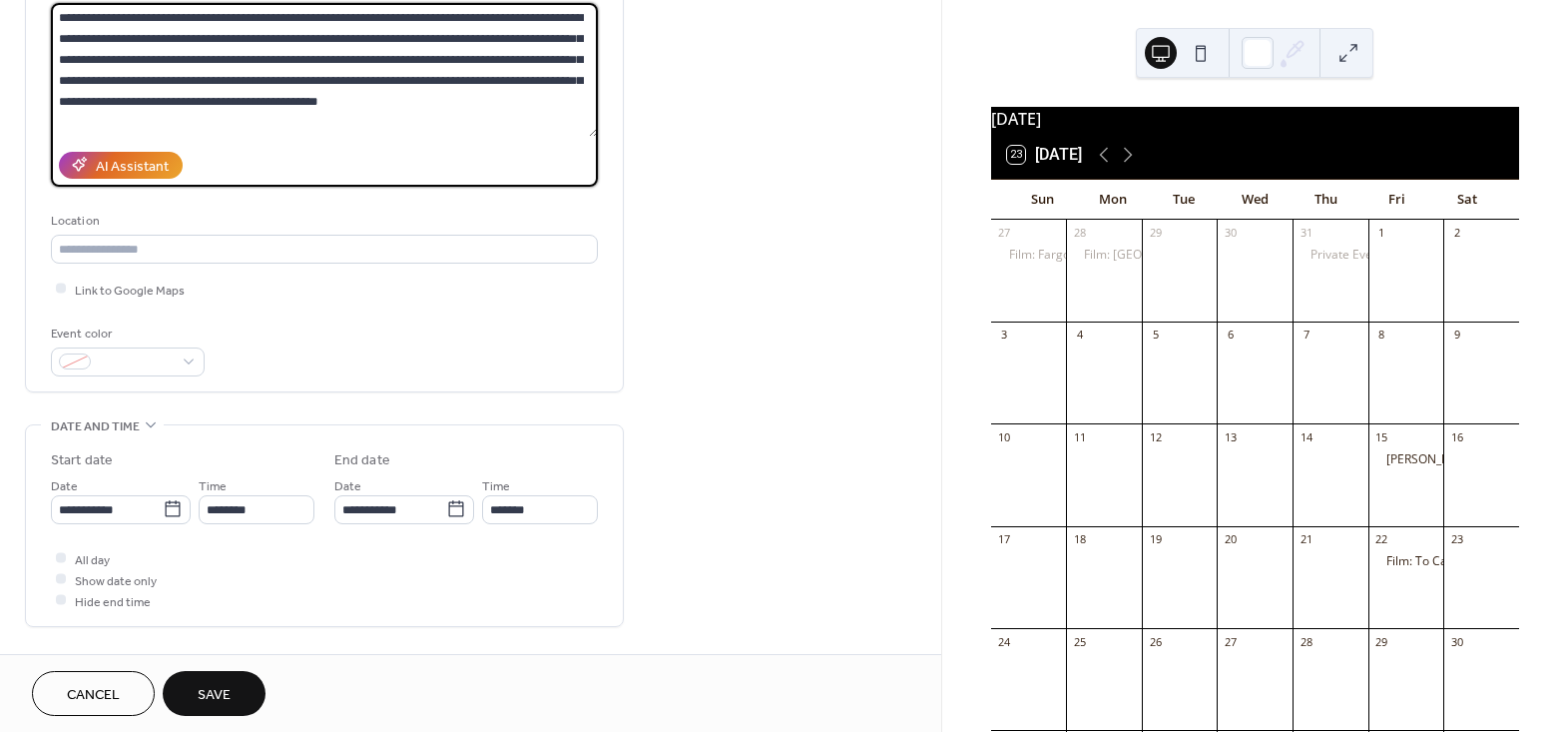 scroll, scrollTop: 272, scrollLeft: 0, axis: vertical 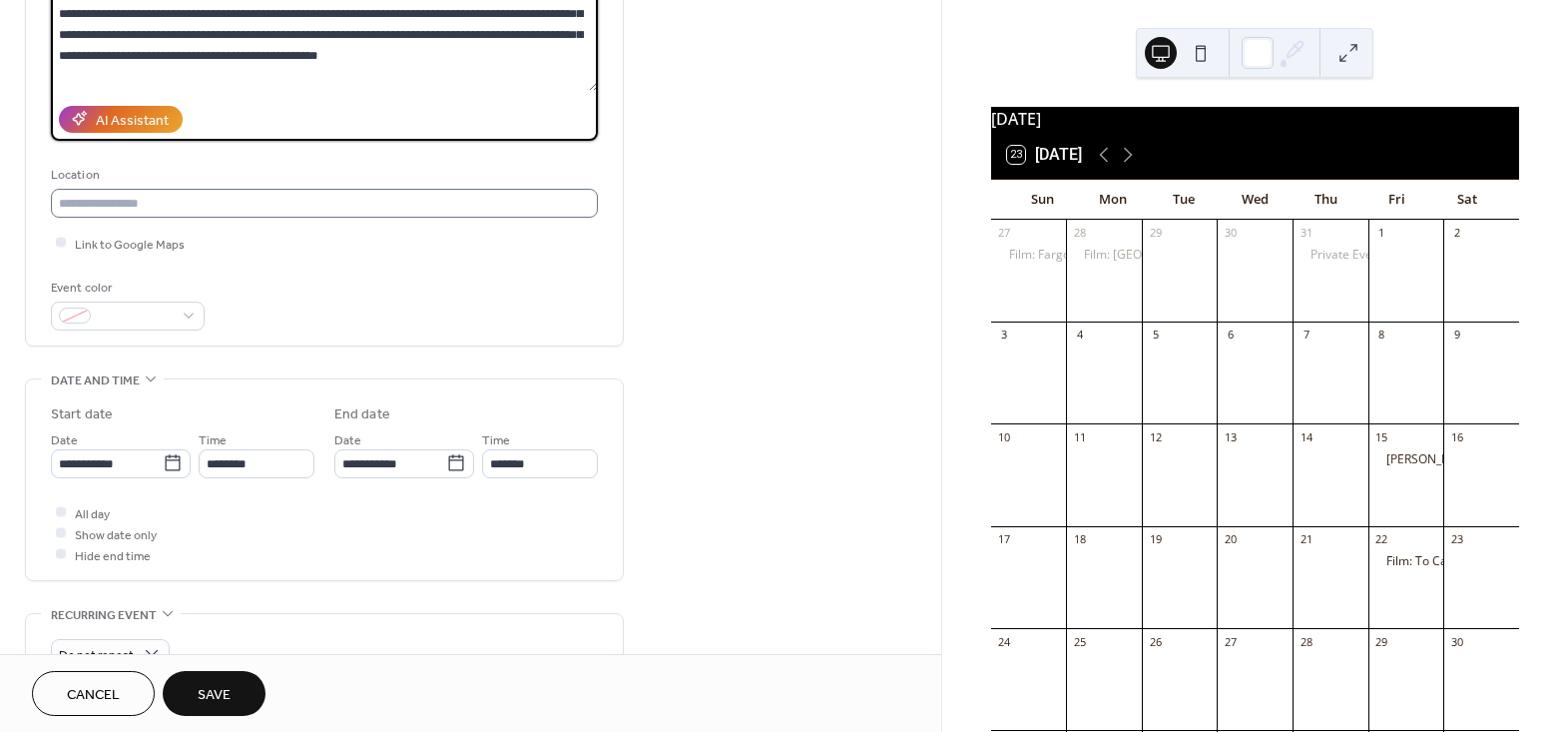 type on "**********" 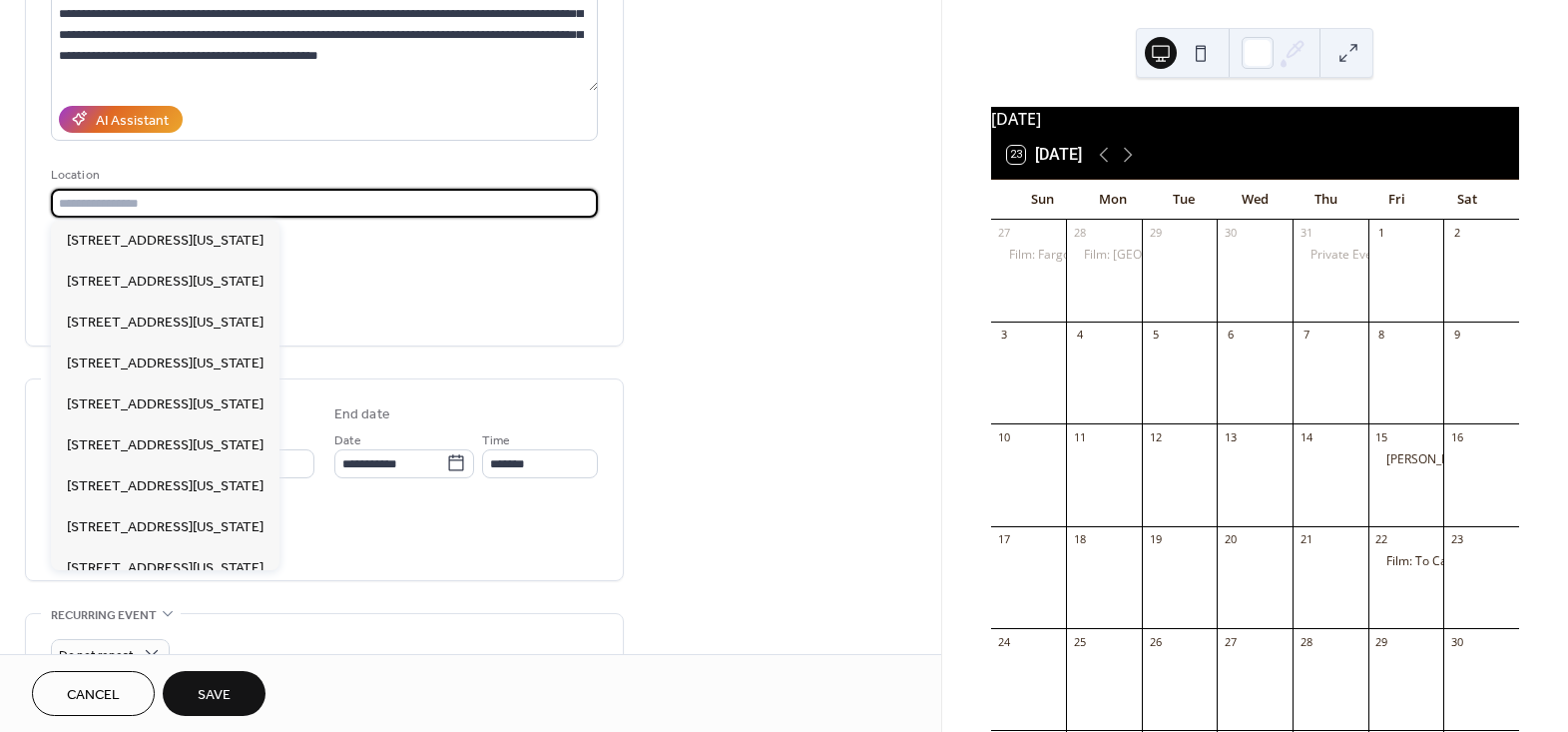 click at bounding box center (324, 203) 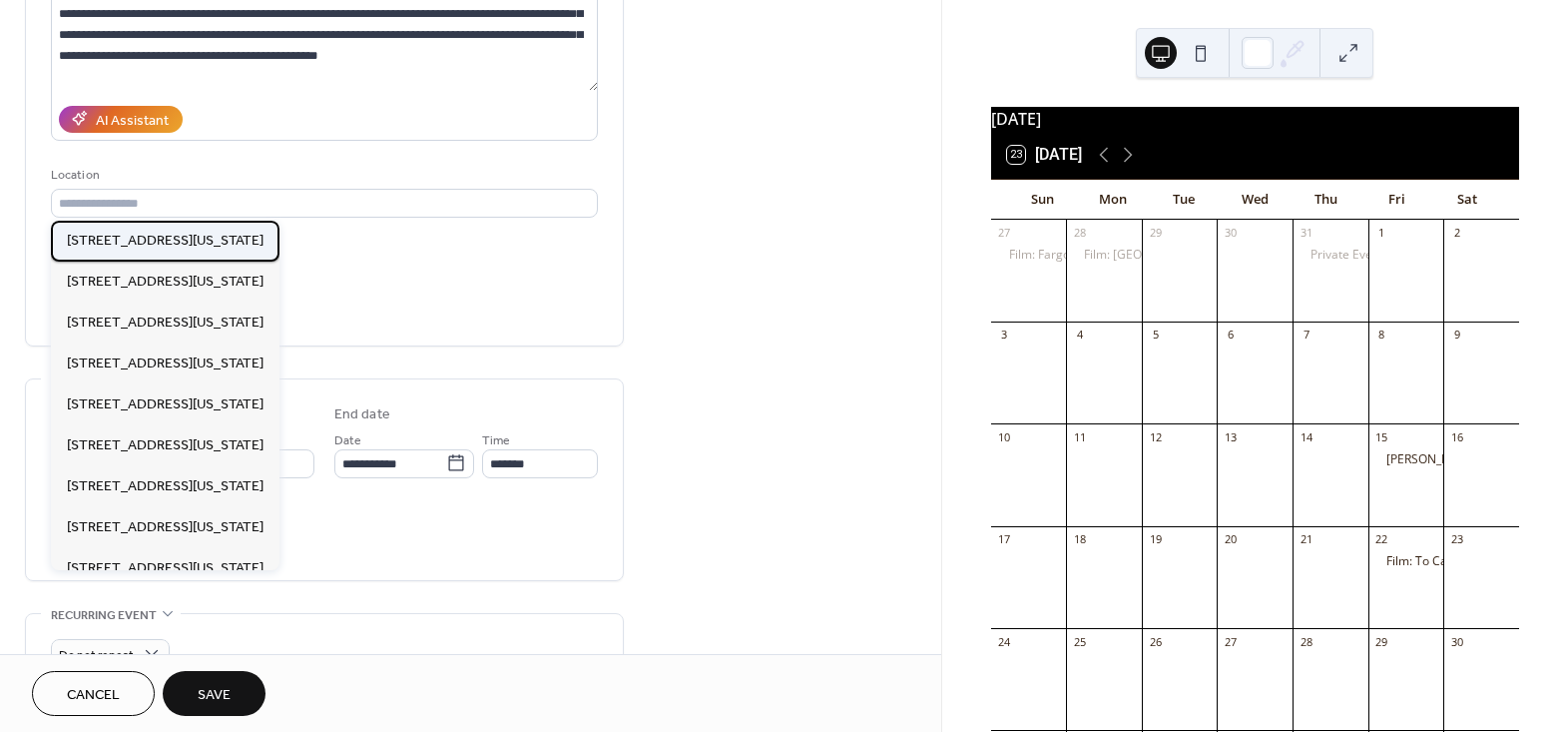 click on "[STREET_ADDRESS][US_STATE]" at bounding box center [165, 240] 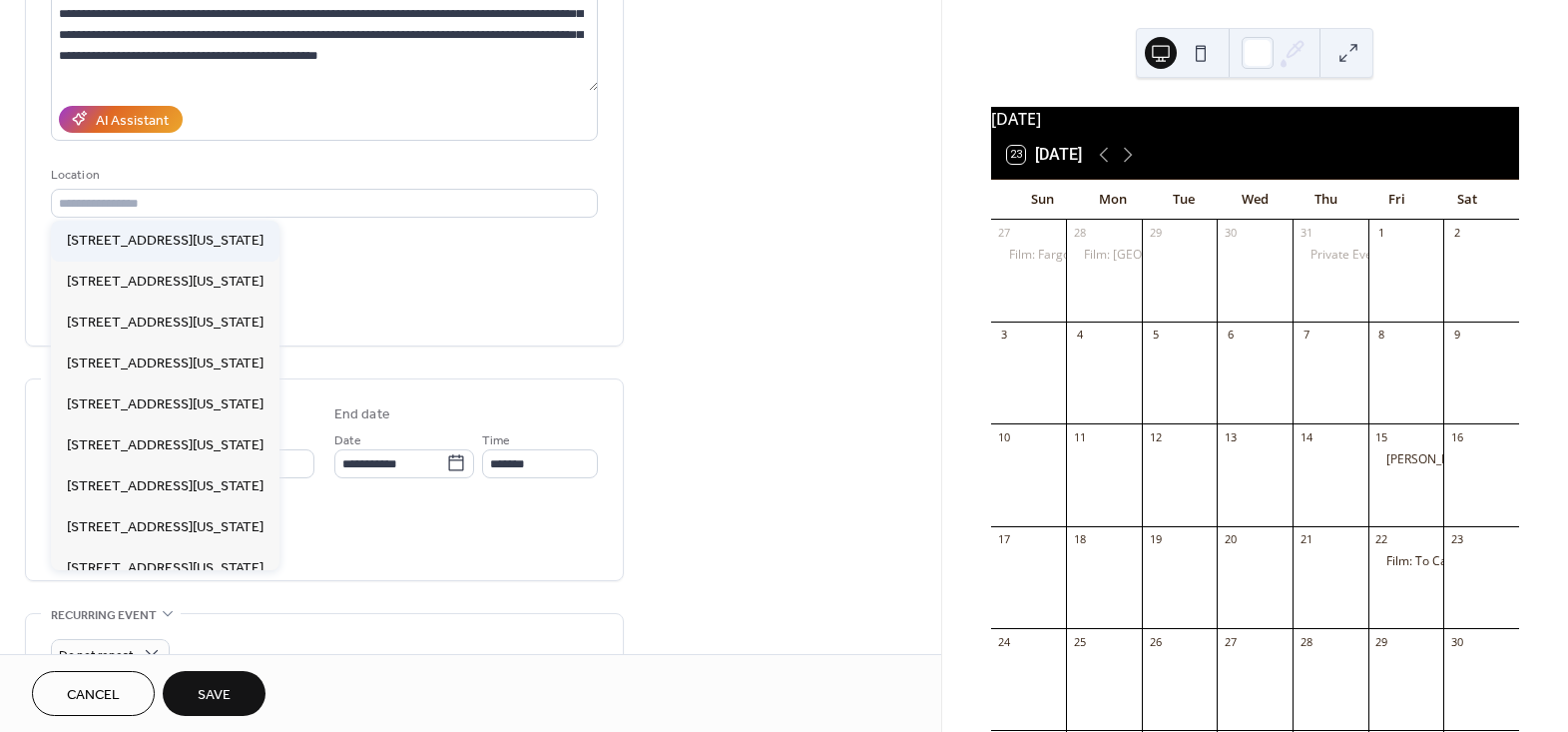 type on "**********" 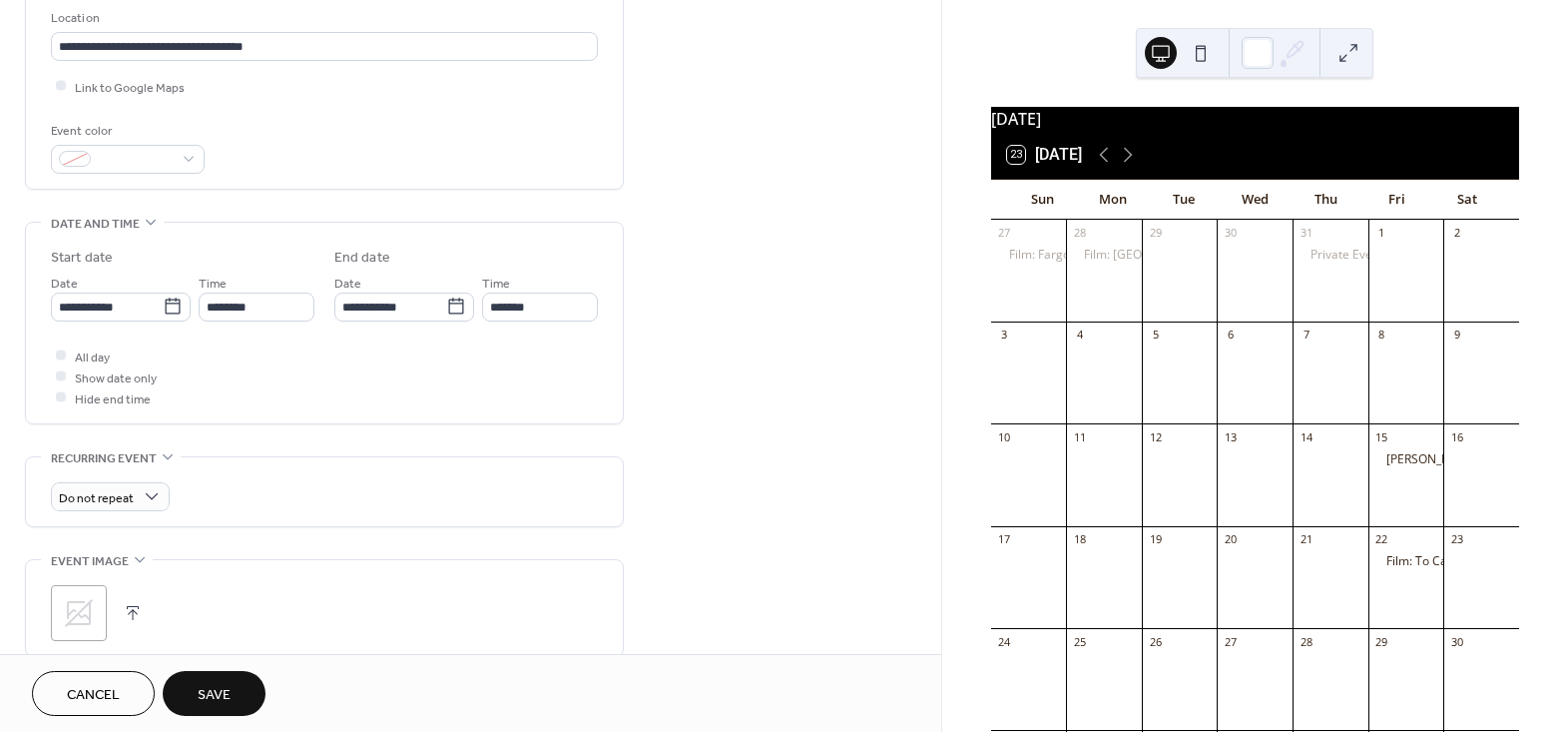 scroll, scrollTop: 453, scrollLeft: 0, axis: vertical 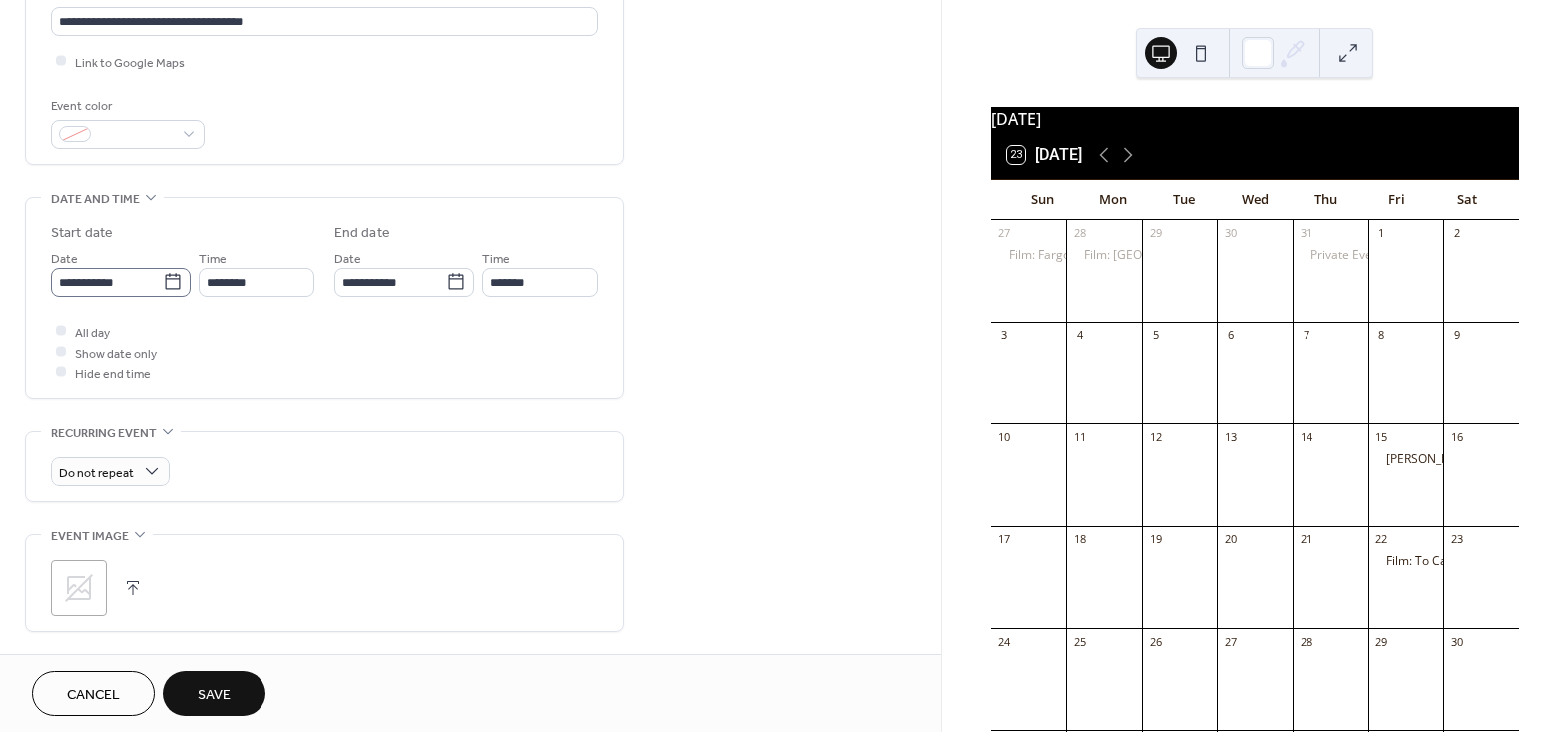 click 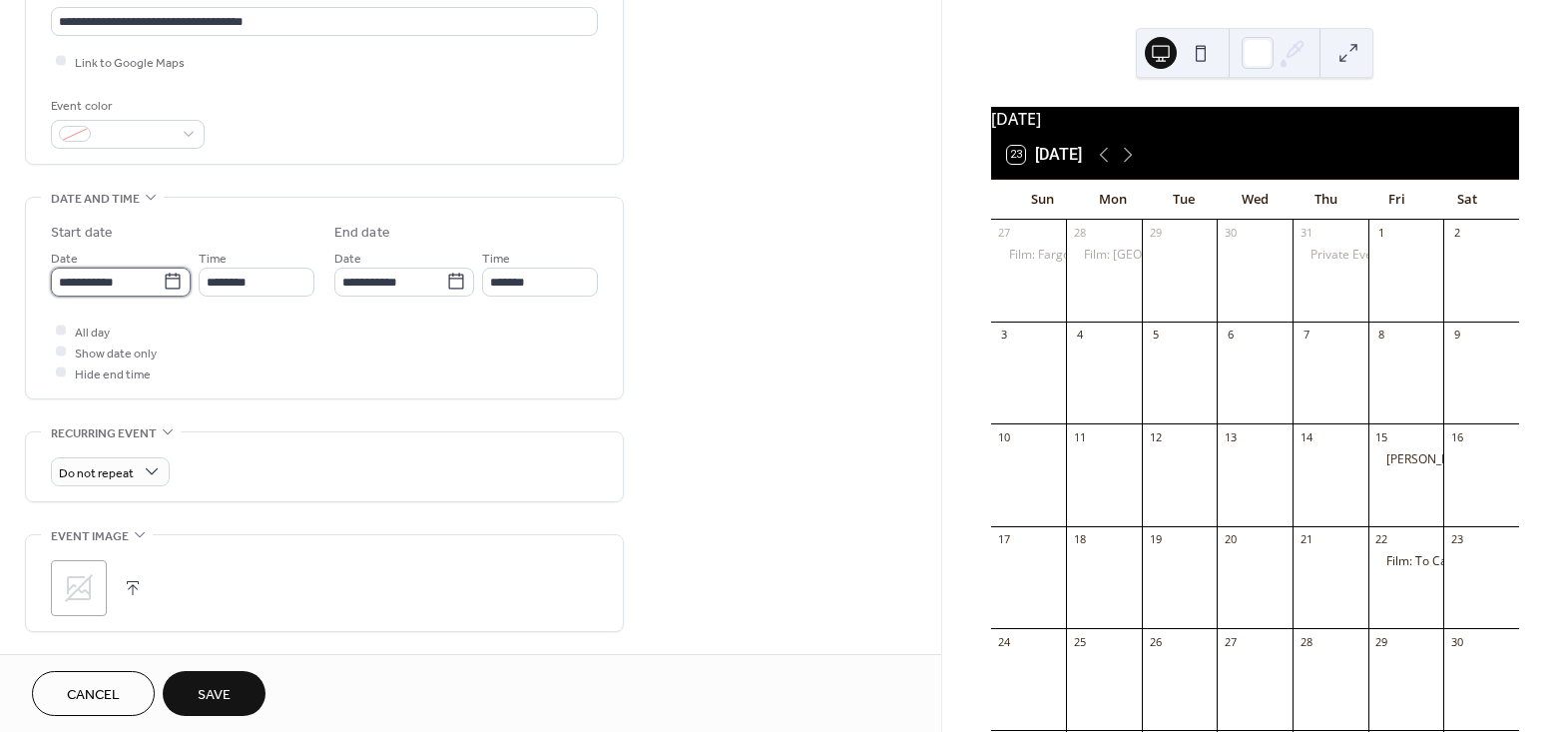 click on "**********" at bounding box center [107, 282] 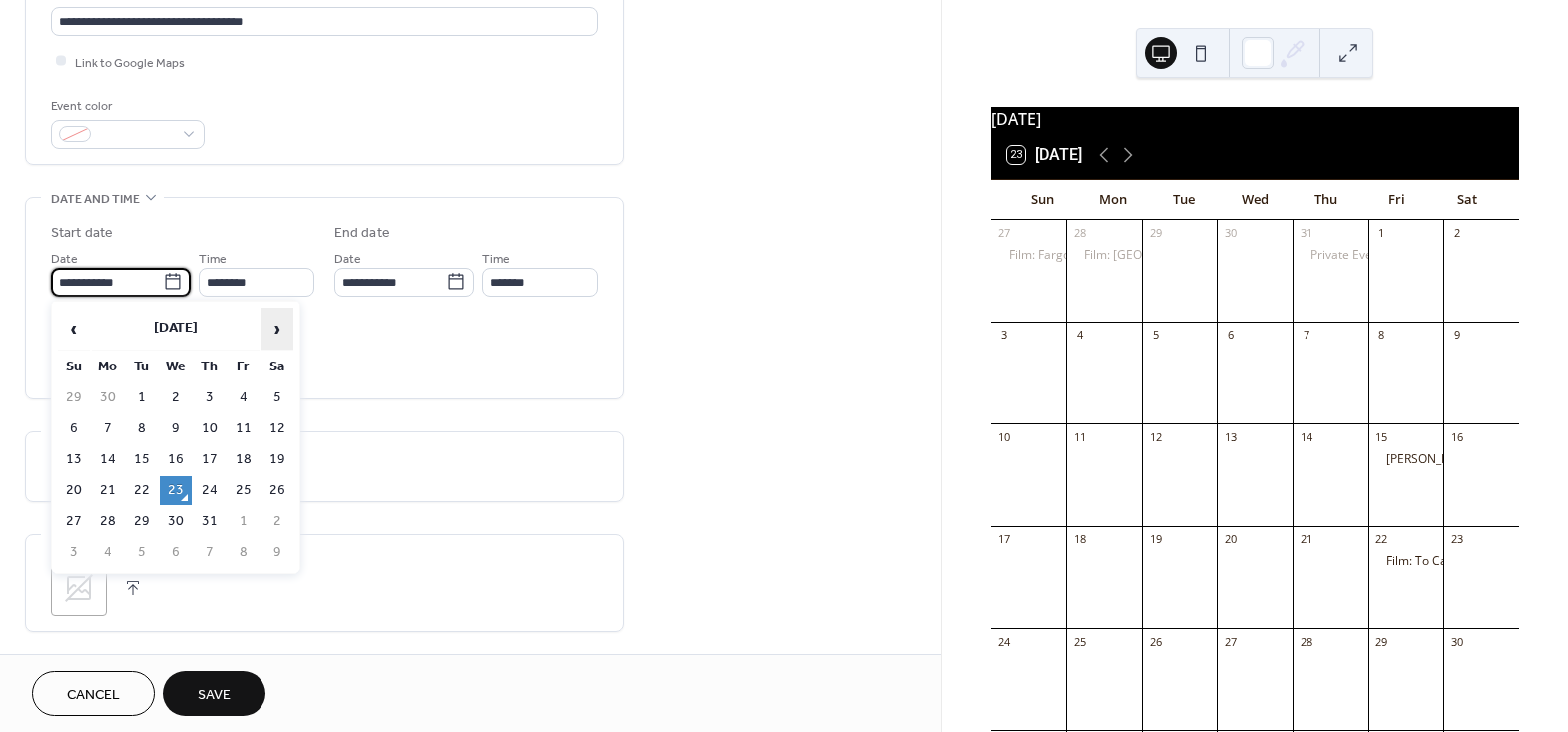 click on "›" at bounding box center (277, 329) 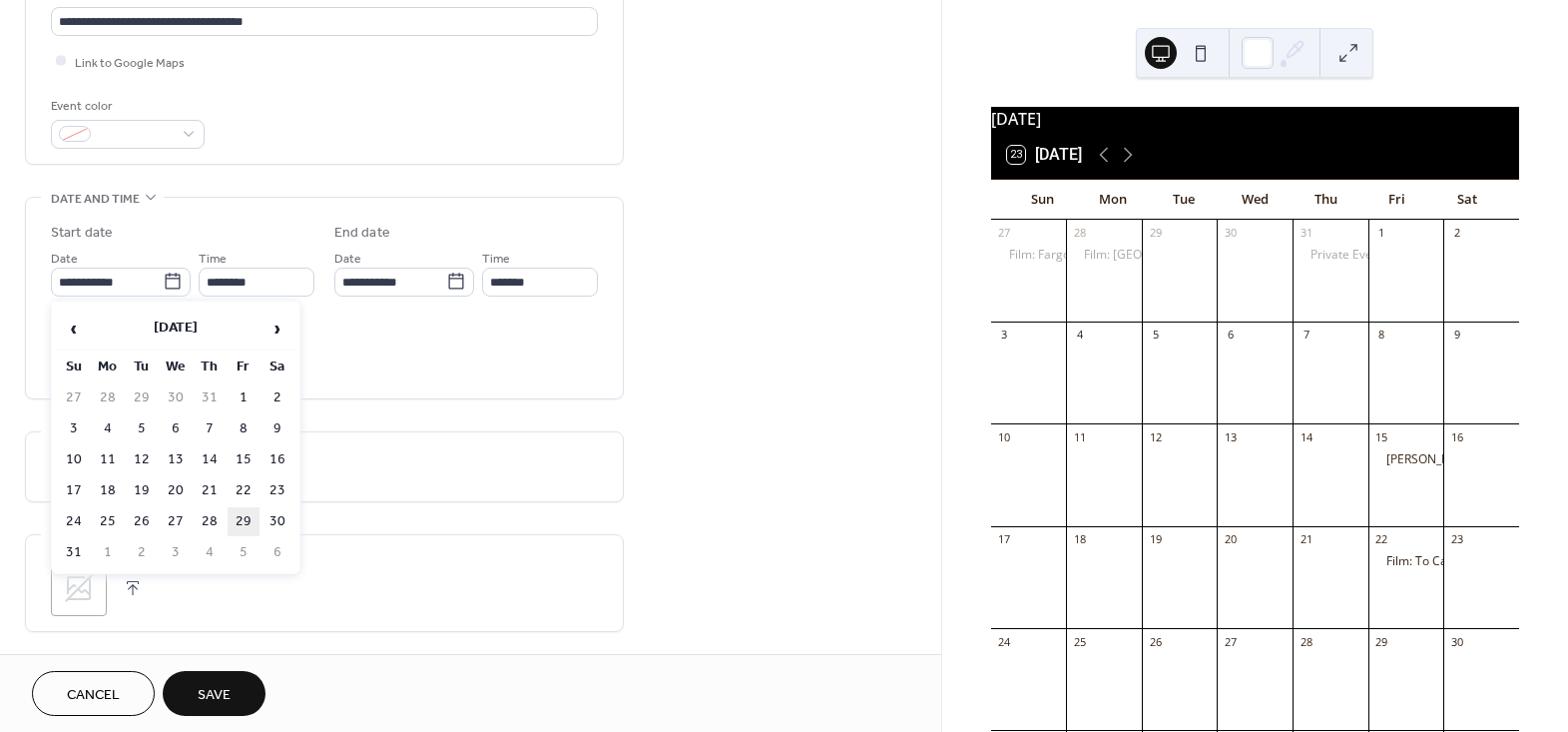 click on "29" at bounding box center [244, 521] 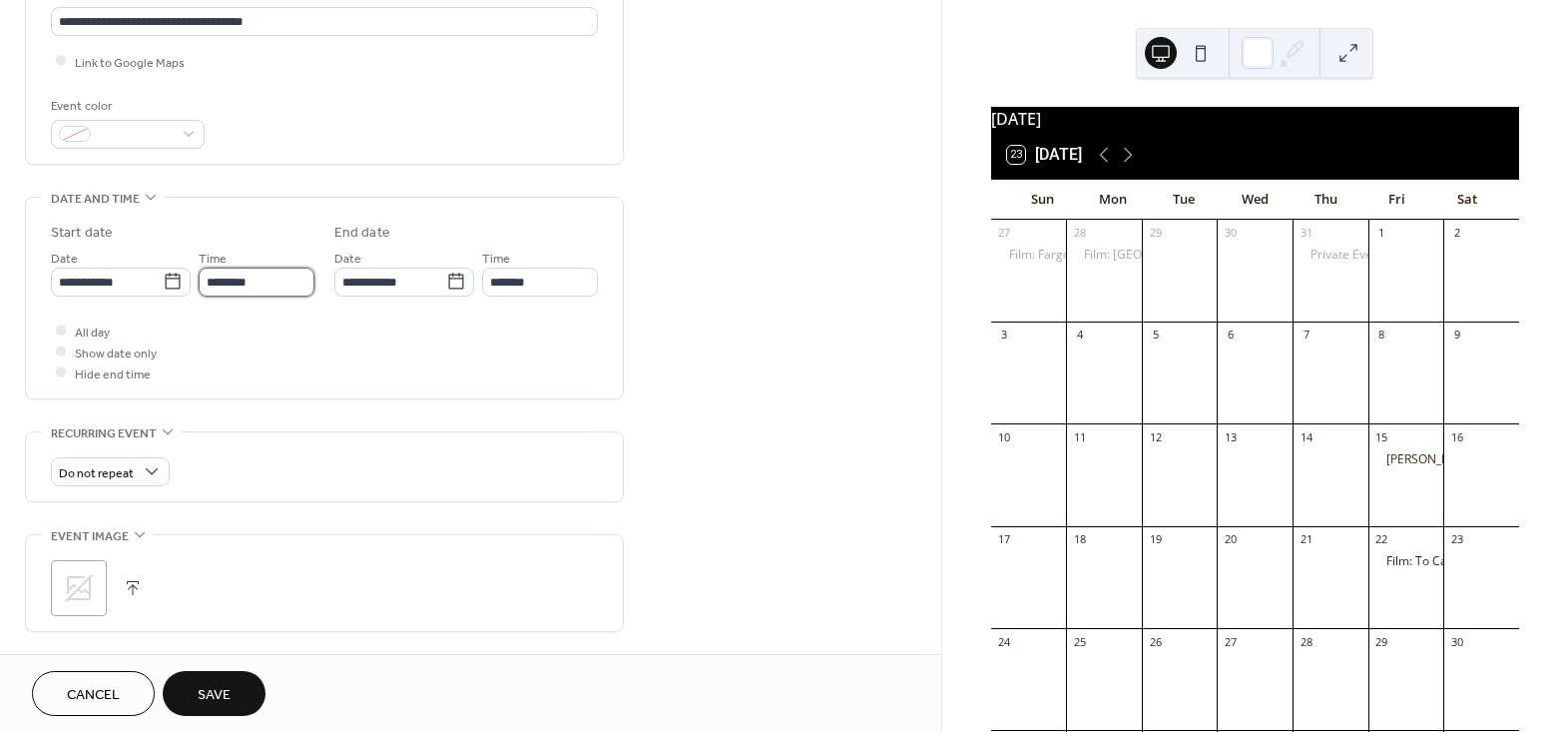 click on "********" at bounding box center [257, 282] 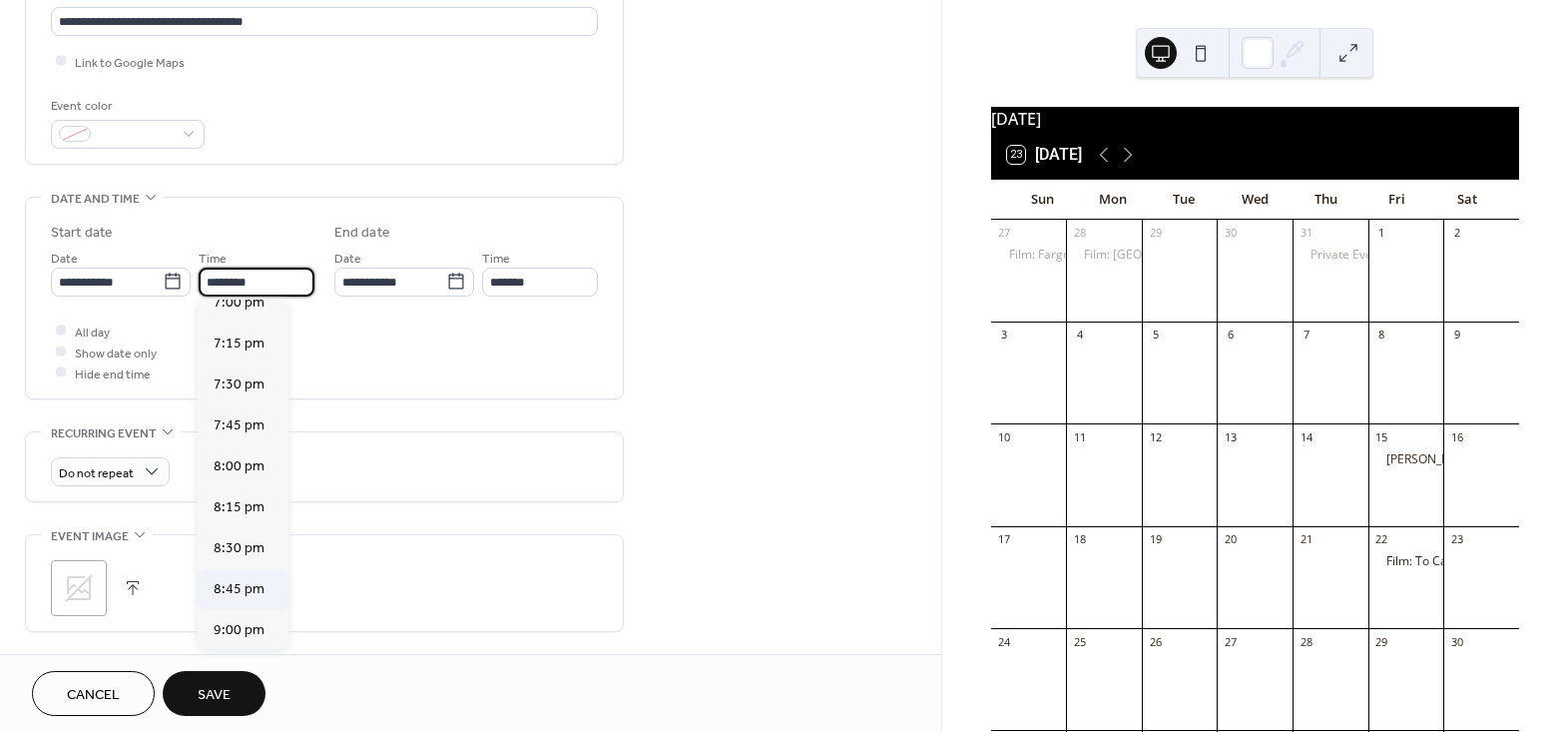 scroll, scrollTop: 3127, scrollLeft: 0, axis: vertical 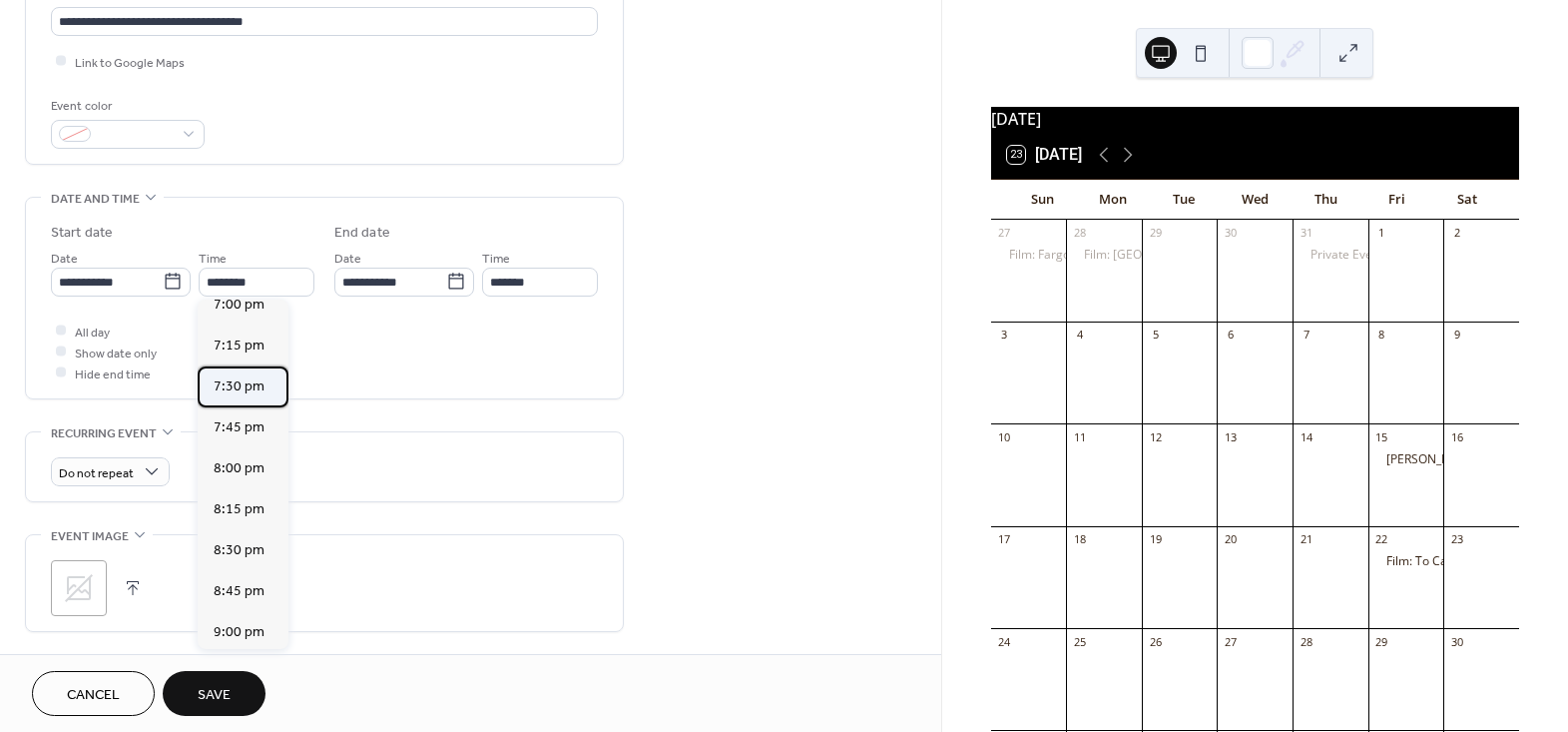 click on "7:30 pm" at bounding box center (239, 385) 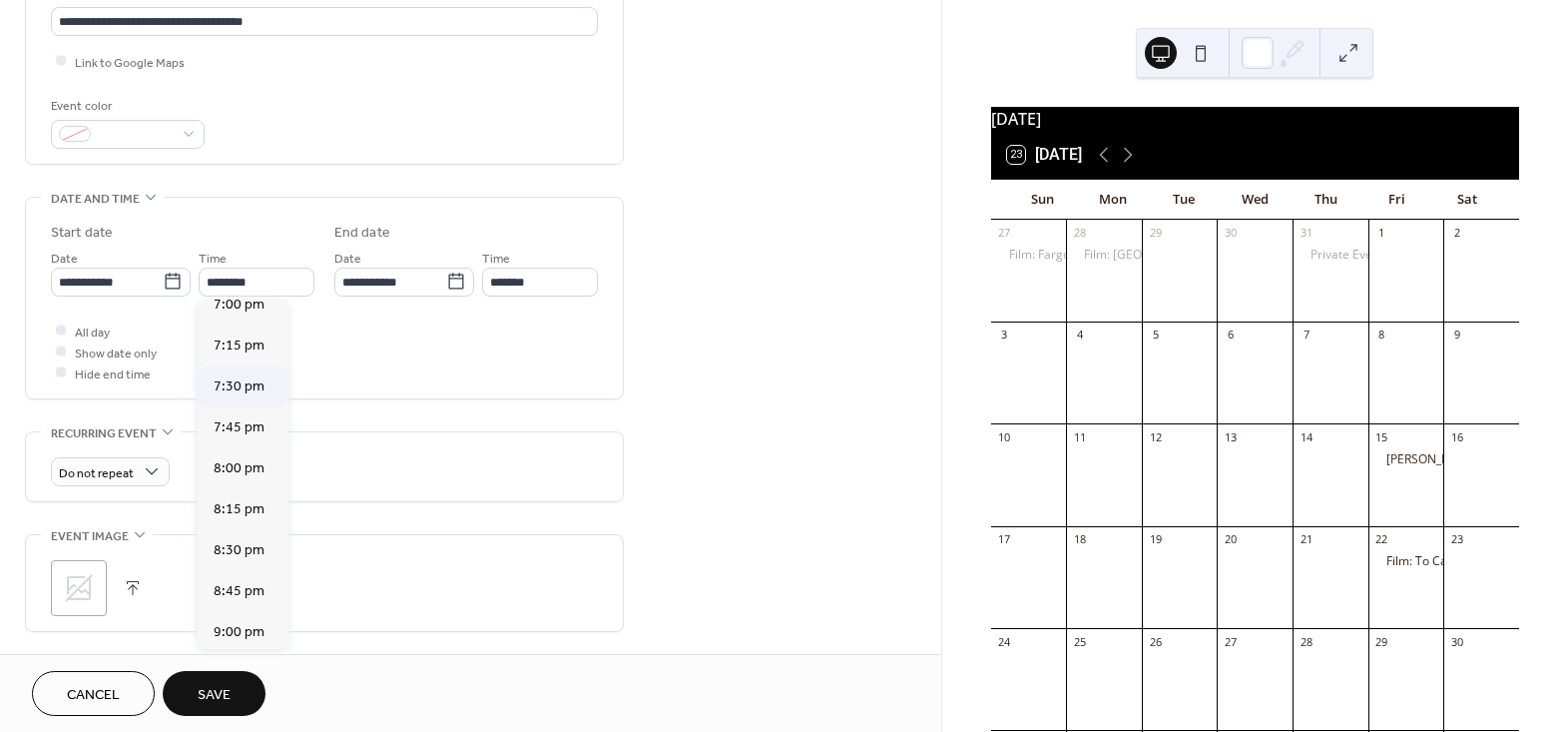type on "*******" 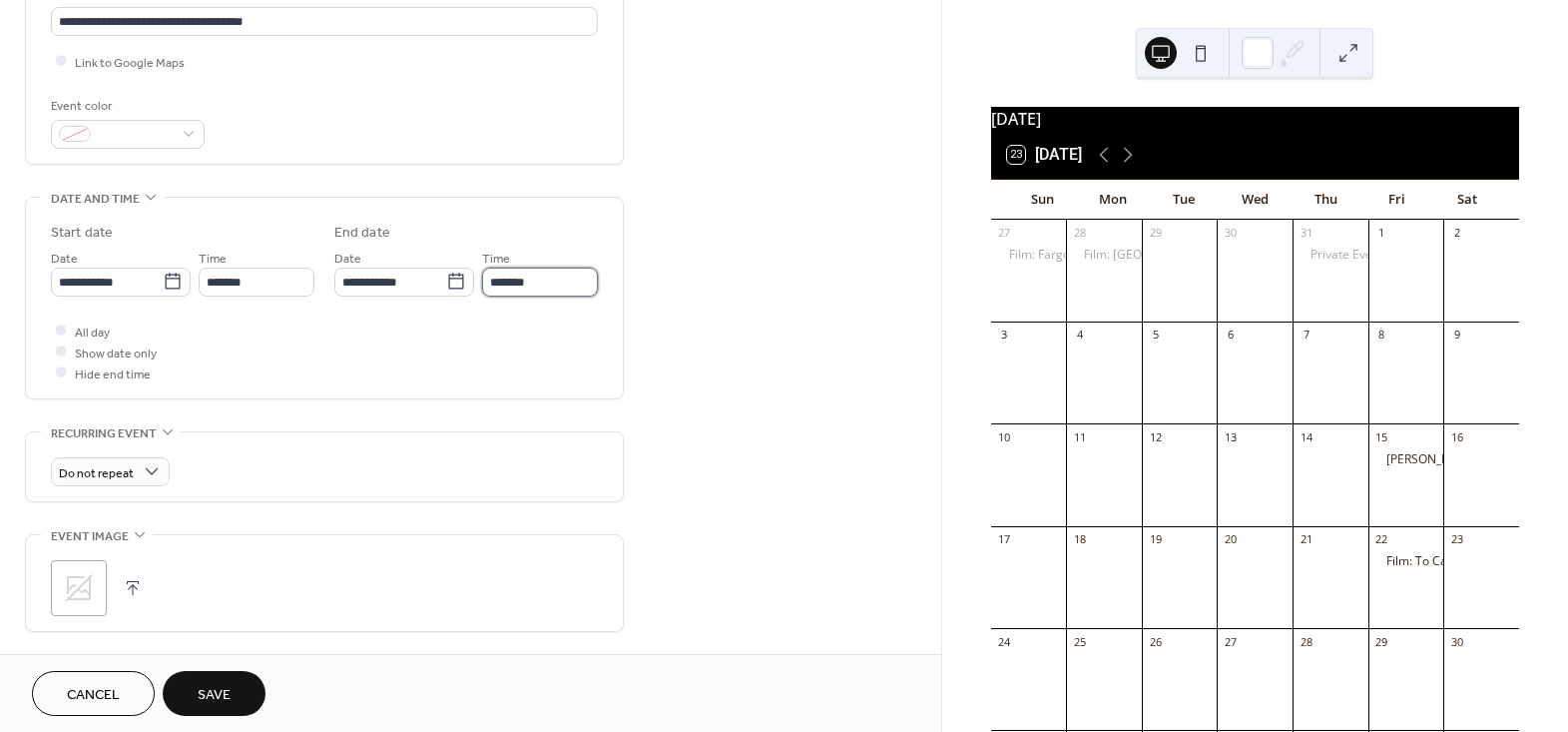 click on "*******" at bounding box center (540, 282) 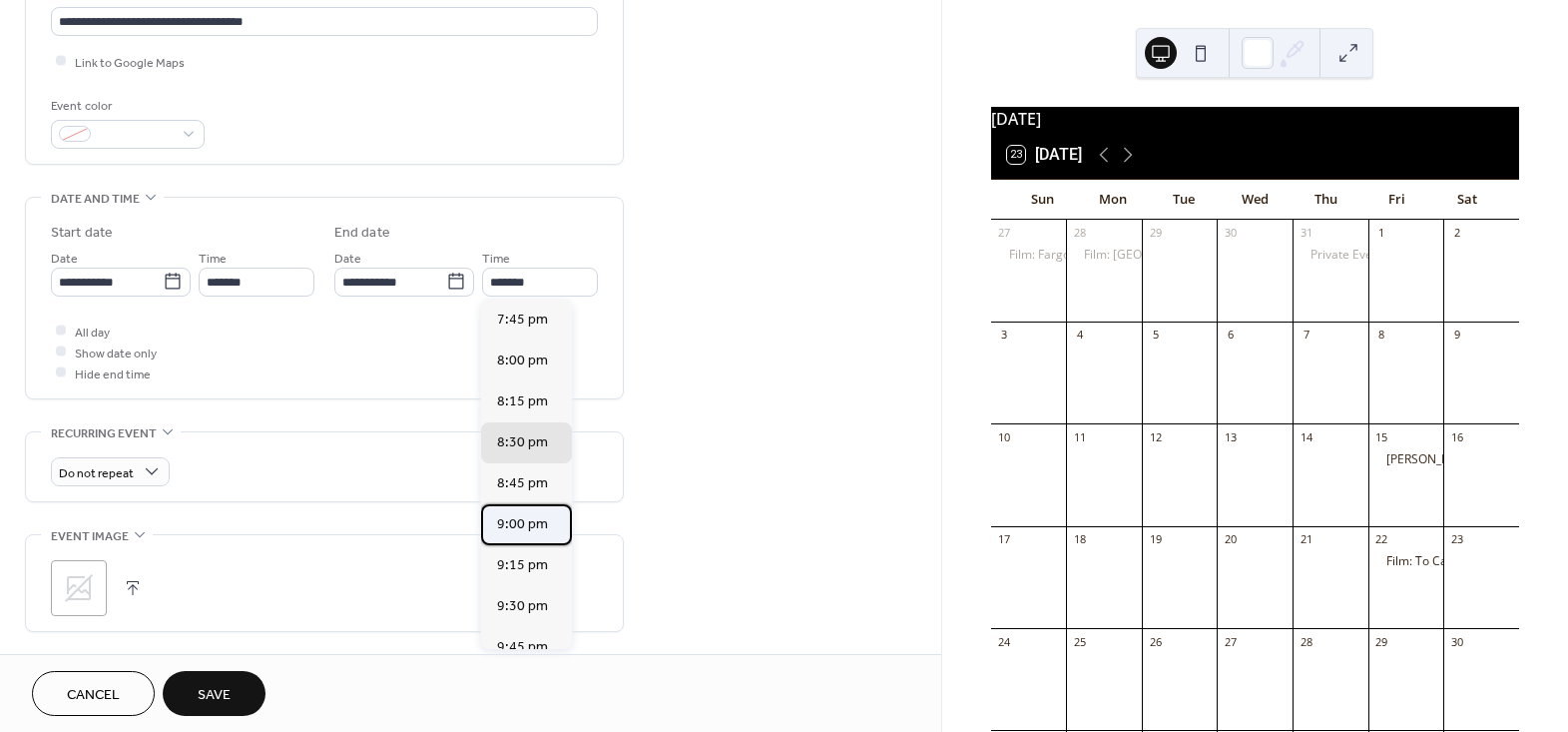 click on "9:00 pm" at bounding box center [522, 523] 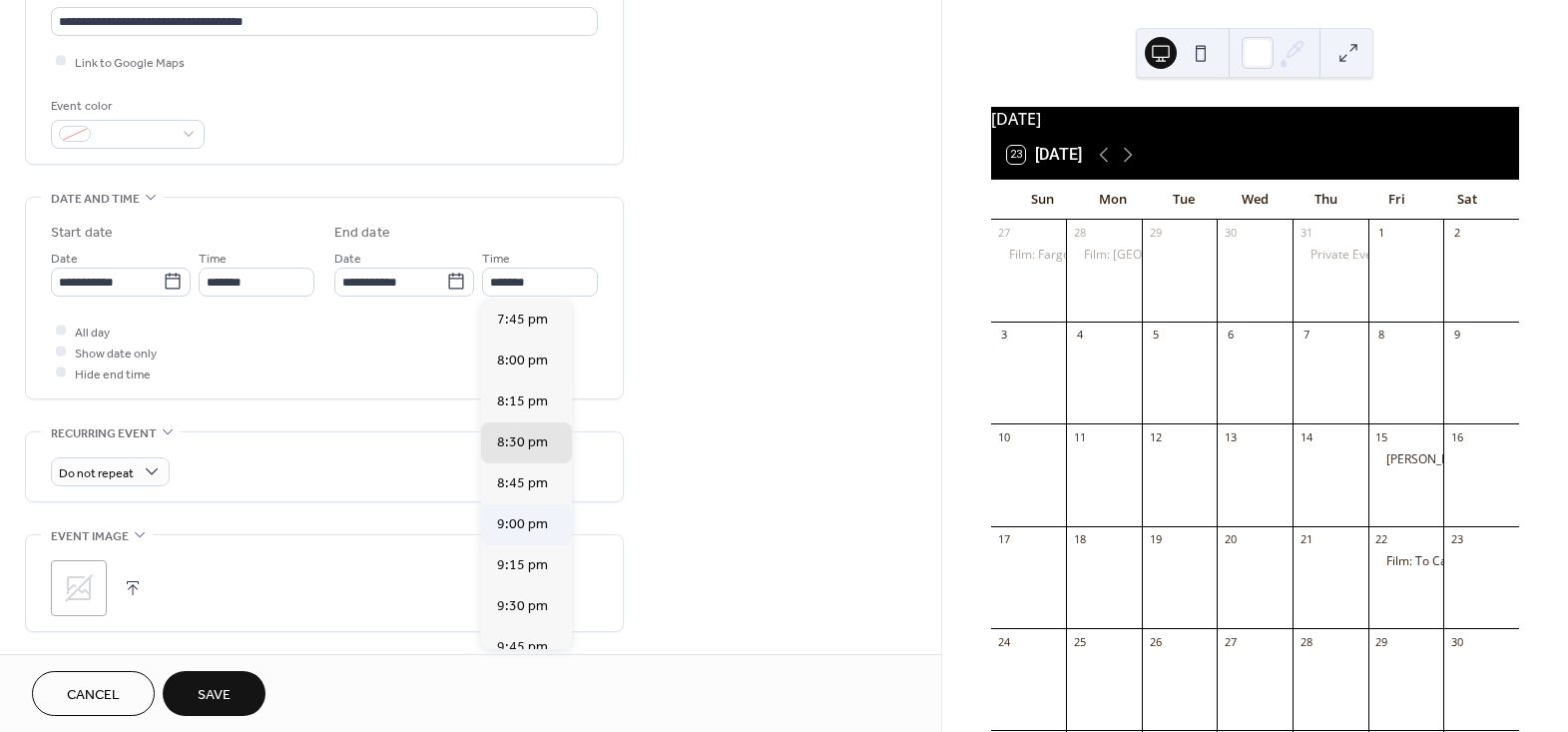 type on "*******" 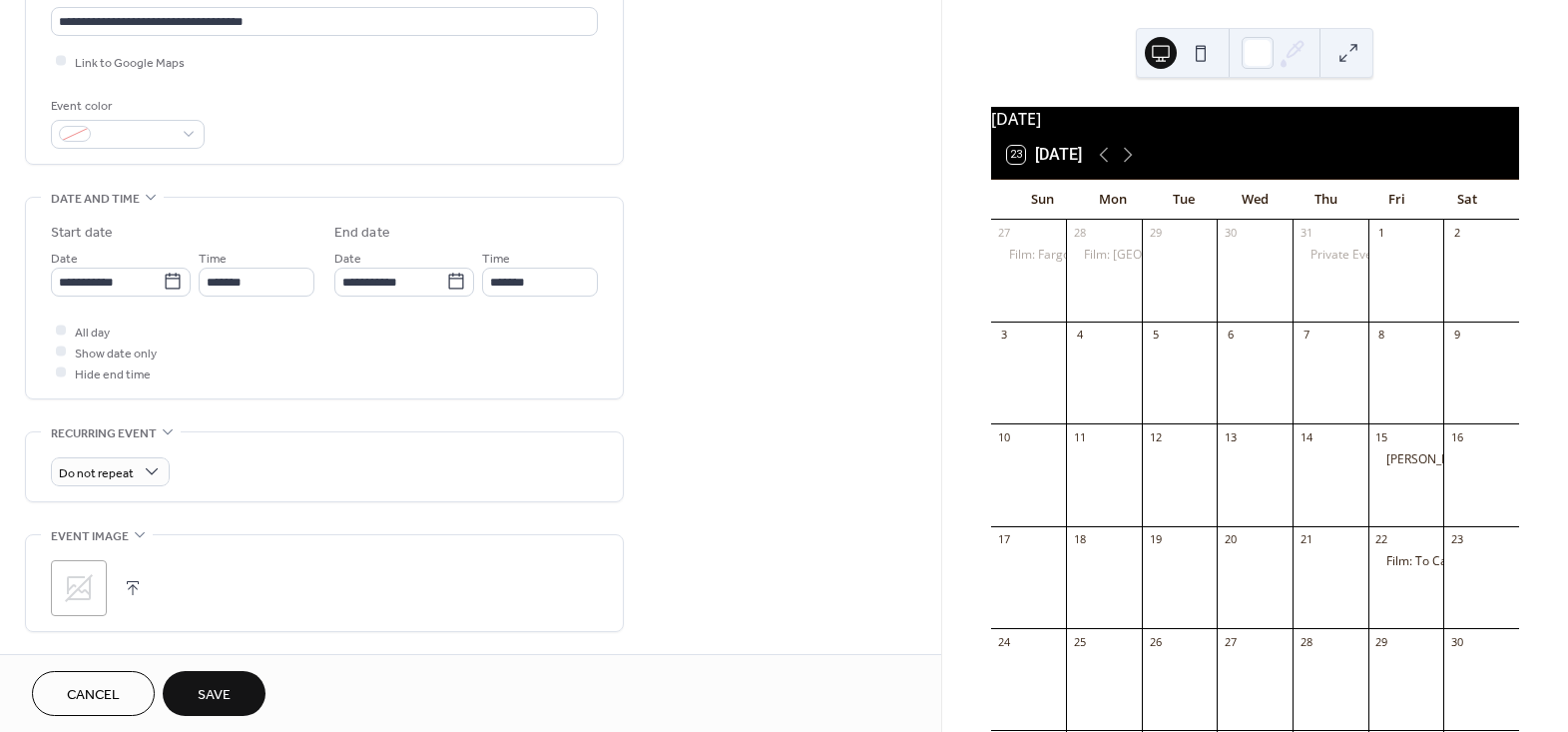 click 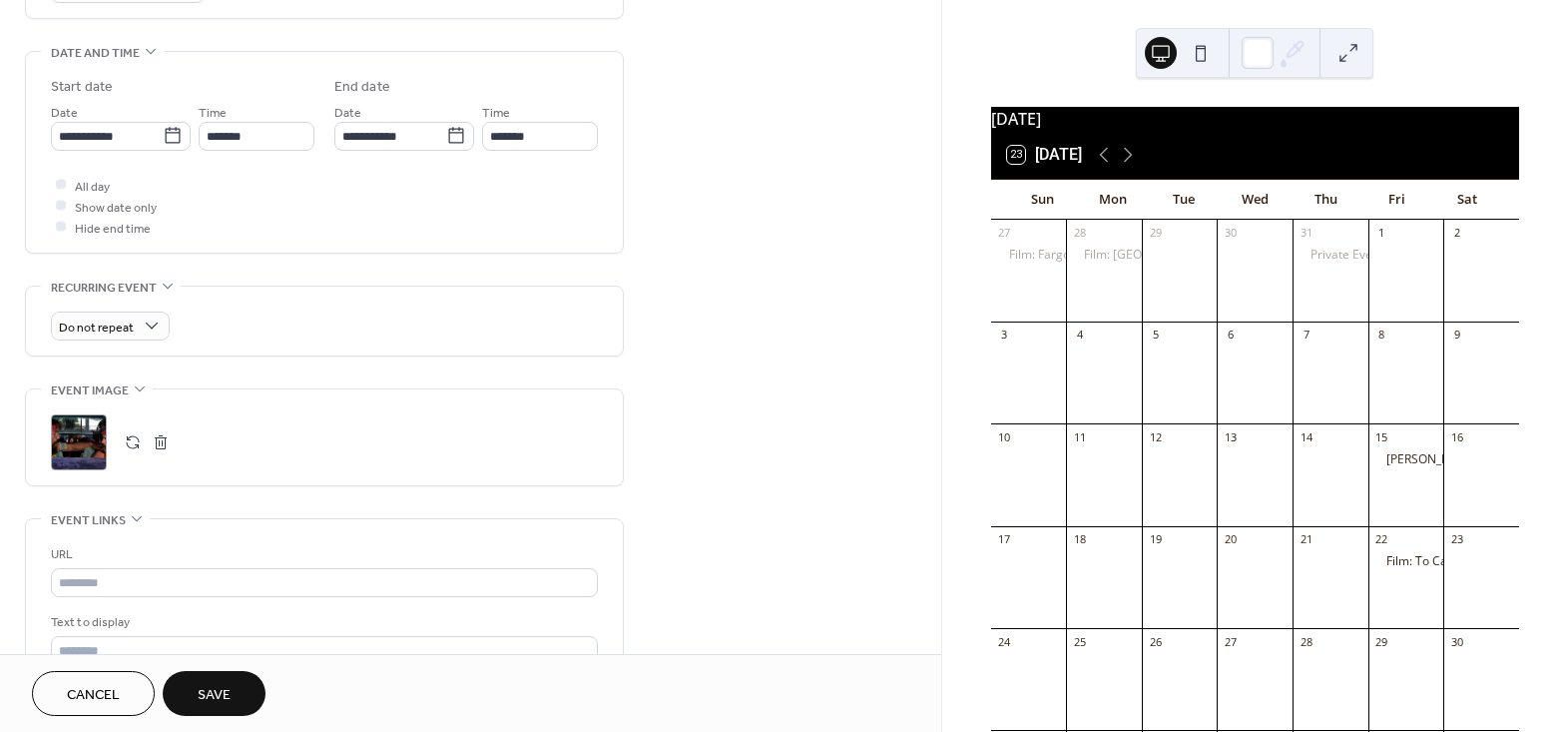 scroll, scrollTop: 635, scrollLeft: 0, axis: vertical 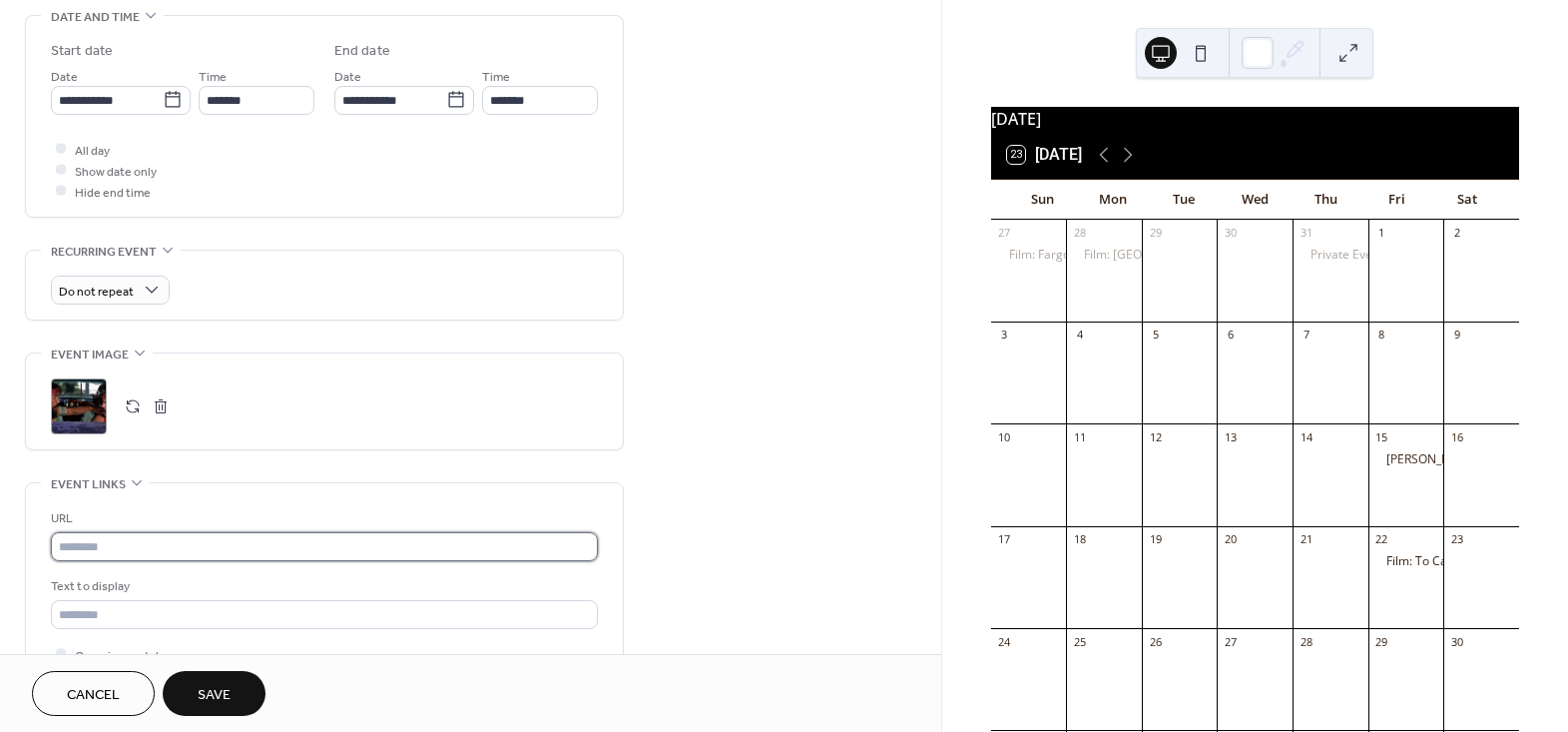 click at bounding box center (324, 546) 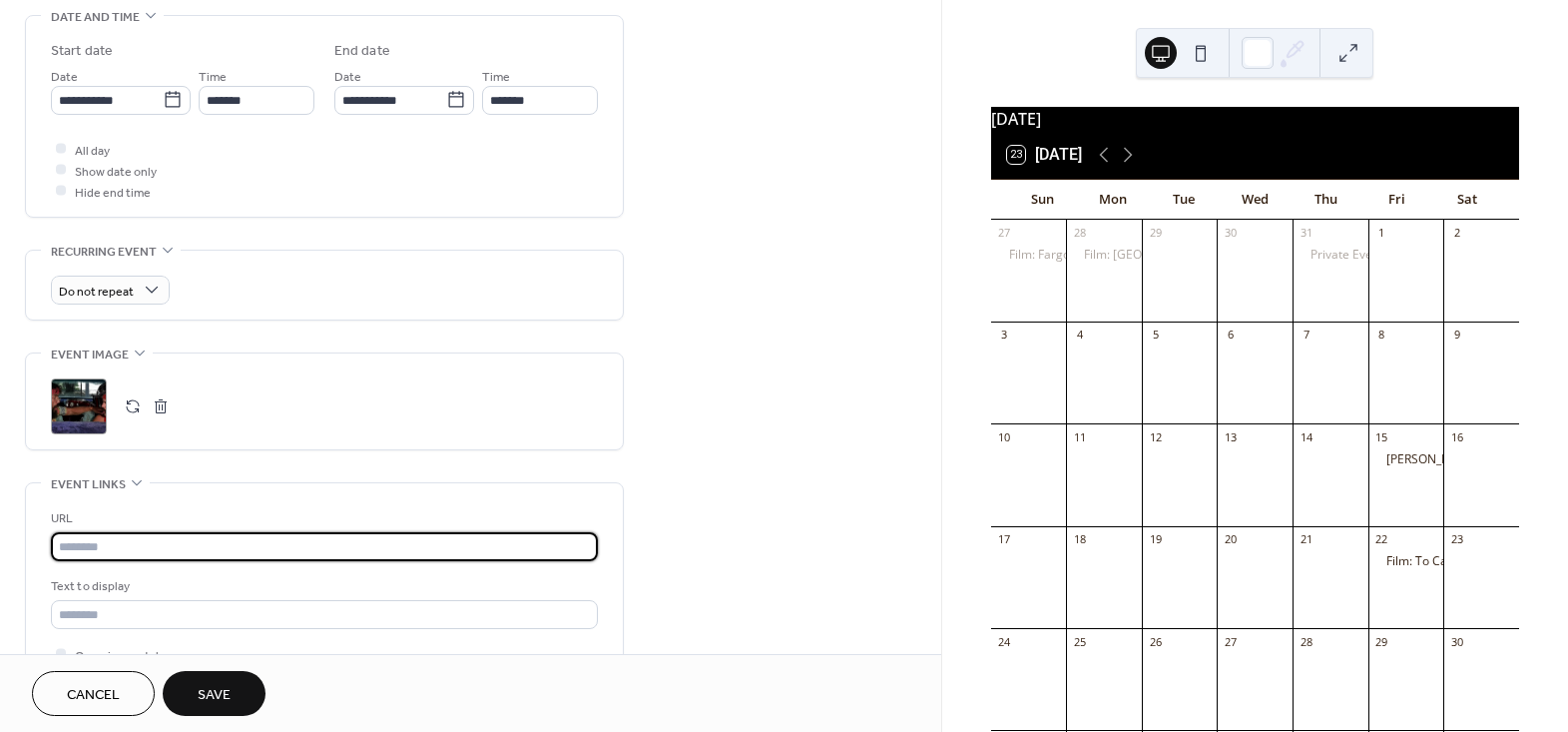 paste on "**********" 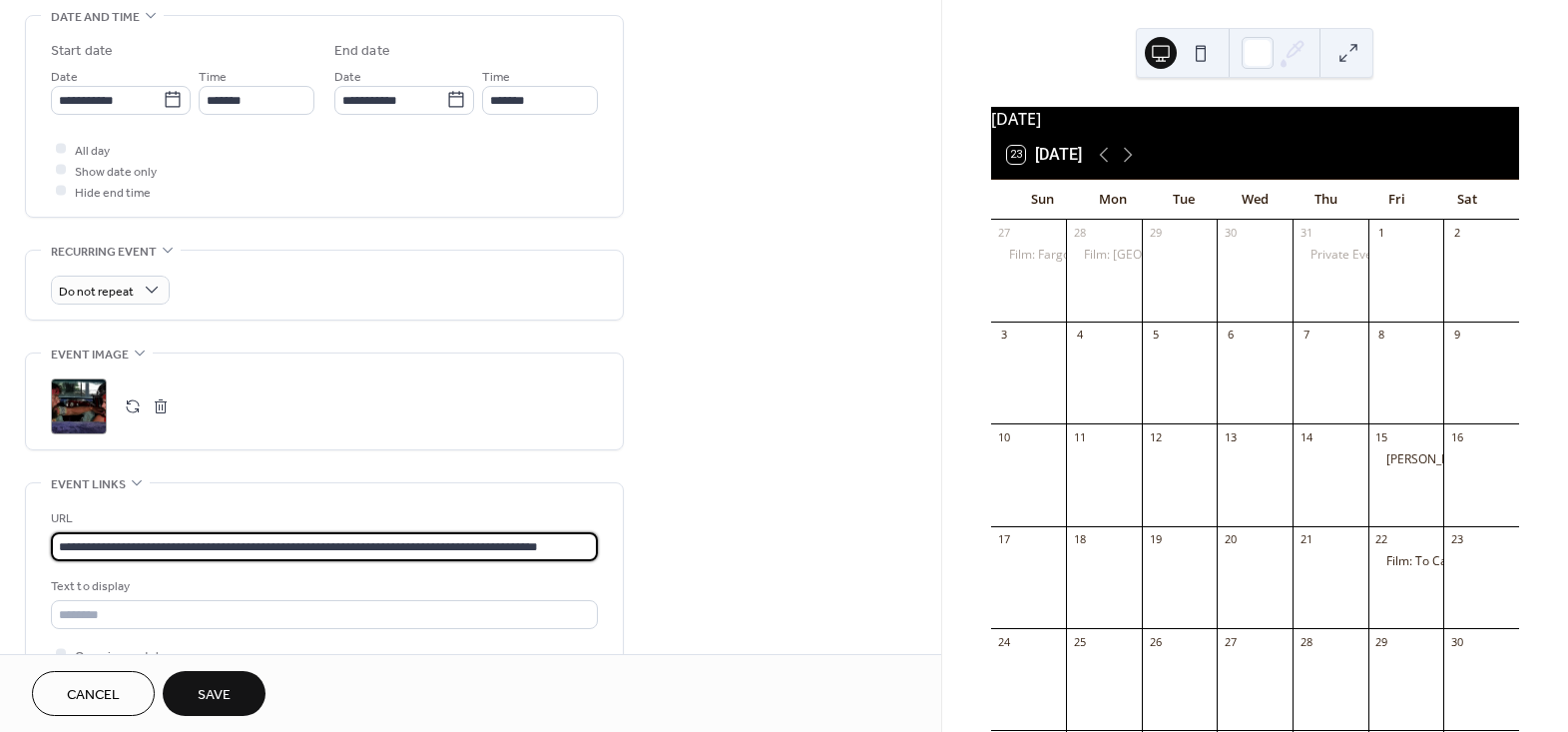 scroll, scrollTop: 0, scrollLeft: 10, axis: horizontal 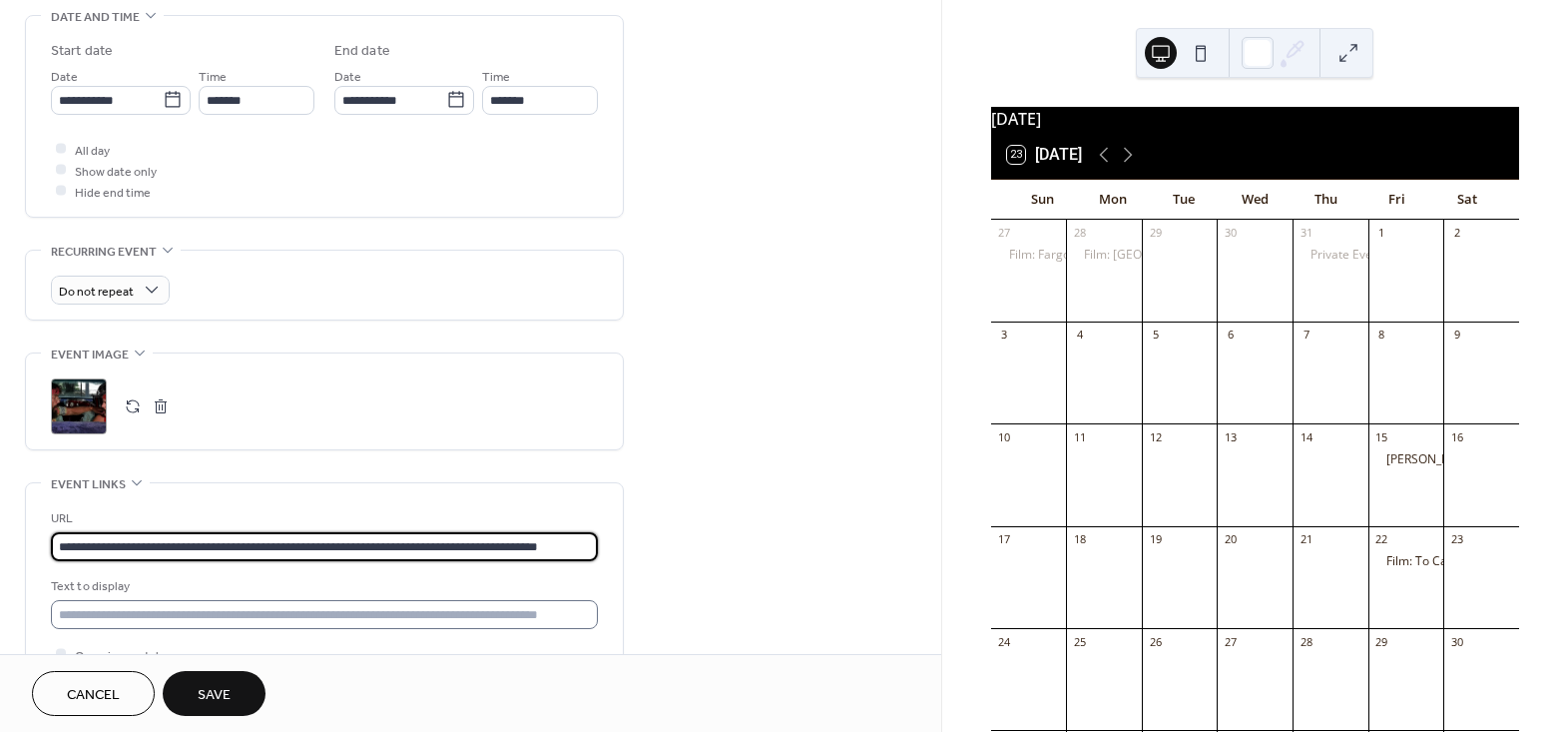 type on "**********" 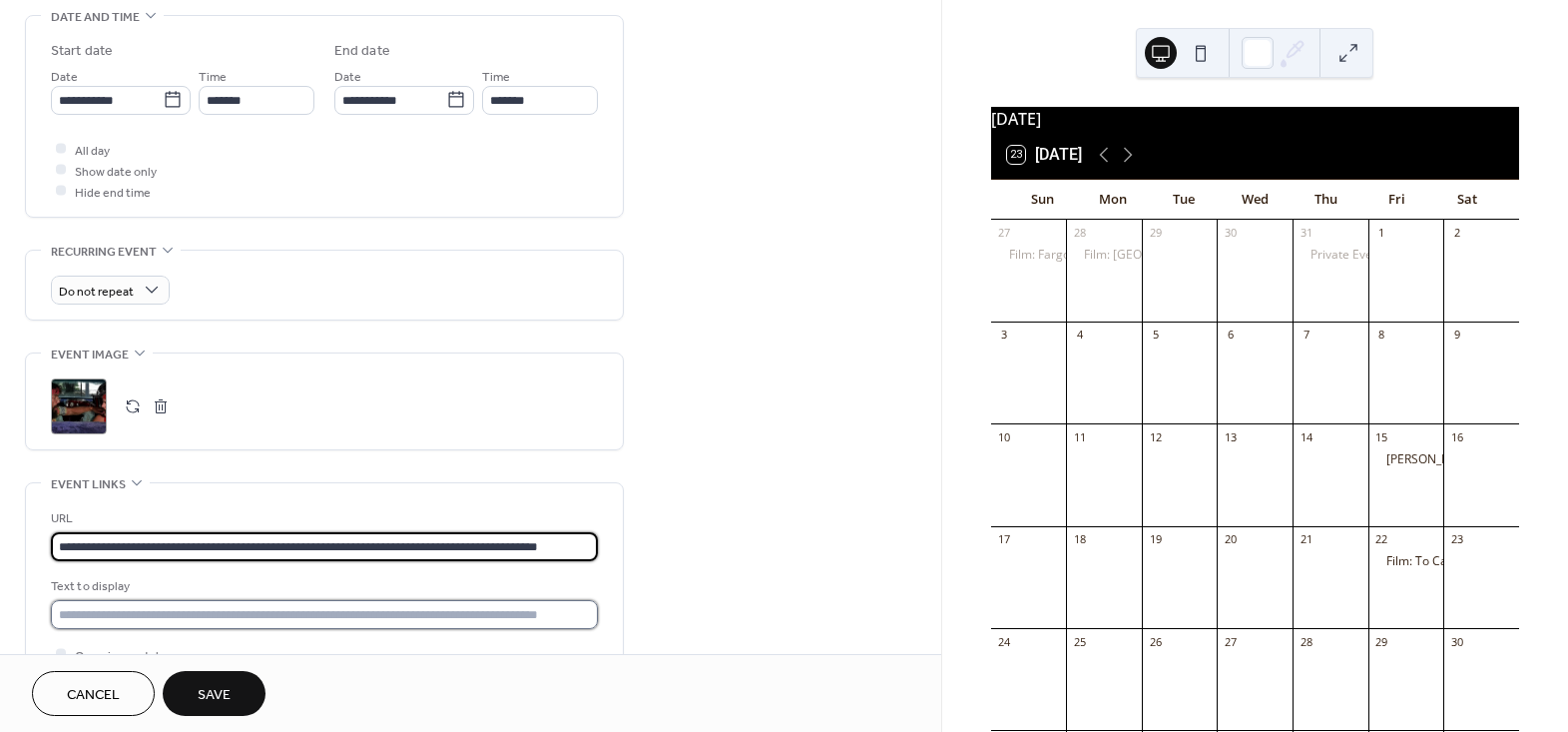 scroll, scrollTop: 0, scrollLeft: 0, axis: both 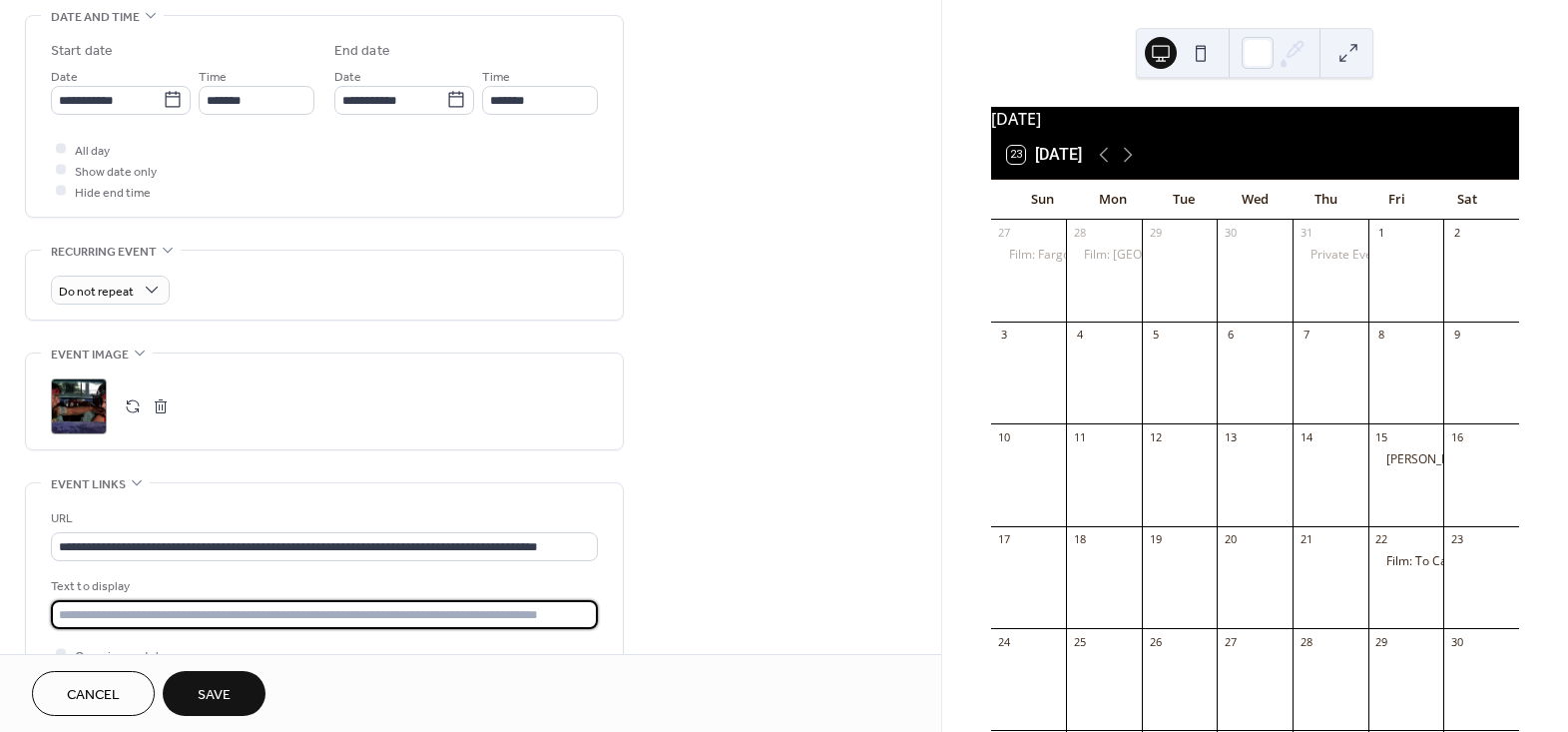 click at bounding box center (324, 614) 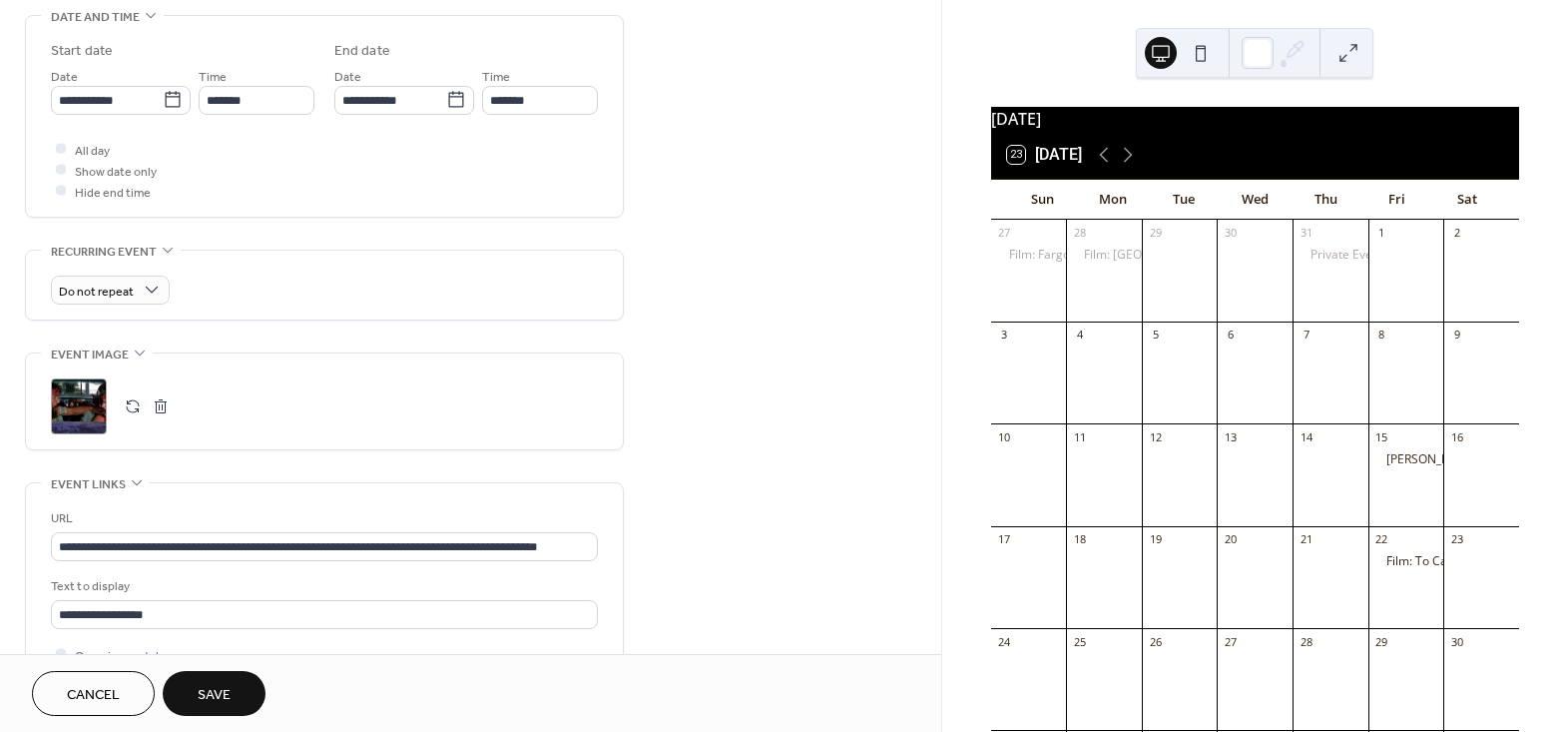 click on "**********" at bounding box center (470, 204) 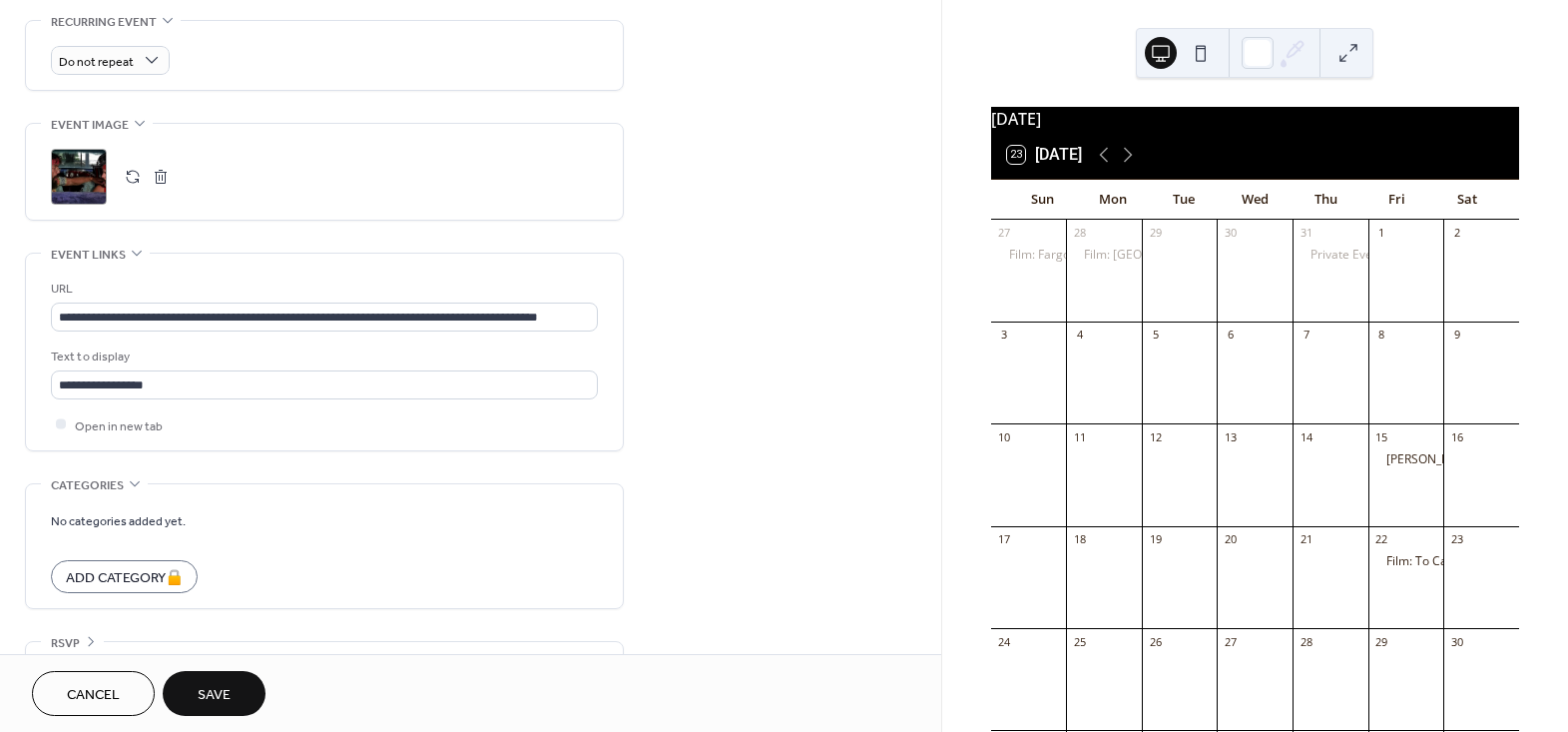 scroll, scrollTop: 912, scrollLeft: 0, axis: vertical 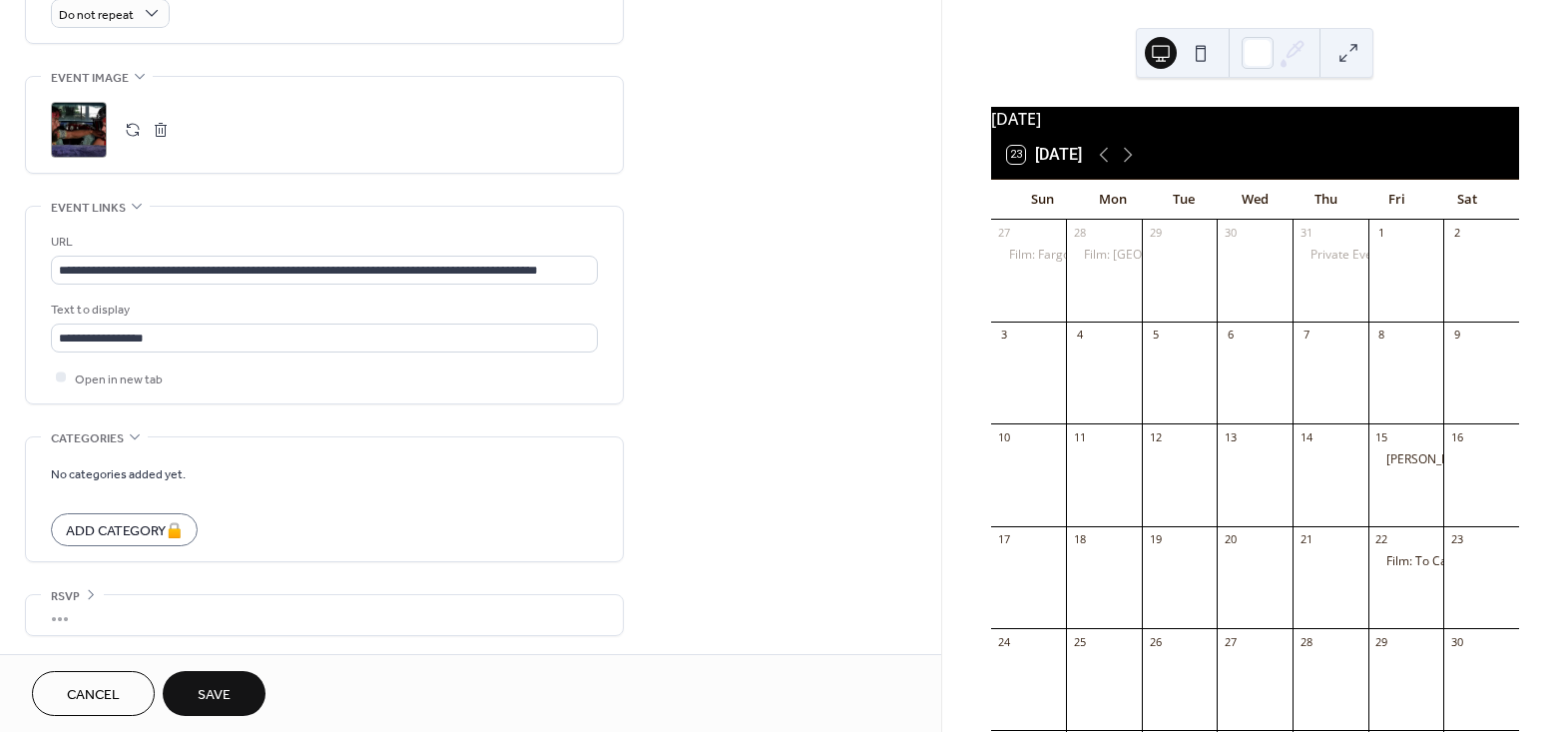 click on "Save" at bounding box center (214, 695) 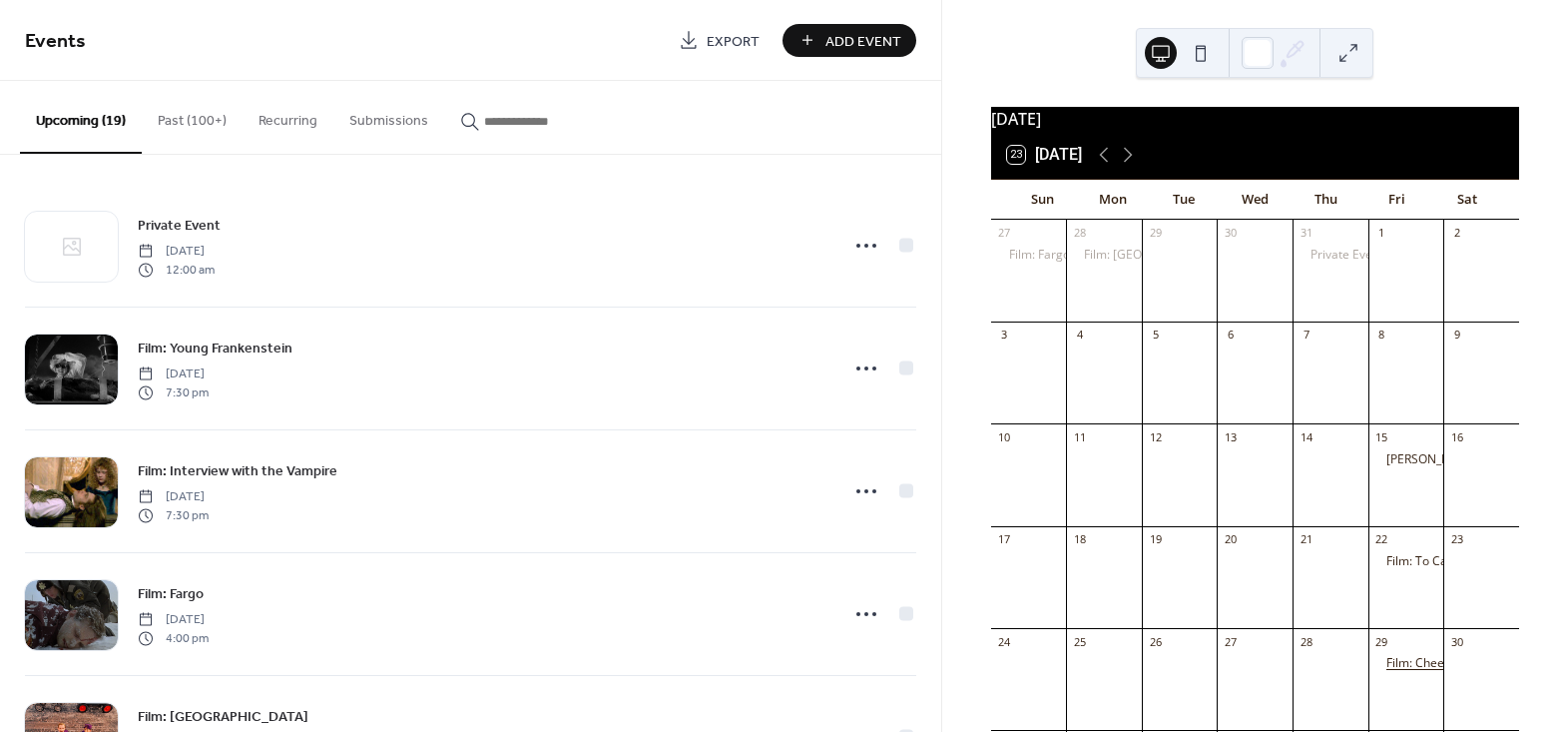click on "Film: Cheech & [PERSON_NAME] Up In Smoke" at bounding box center (1512, 663) 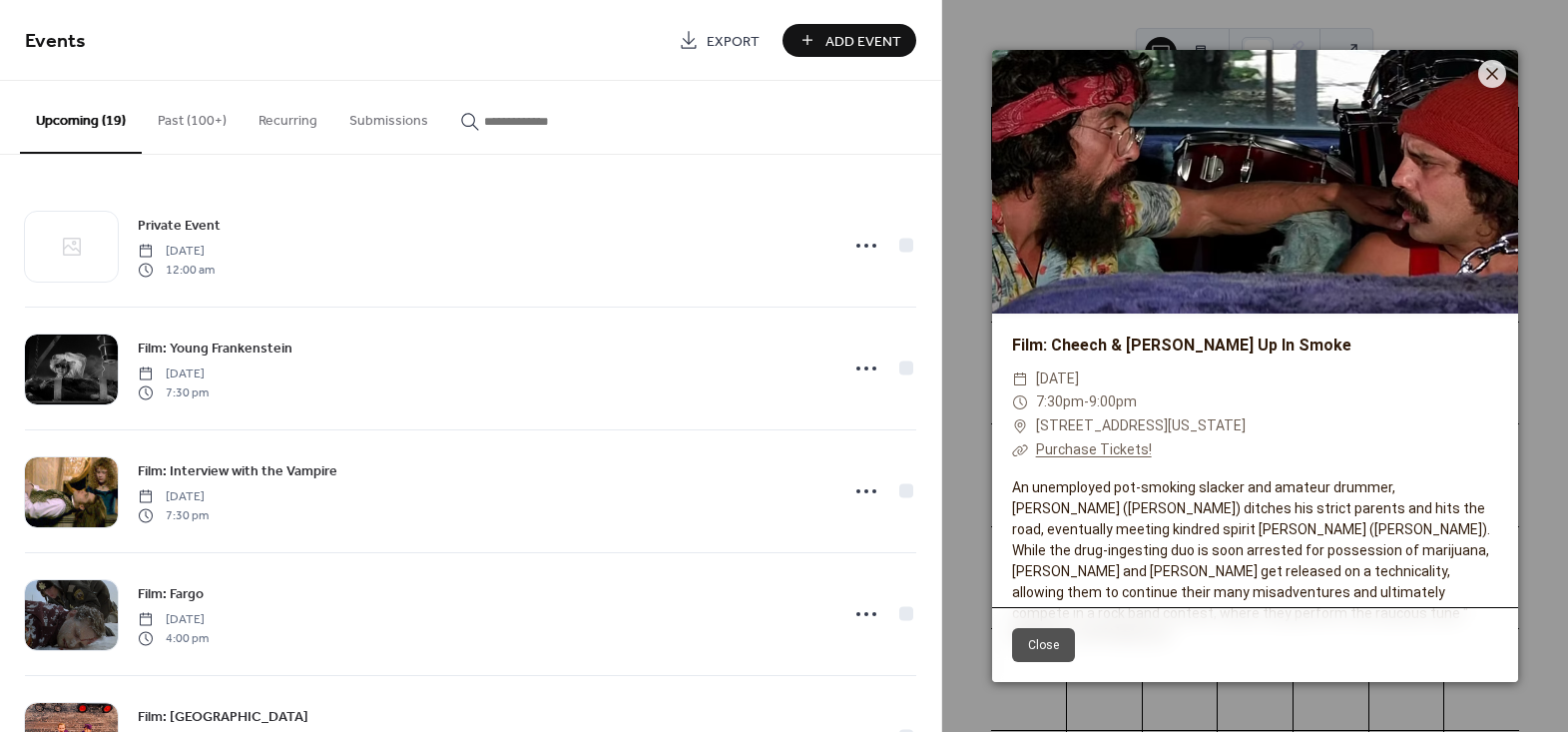 click on "Close" at bounding box center (1043, 645) 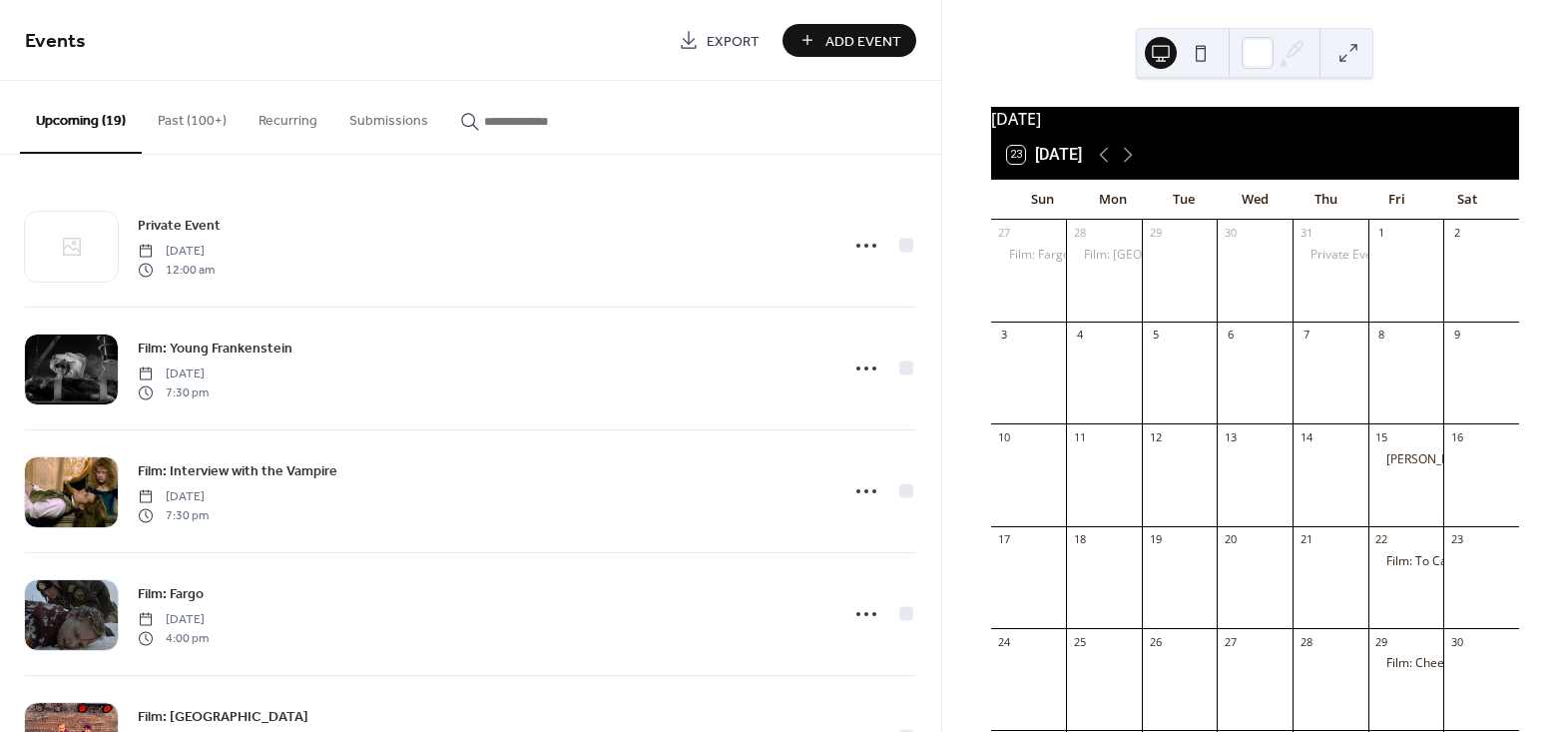 click on "Add Event" at bounding box center [863, 41] 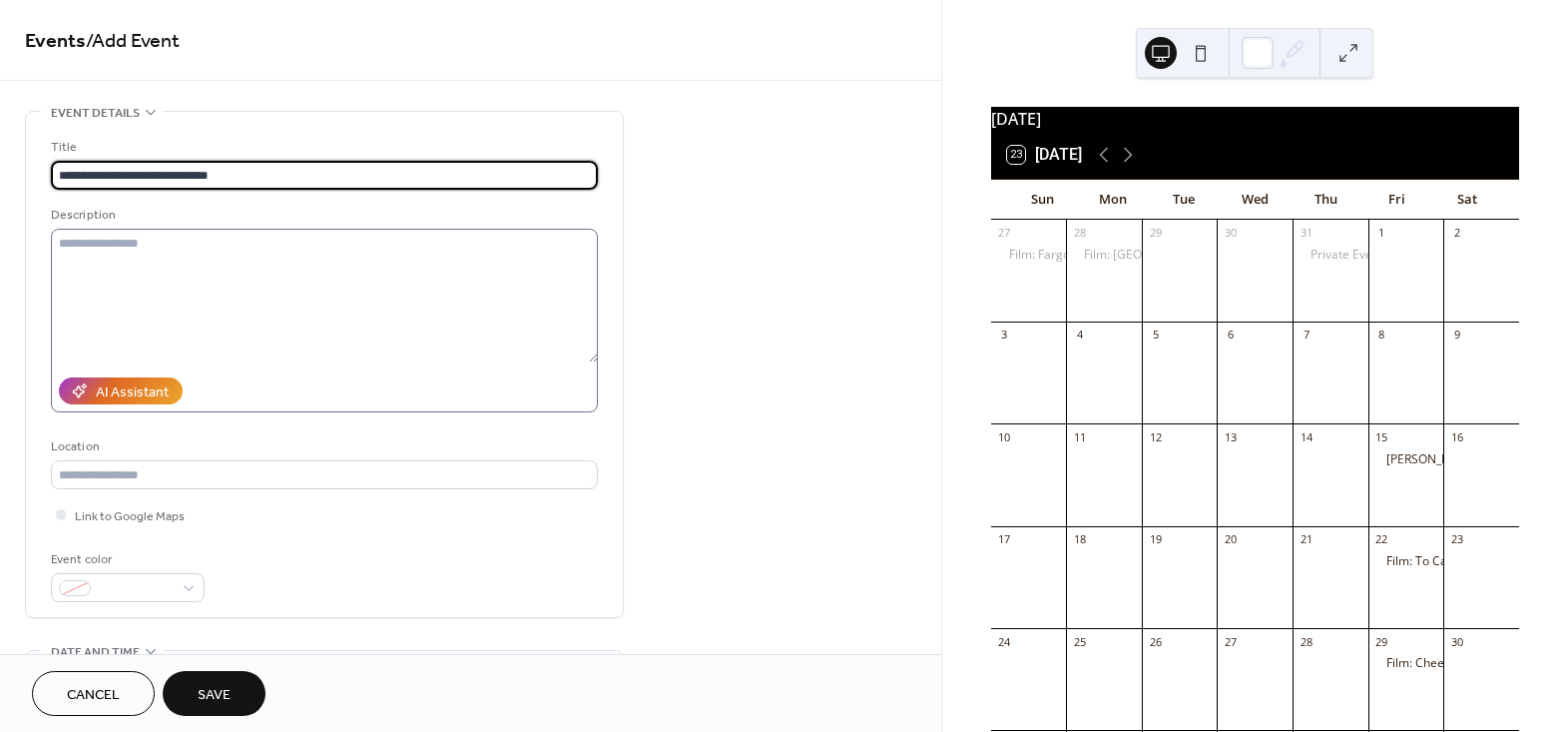 type on "**********" 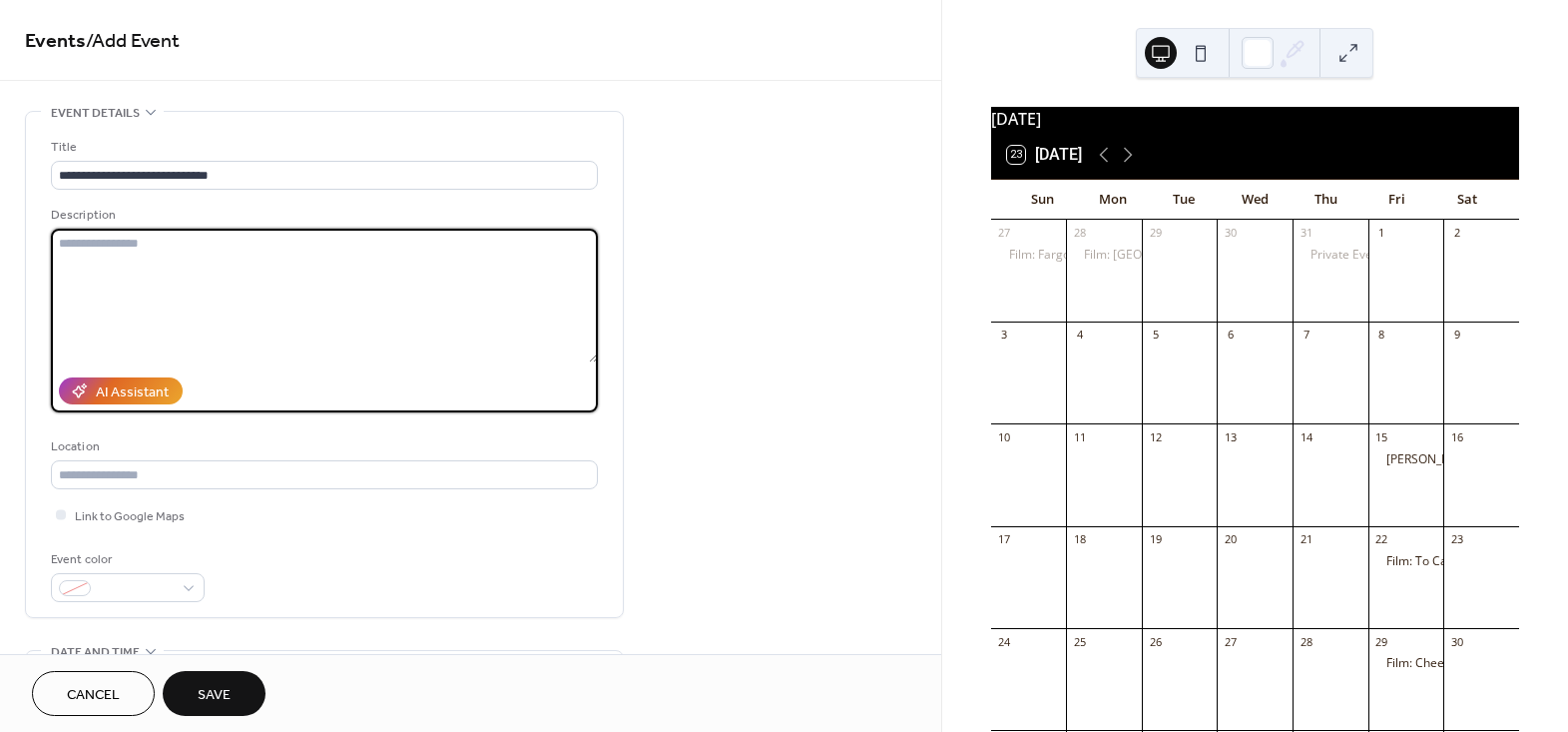 paste on "**********" 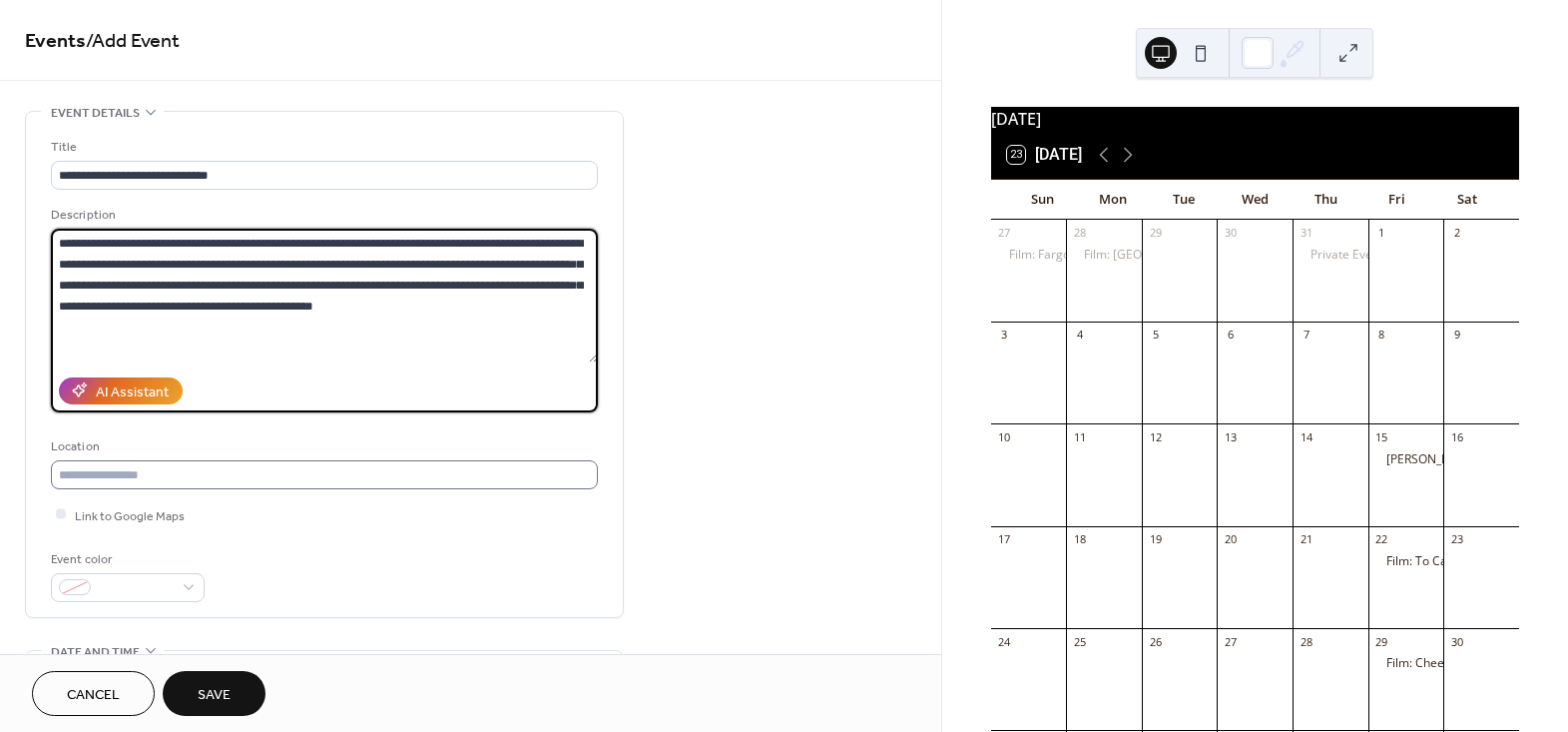type on "**********" 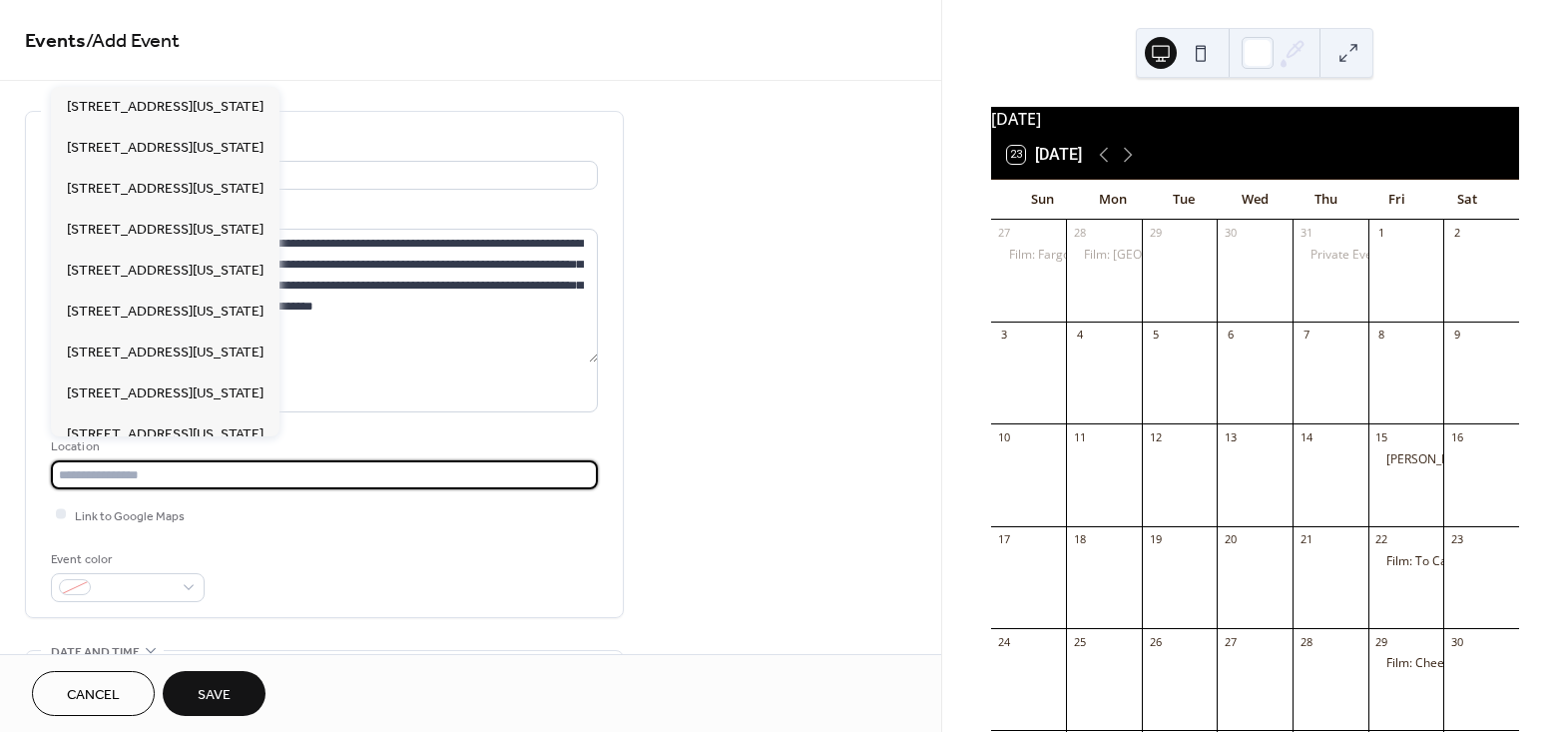 click at bounding box center (324, 474) 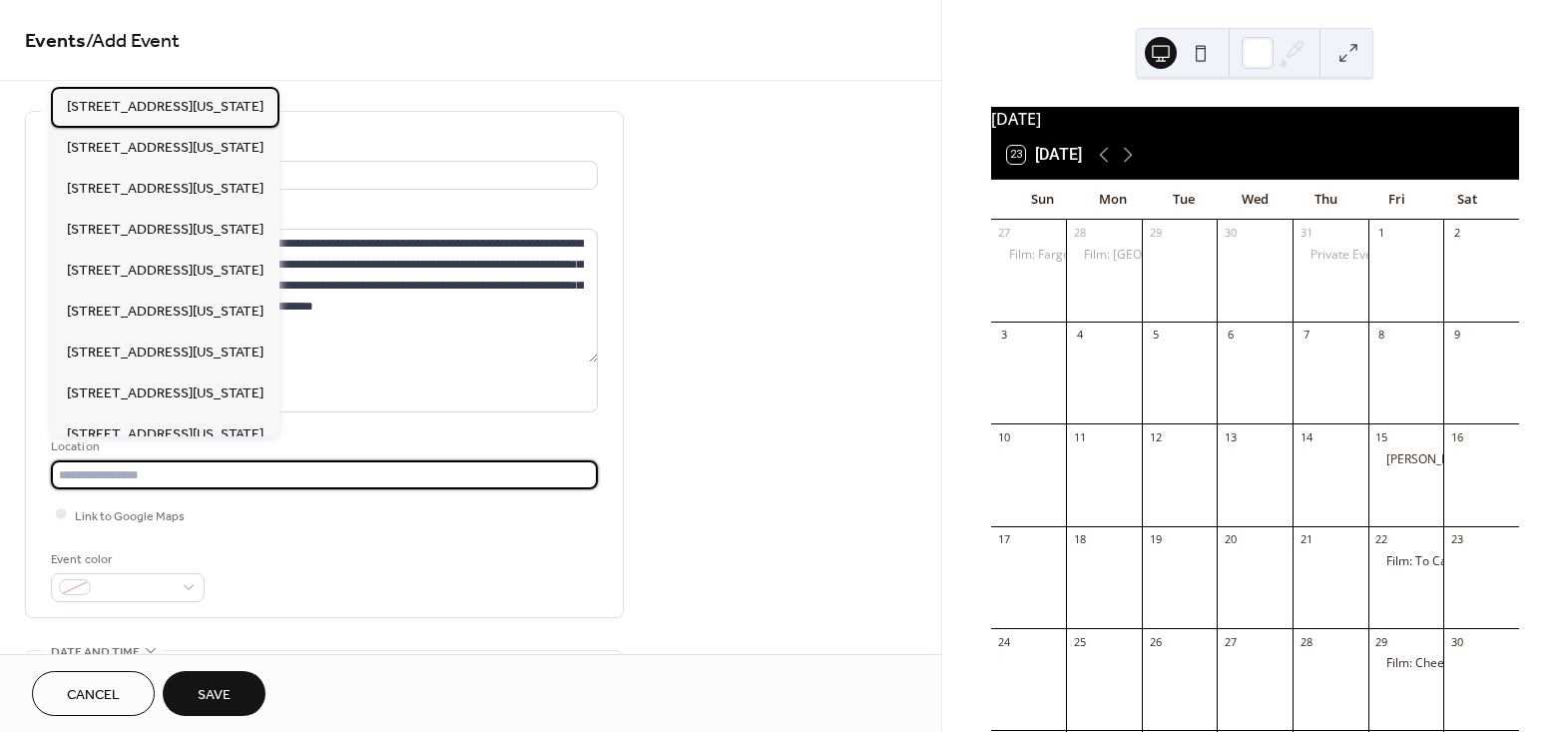 drag, startPoint x: 92, startPoint y: 101, endPoint x: 138, endPoint y: 129, distance: 53.851648 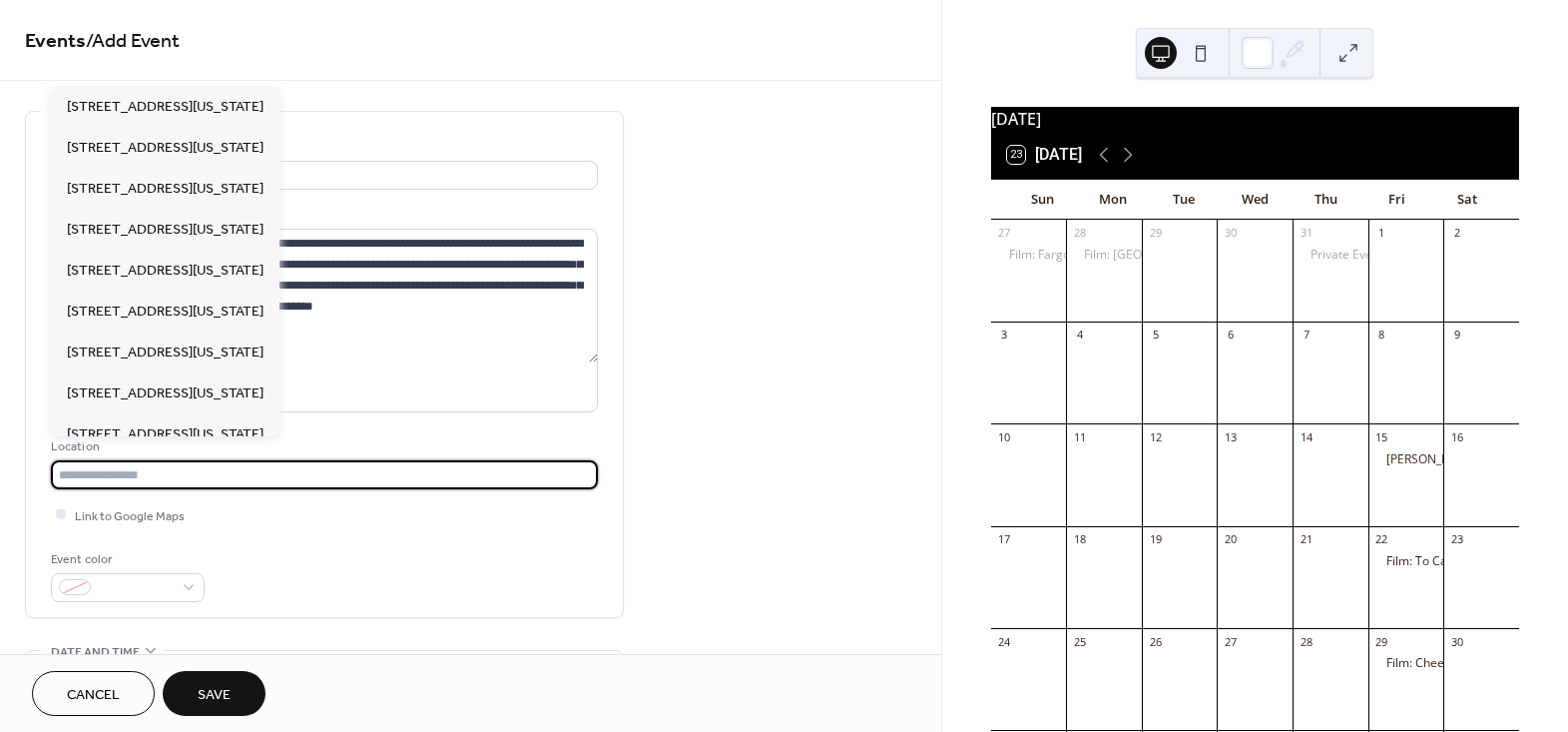 type on "**********" 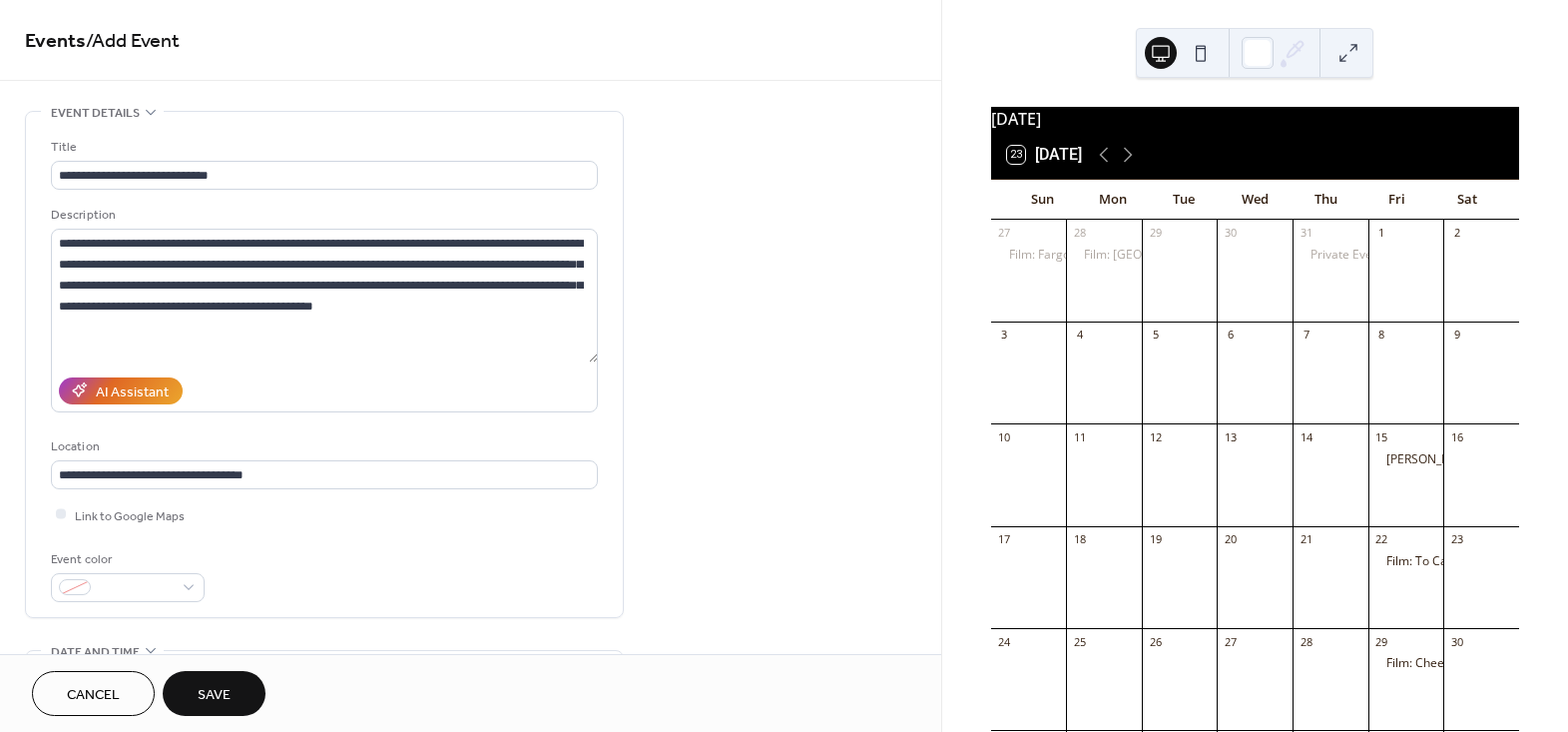 click on "**********" at bounding box center [470, 839] 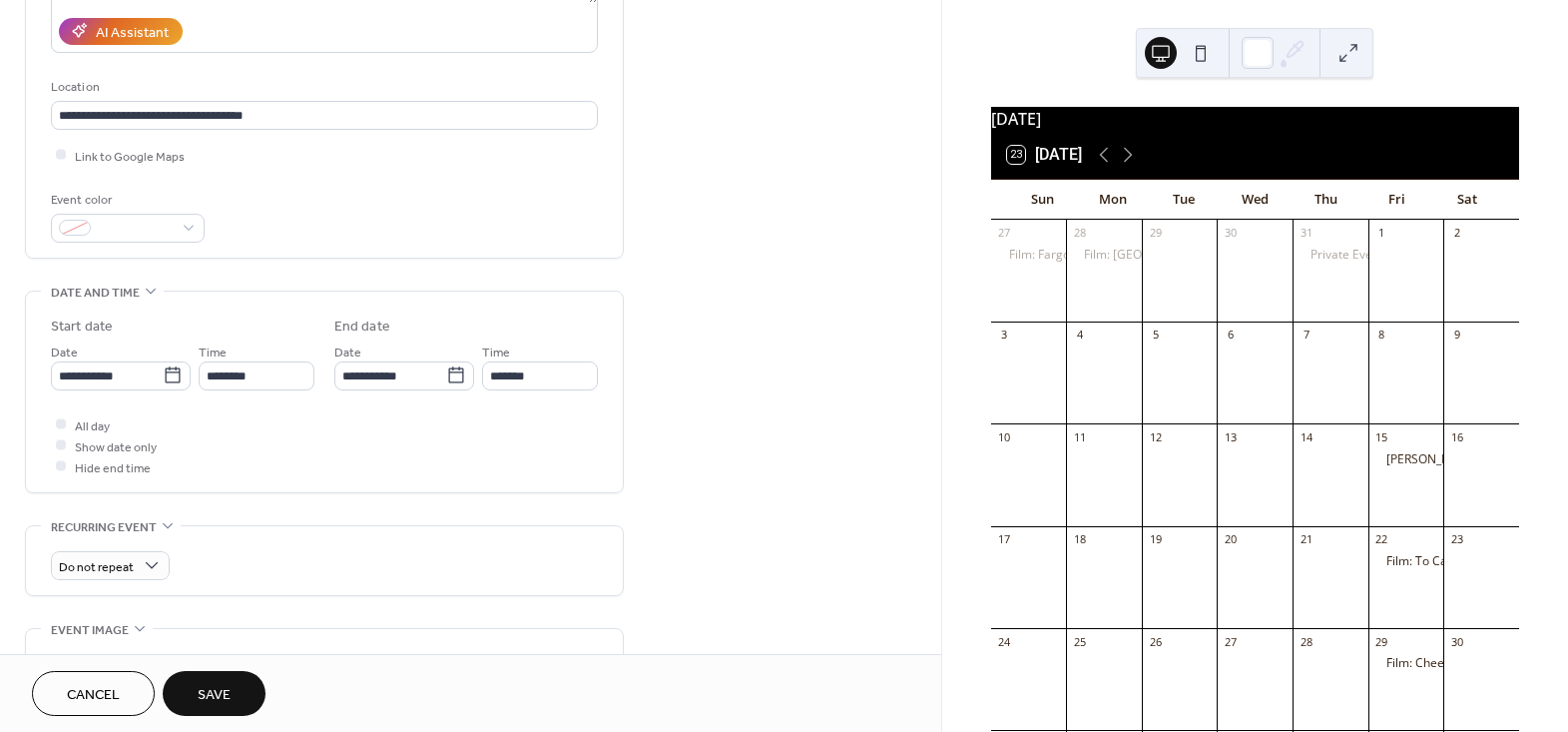 scroll, scrollTop: 453, scrollLeft: 0, axis: vertical 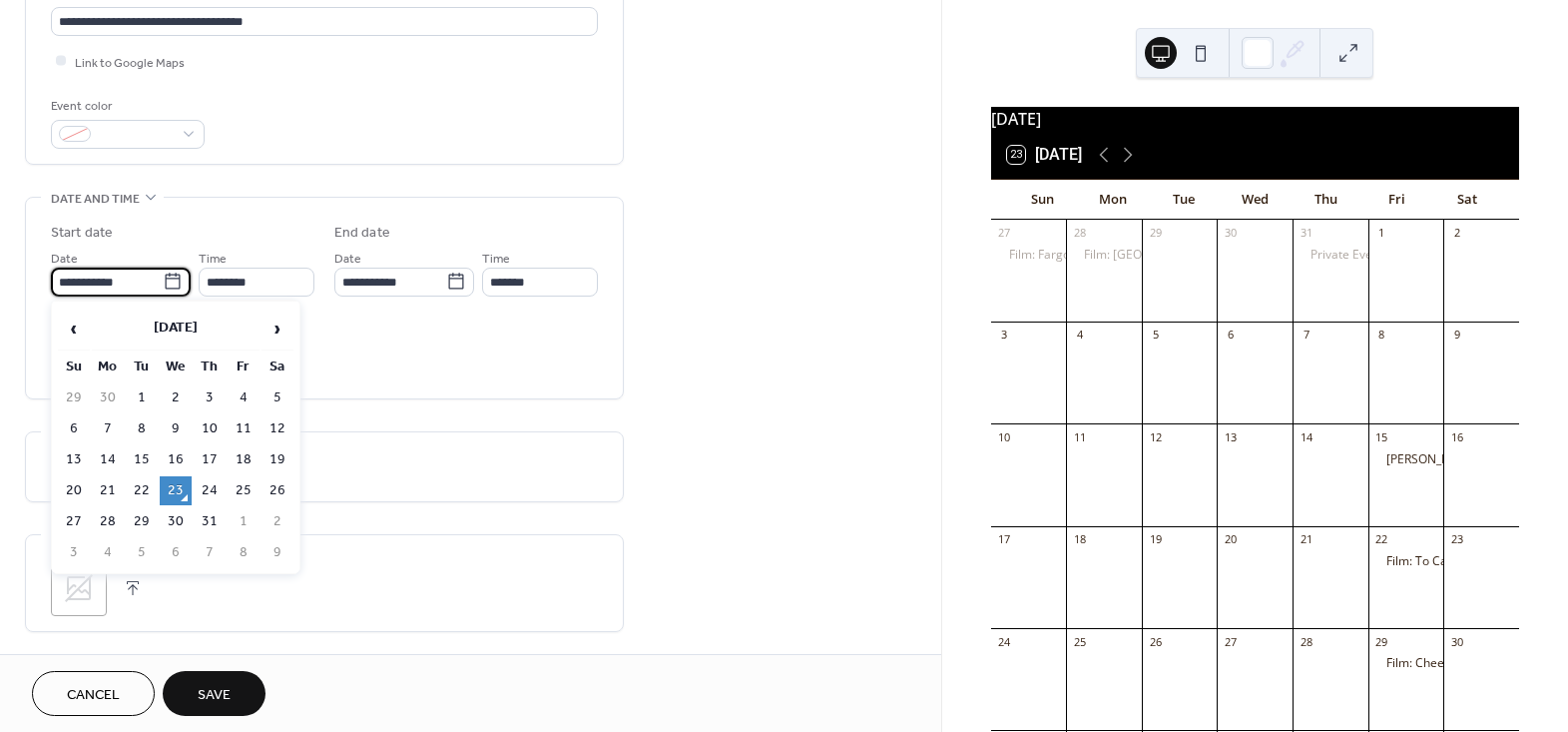 click on "**********" at bounding box center [107, 282] 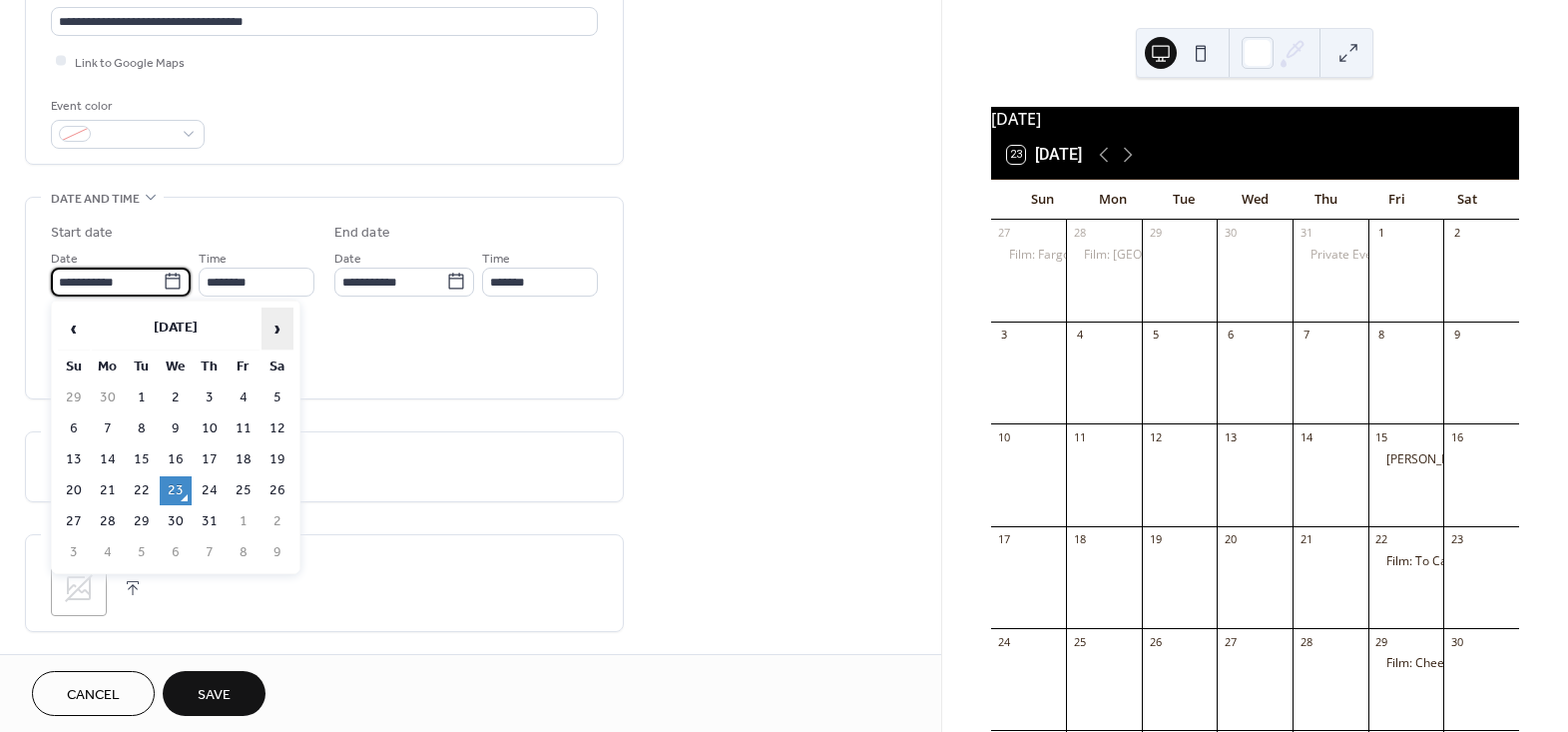 click on "›" at bounding box center [277, 329] 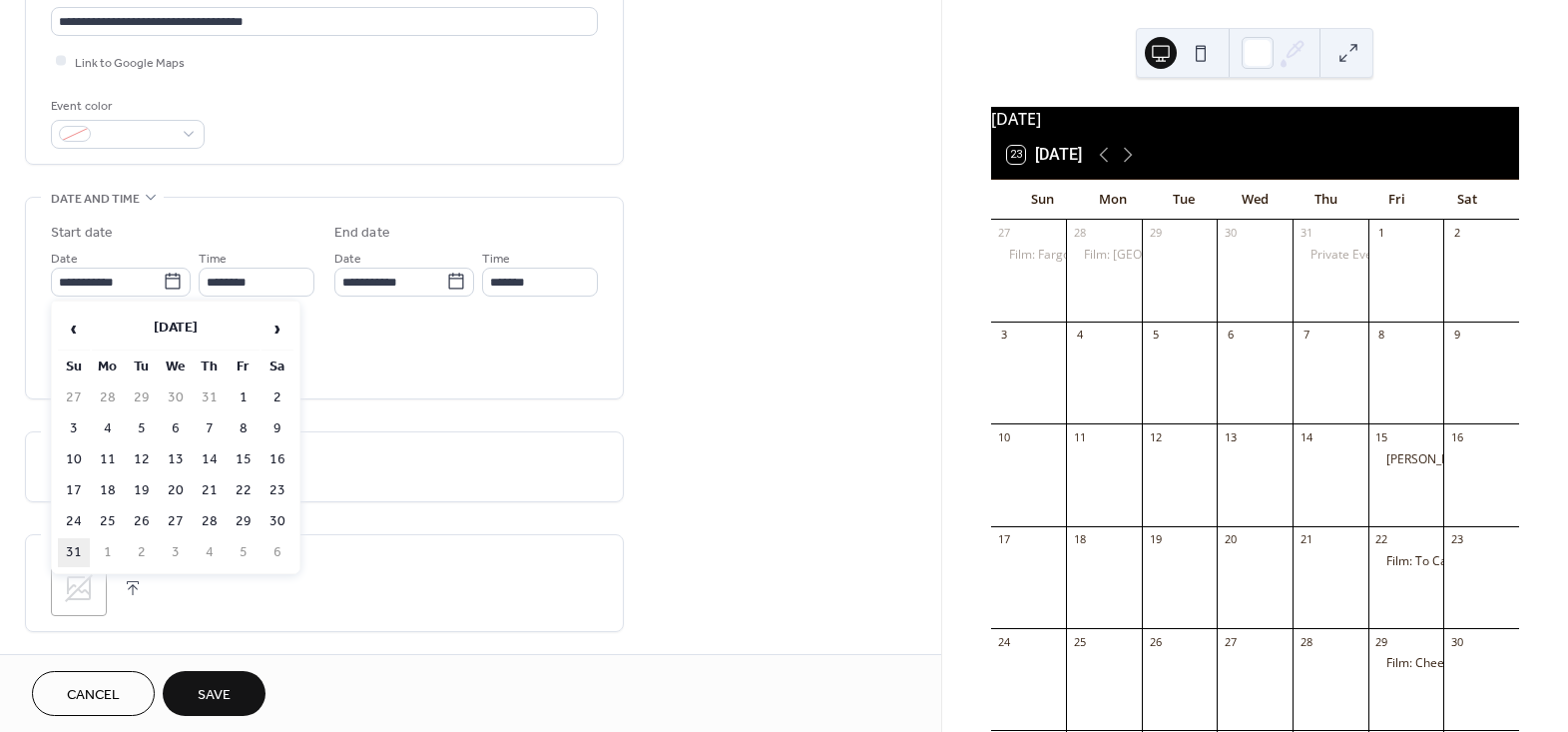 click on "31" at bounding box center (74, 552) 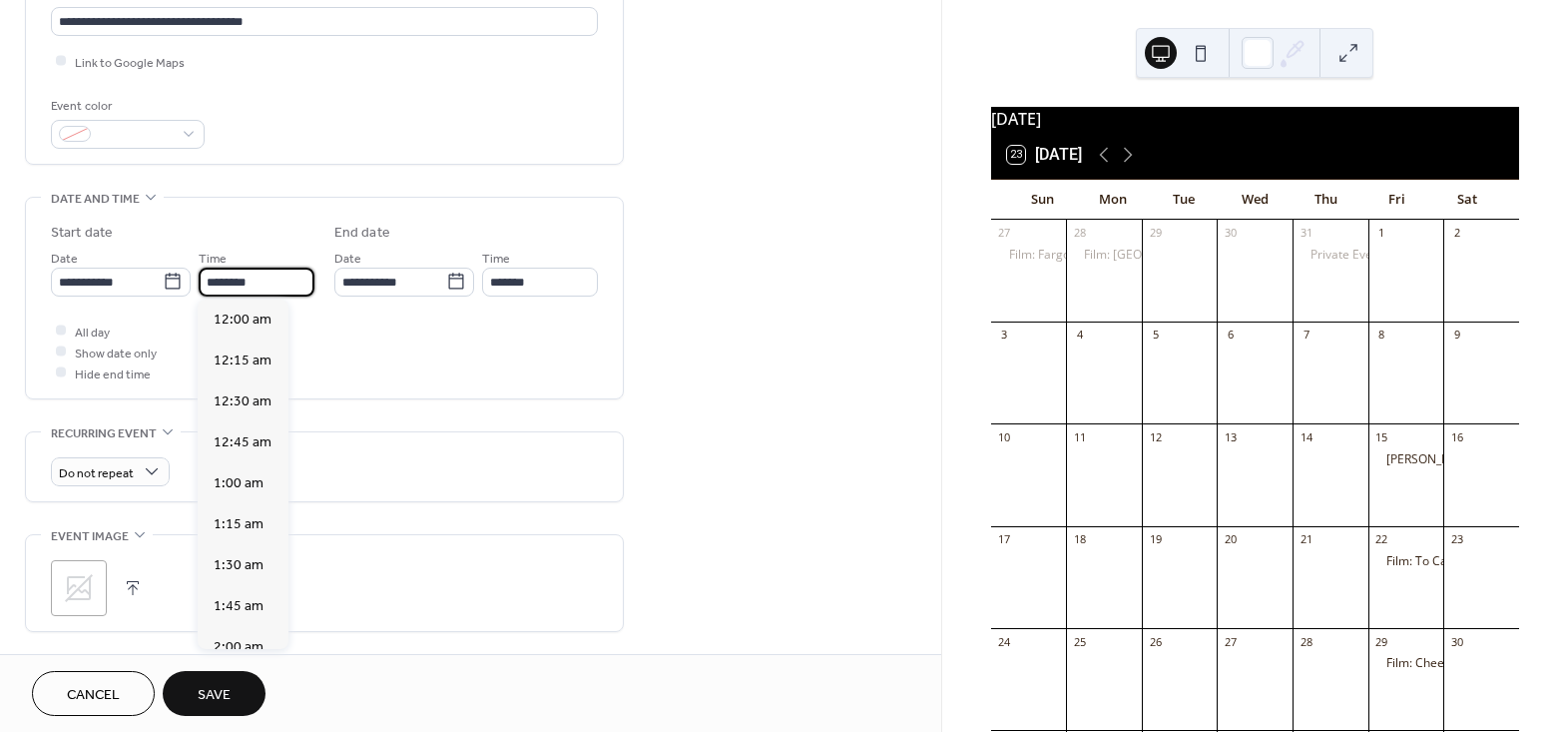 click on "********" at bounding box center (257, 282) 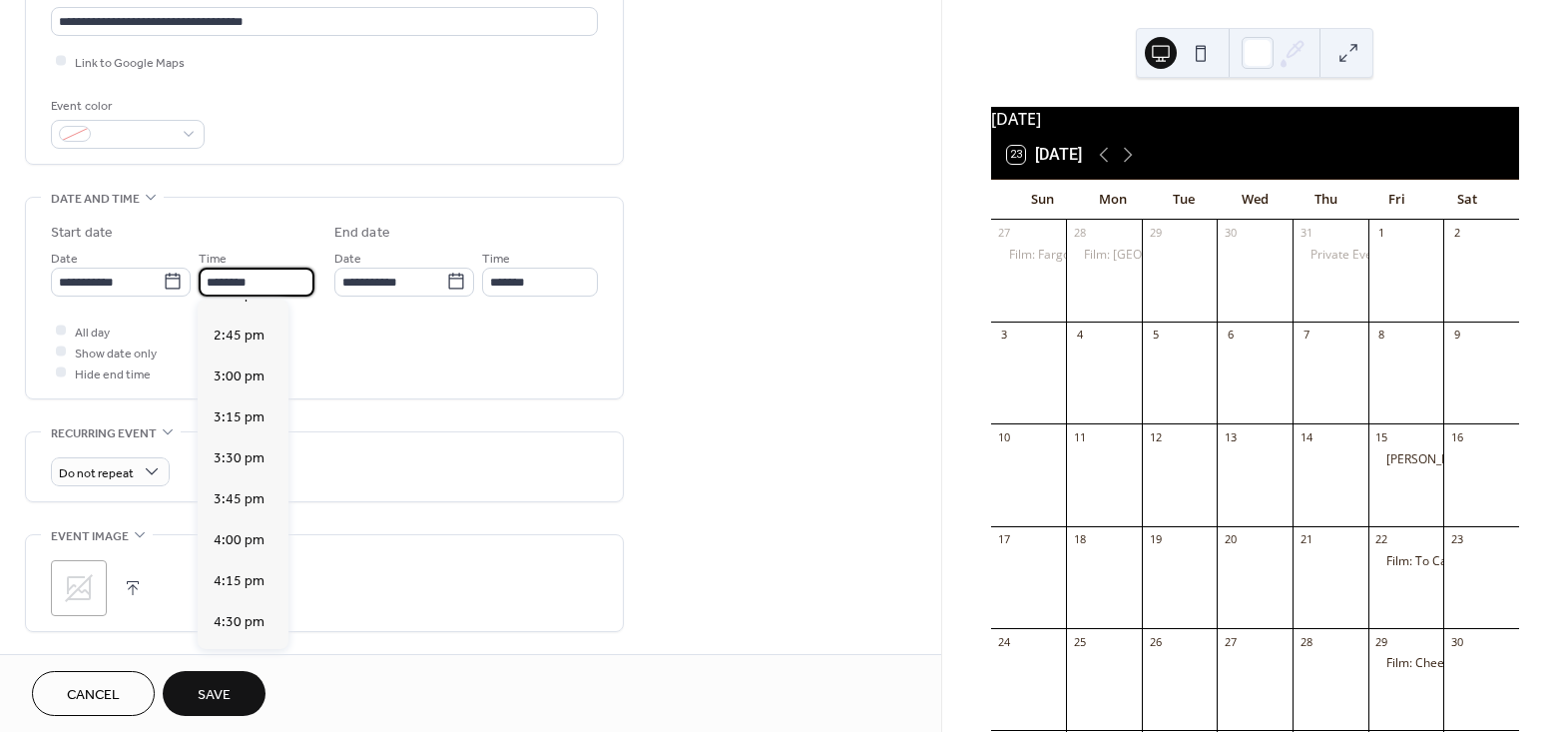 scroll, scrollTop: 2401, scrollLeft: 0, axis: vertical 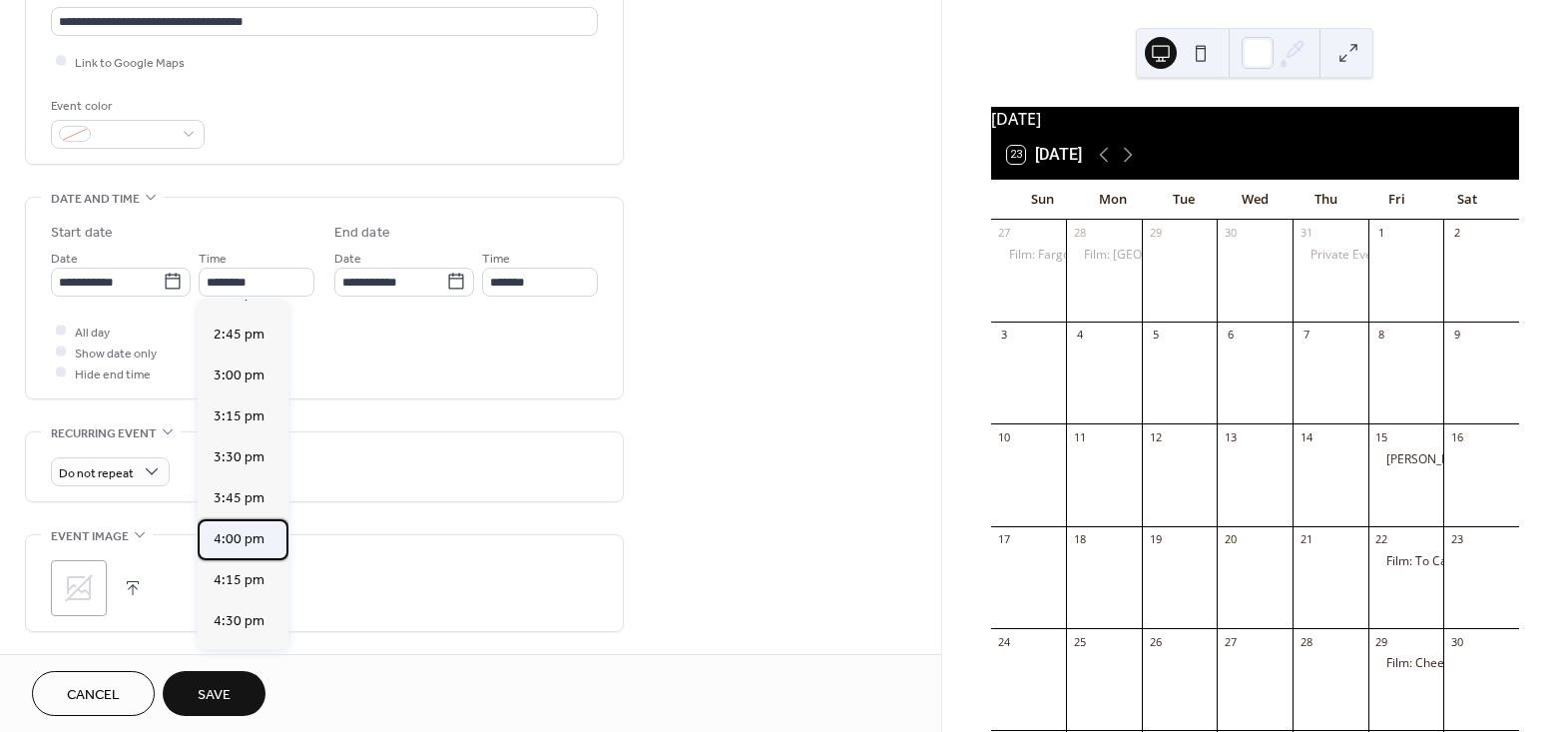 click on "4:00 pm" at bounding box center [239, 538] 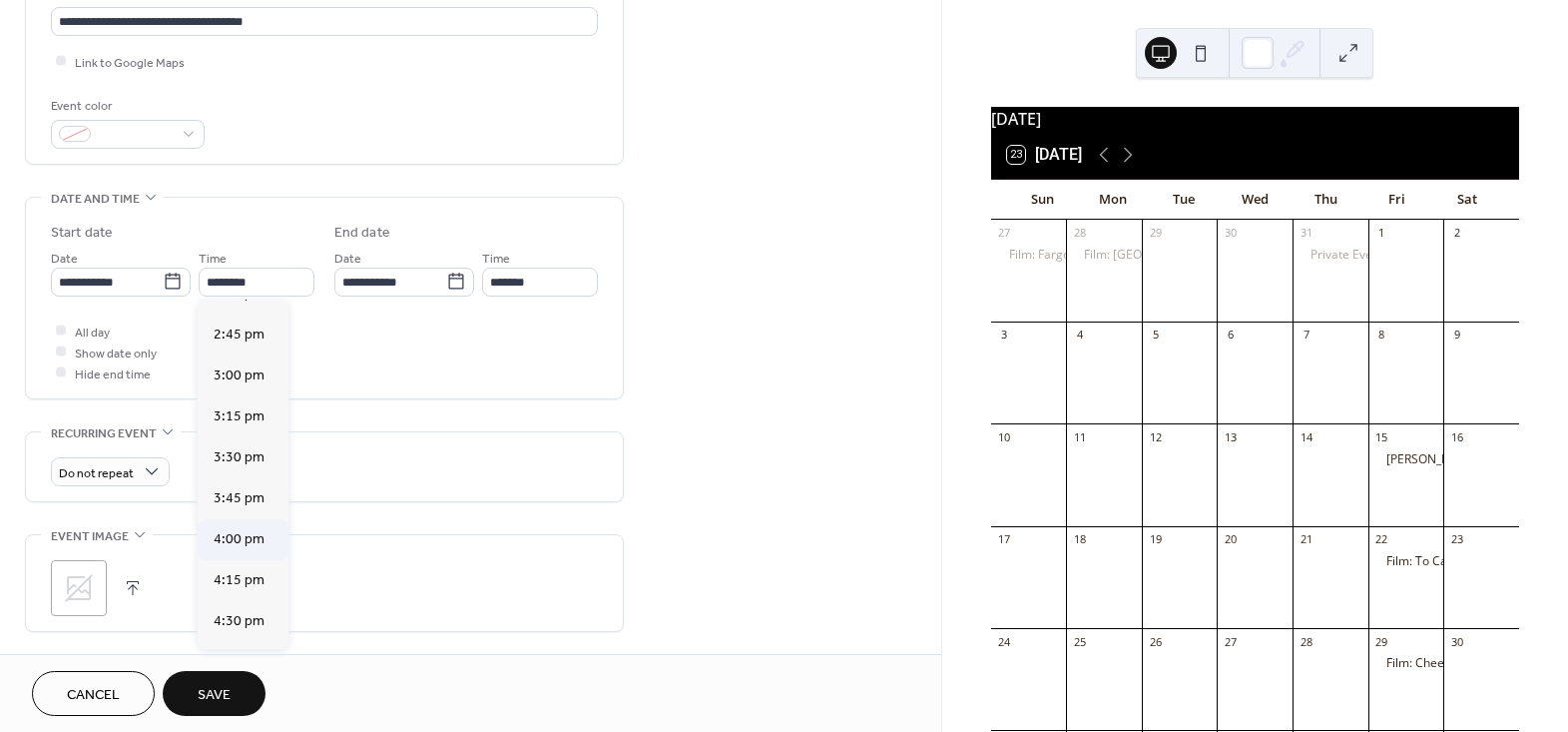 type on "*******" 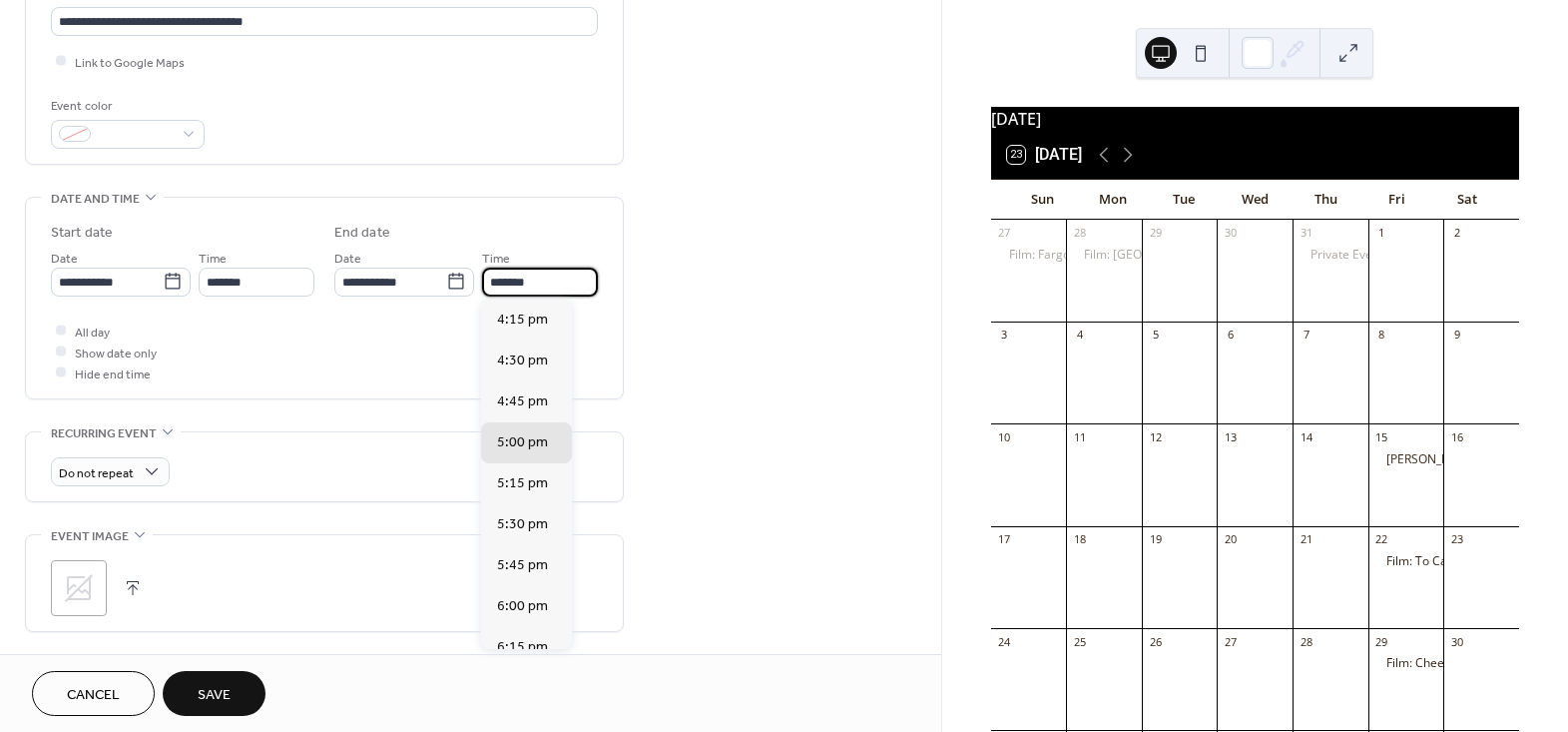 click on "*******" at bounding box center [540, 282] 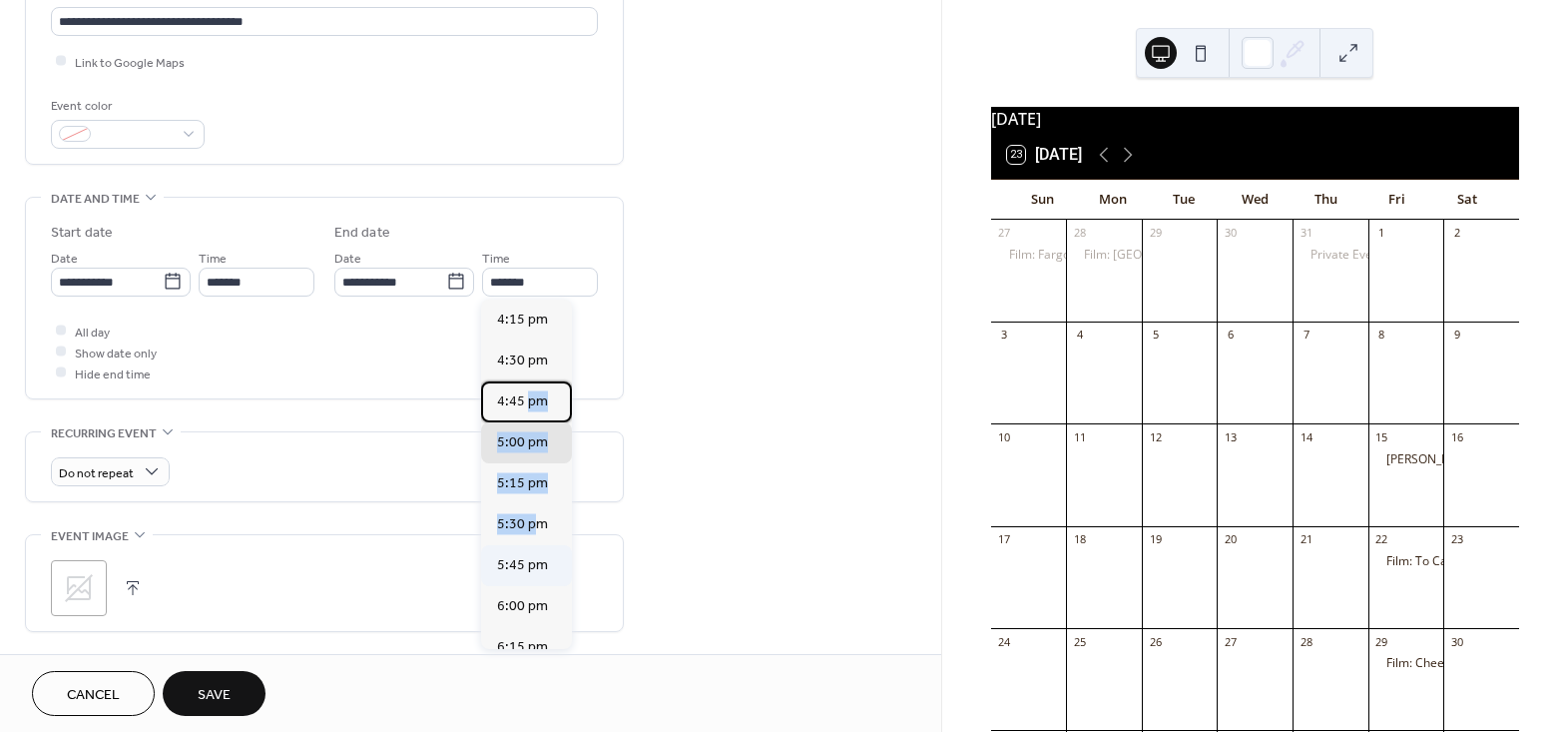 drag, startPoint x: 528, startPoint y: 404, endPoint x: 519, endPoint y: 558, distance: 154.26276 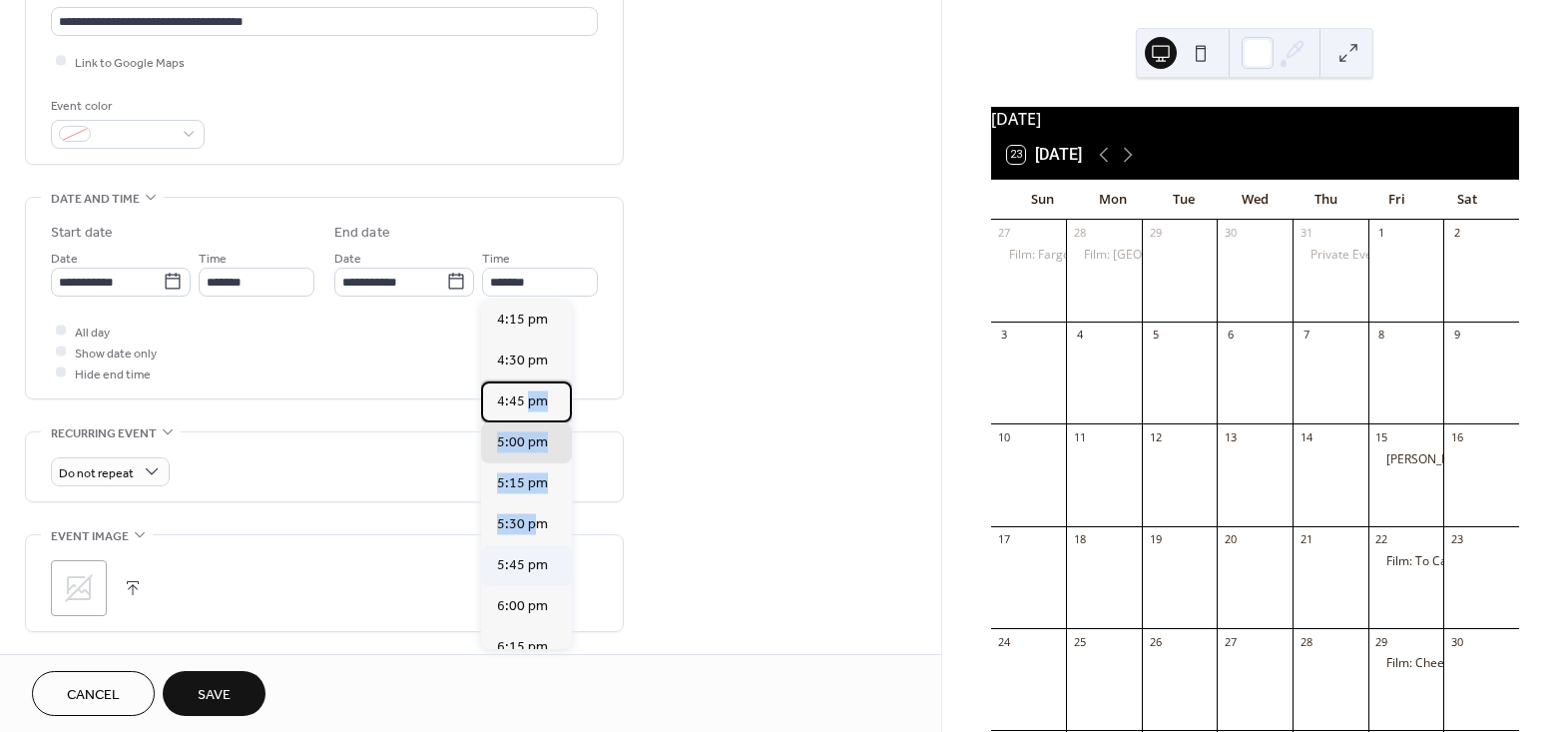 click on "4:15 pm 4:30 pm 4:45 pm 5:00 pm 5:15 pm 5:30 pm 5:45 pm 6:00 pm 6:15 pm 6:30 pm 6:45 pm 7:00 pm 7:15 pm 7:30 pm 7:45 pm 8:00 pm 8:15 pm 8:30 pm 8:45 pm 9:00 pm 9:15 pm 9:30 pm 9:45 pm 10:00 pm 10:15 pm 10:30 pm 10:45 pm 11:00 pm 11:15 pm 11:30 pm 11:45 pm" at bounding box center (526, 474) 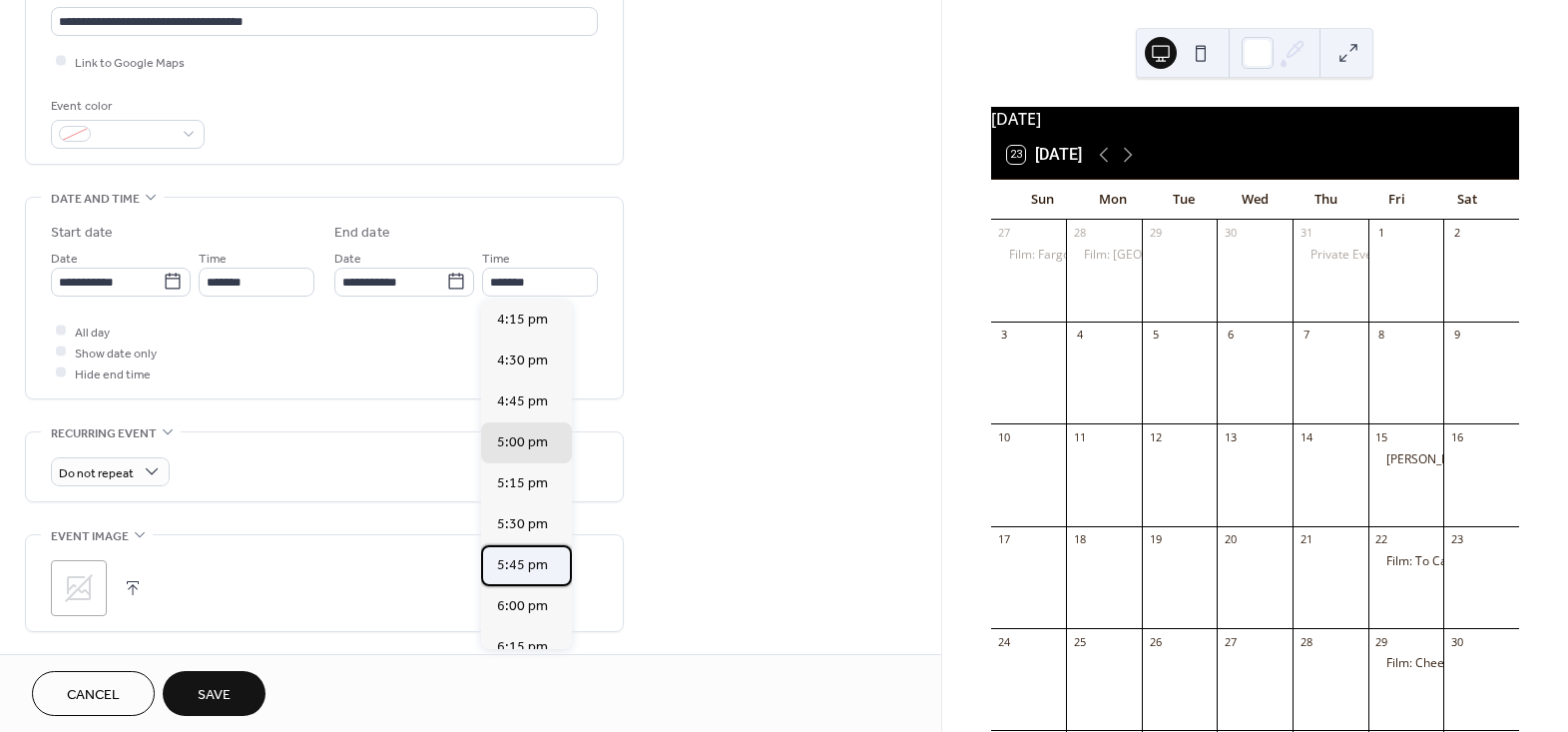 click on "5:45 pm" at bounding box center [522, 564] 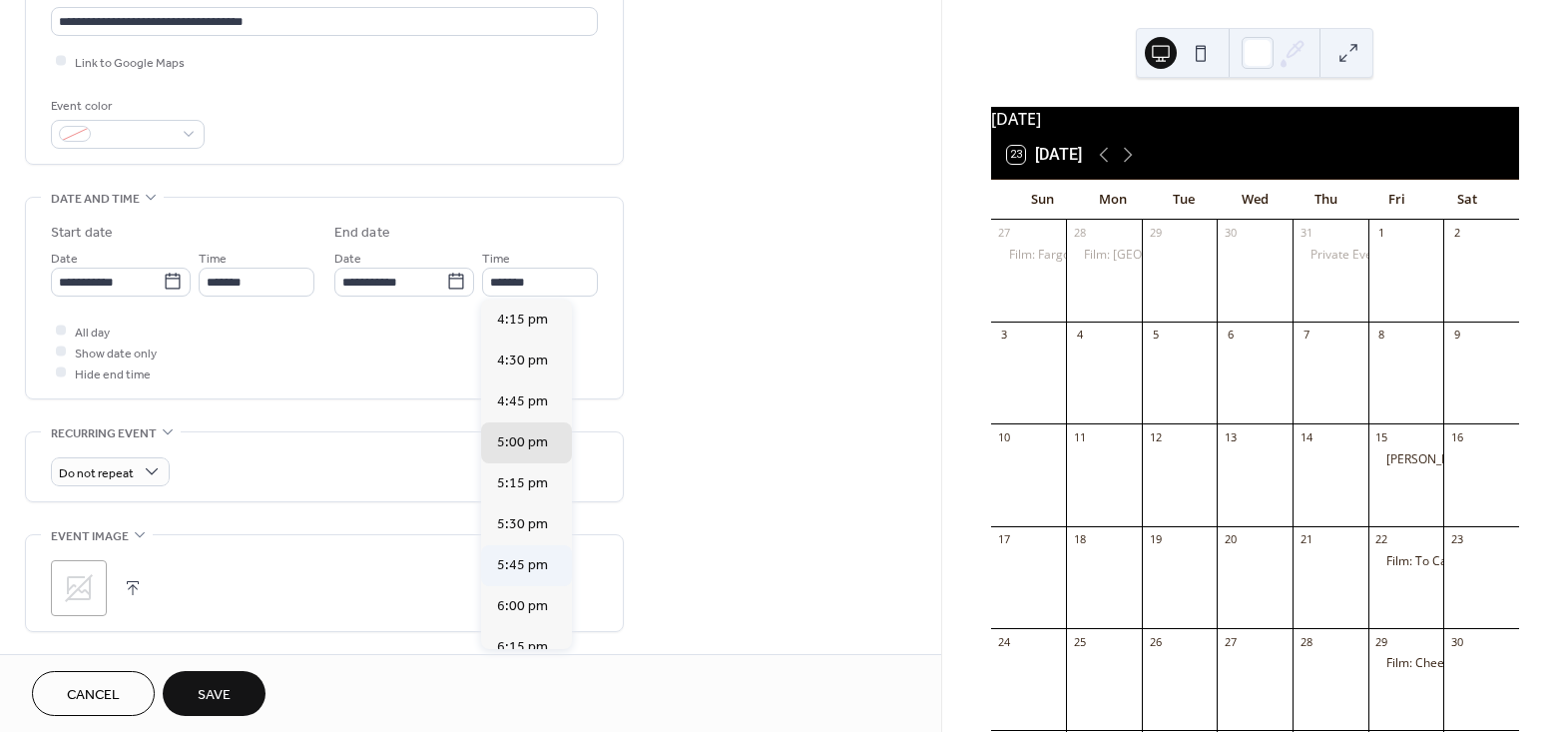 type on "*******" 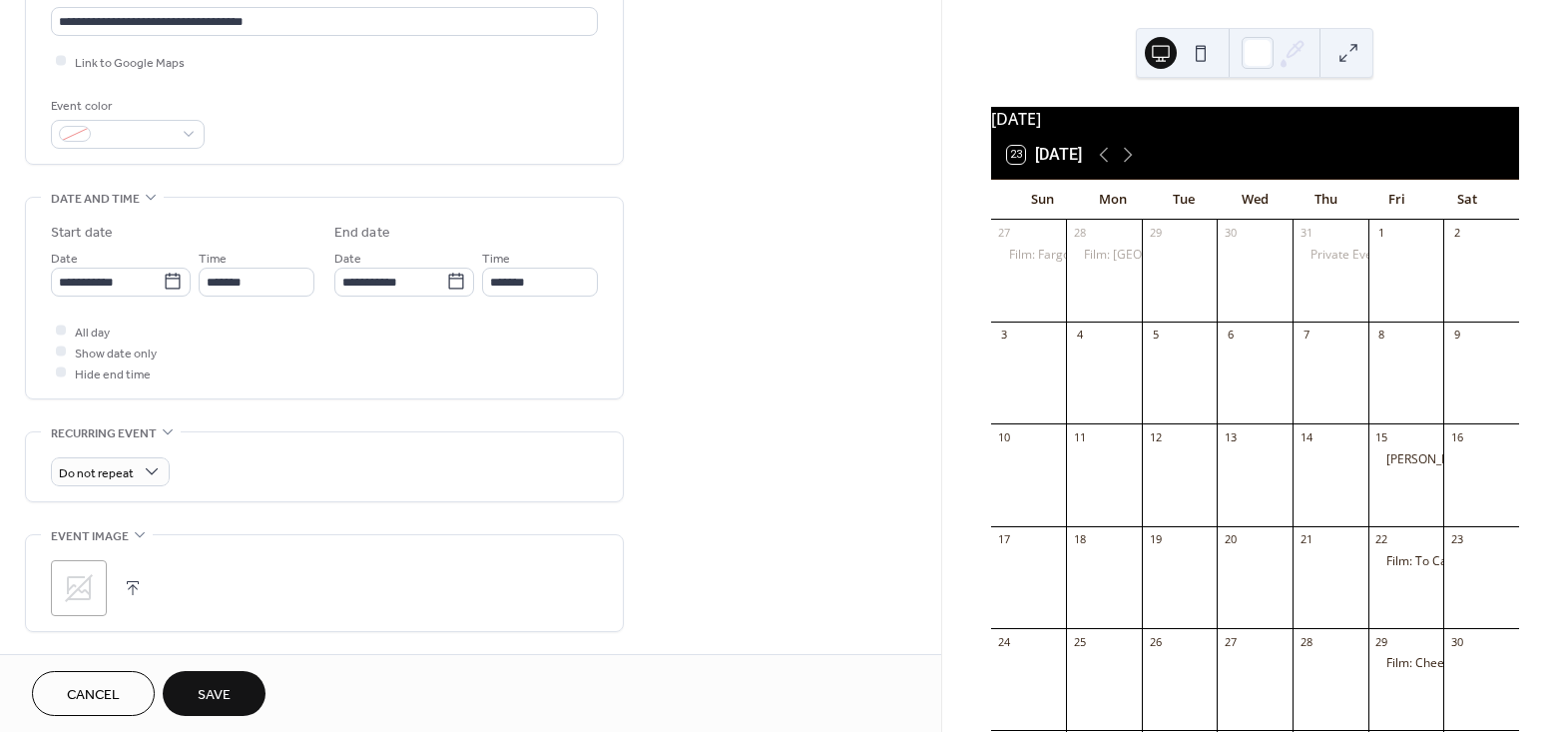 click on "**********" at bounding box center (470, 385) 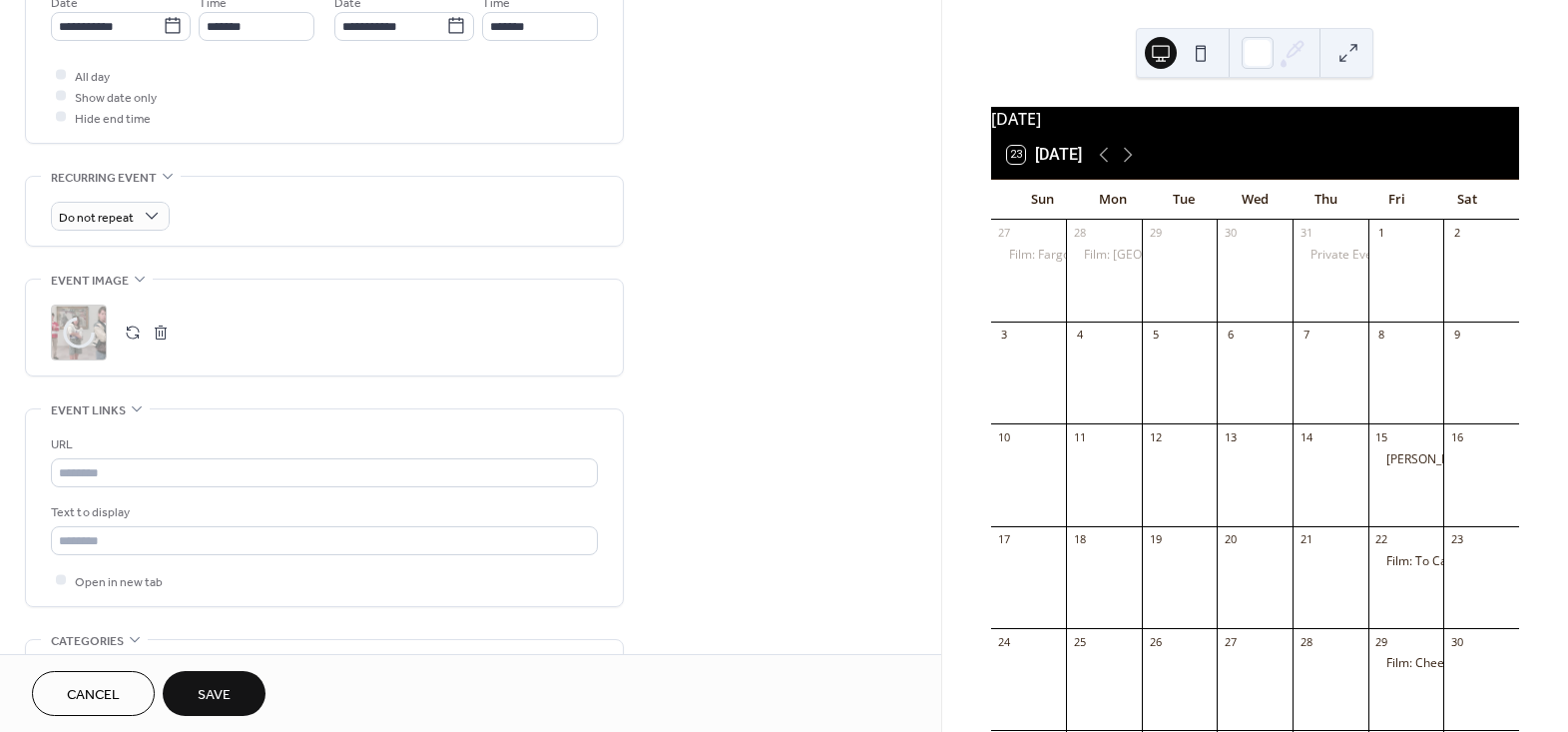 scroll, scrollTop: 726, scrollLeft: 0, axis: vertical 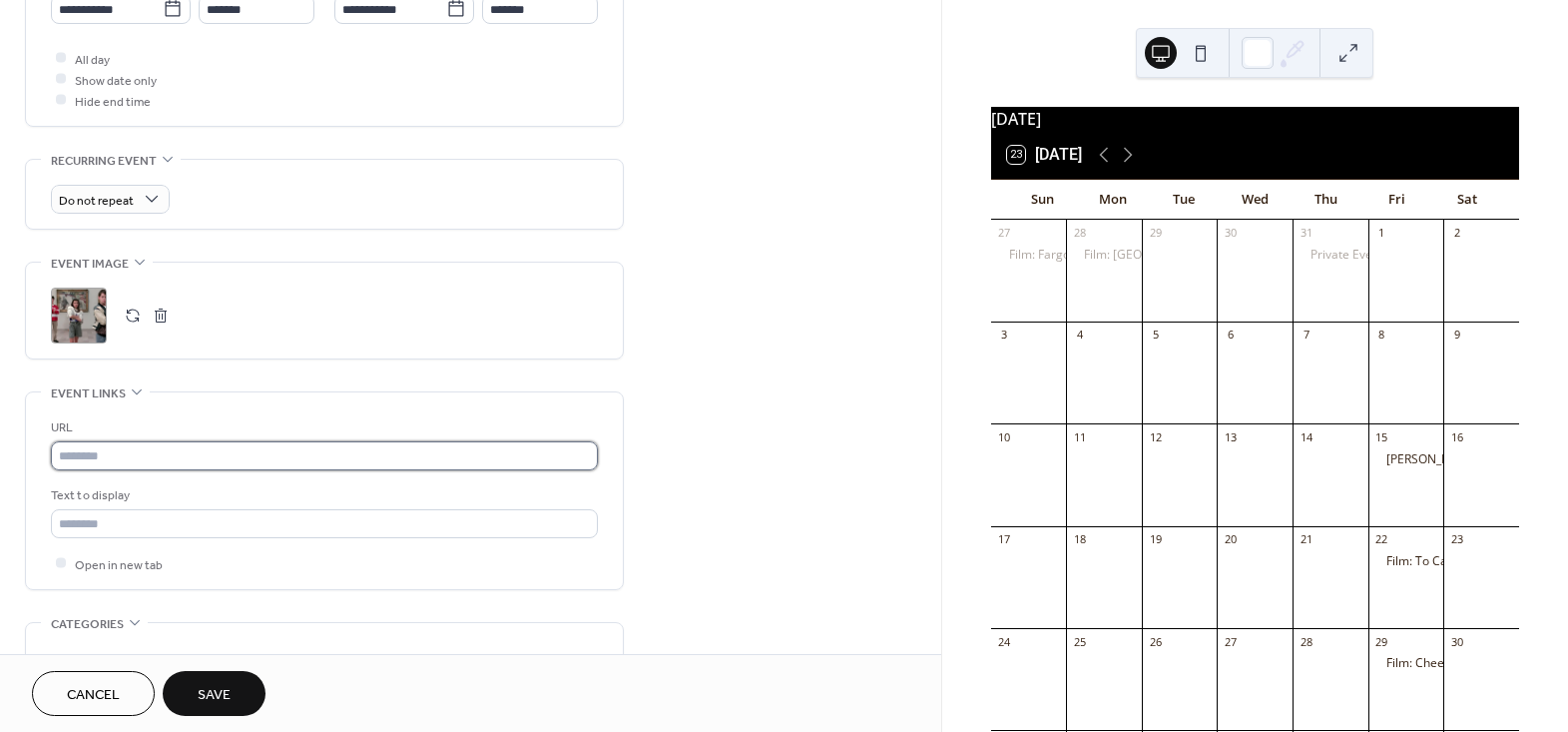 click at bounding box center (324, 455) 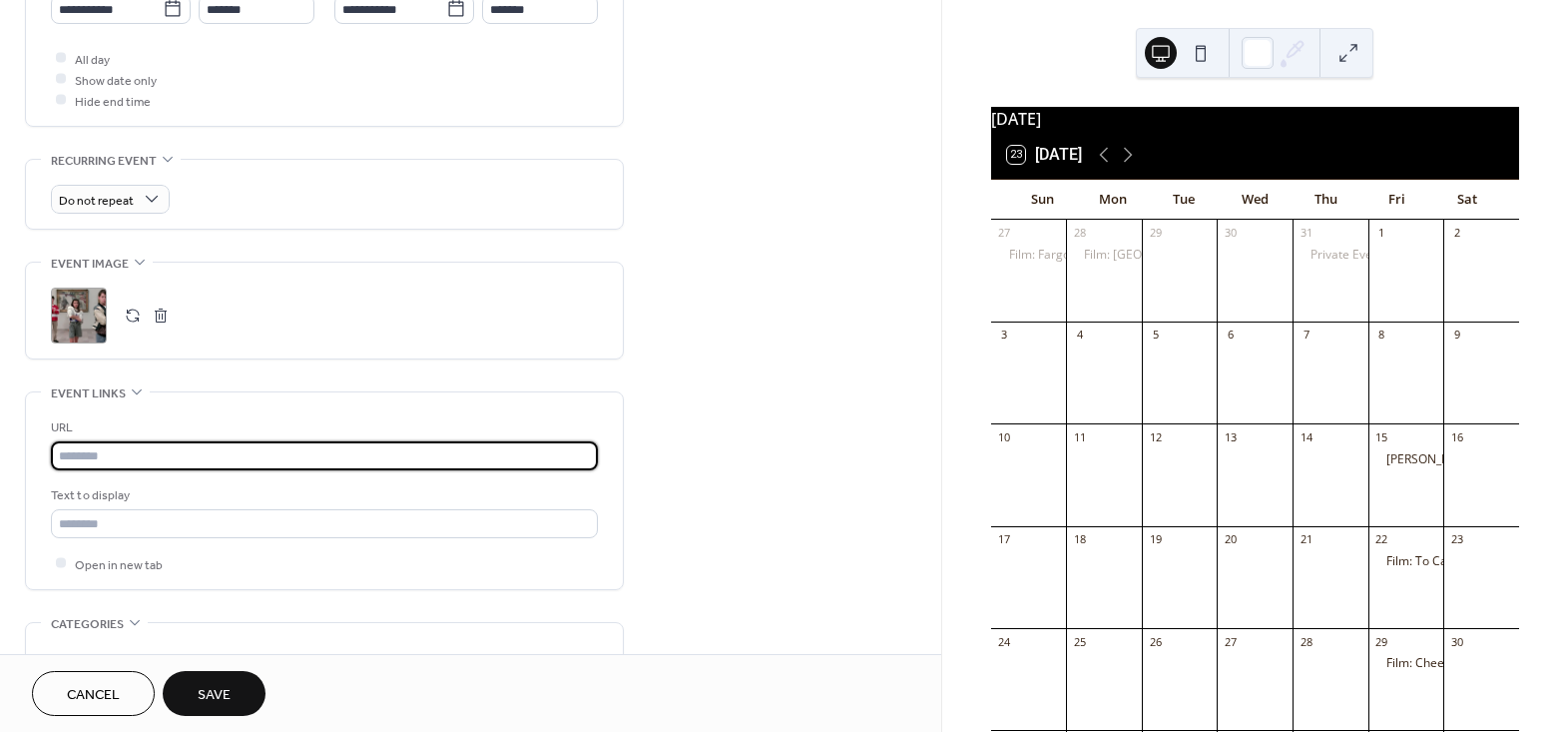 paste on "**********" 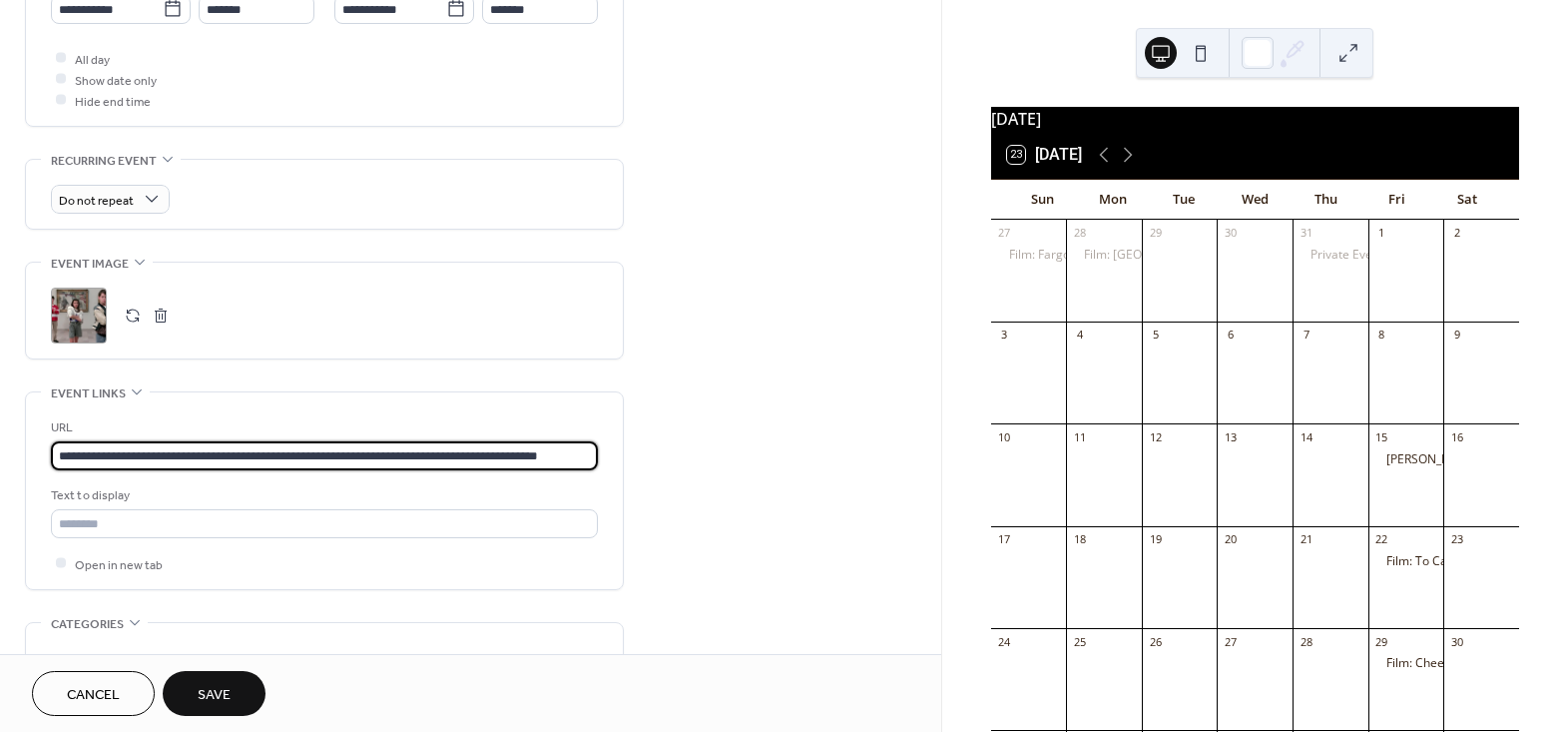 scroll, scrollTop: 0, scrollLeft: 10, axis: horizontal 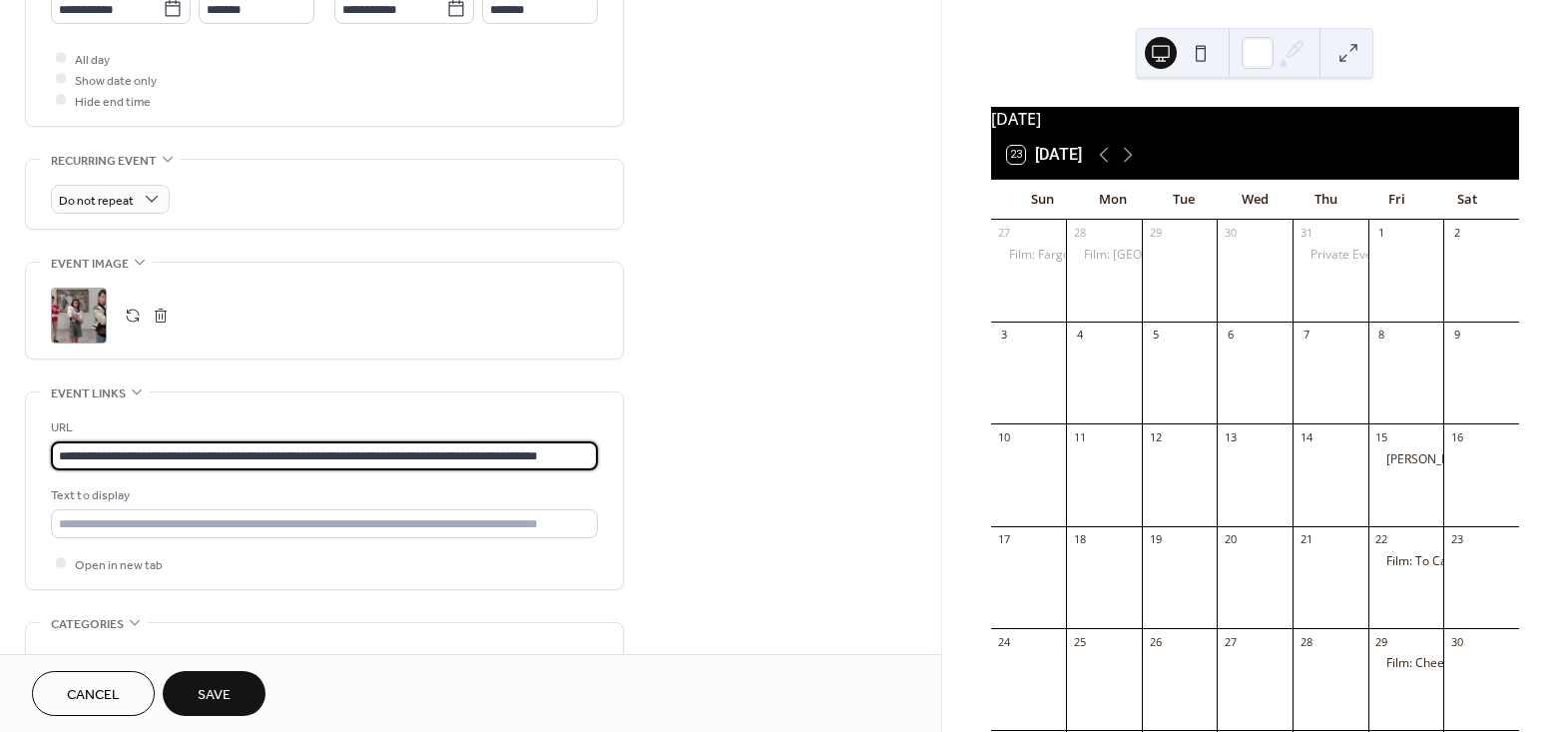 type on "**********" 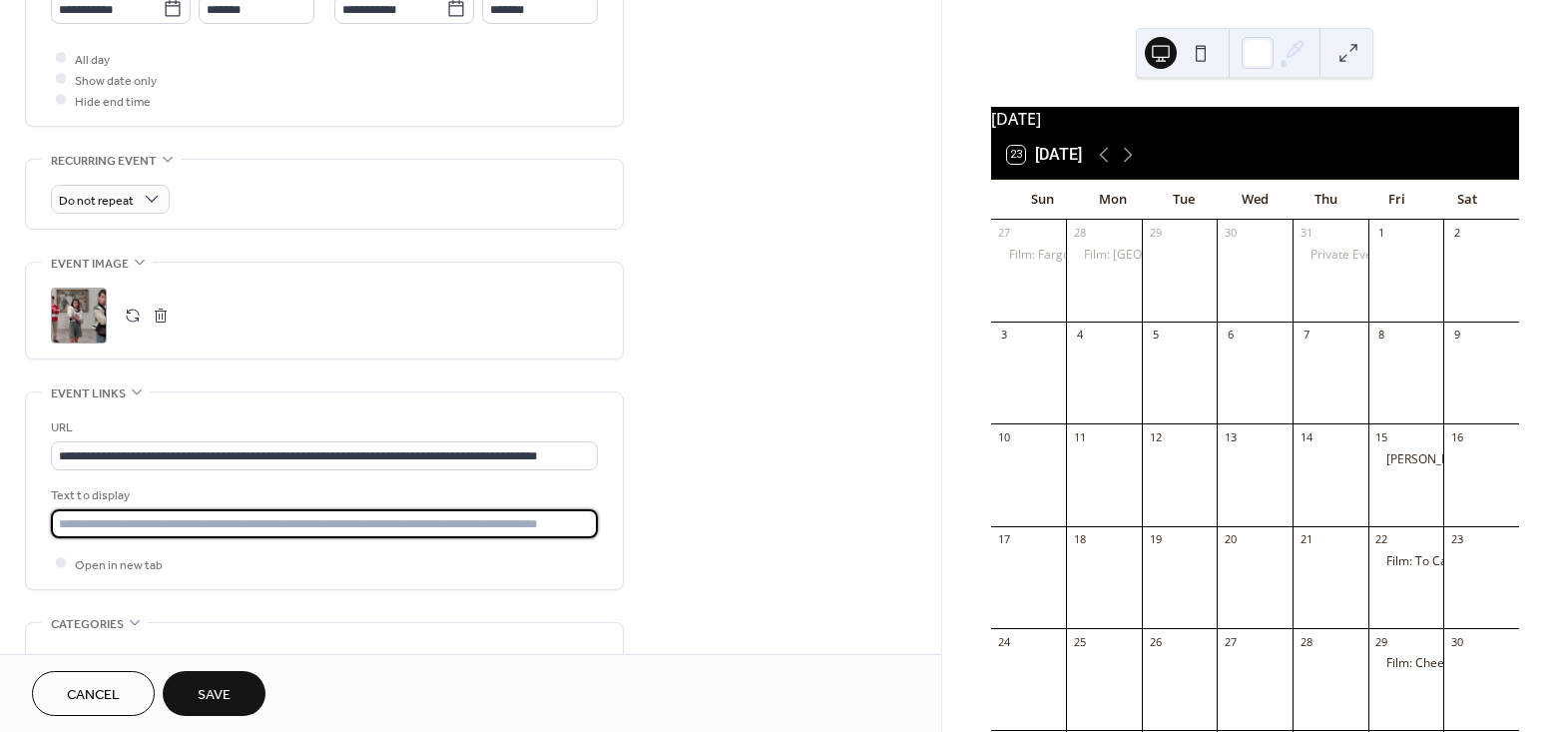 click at bounding box center [324, 523] 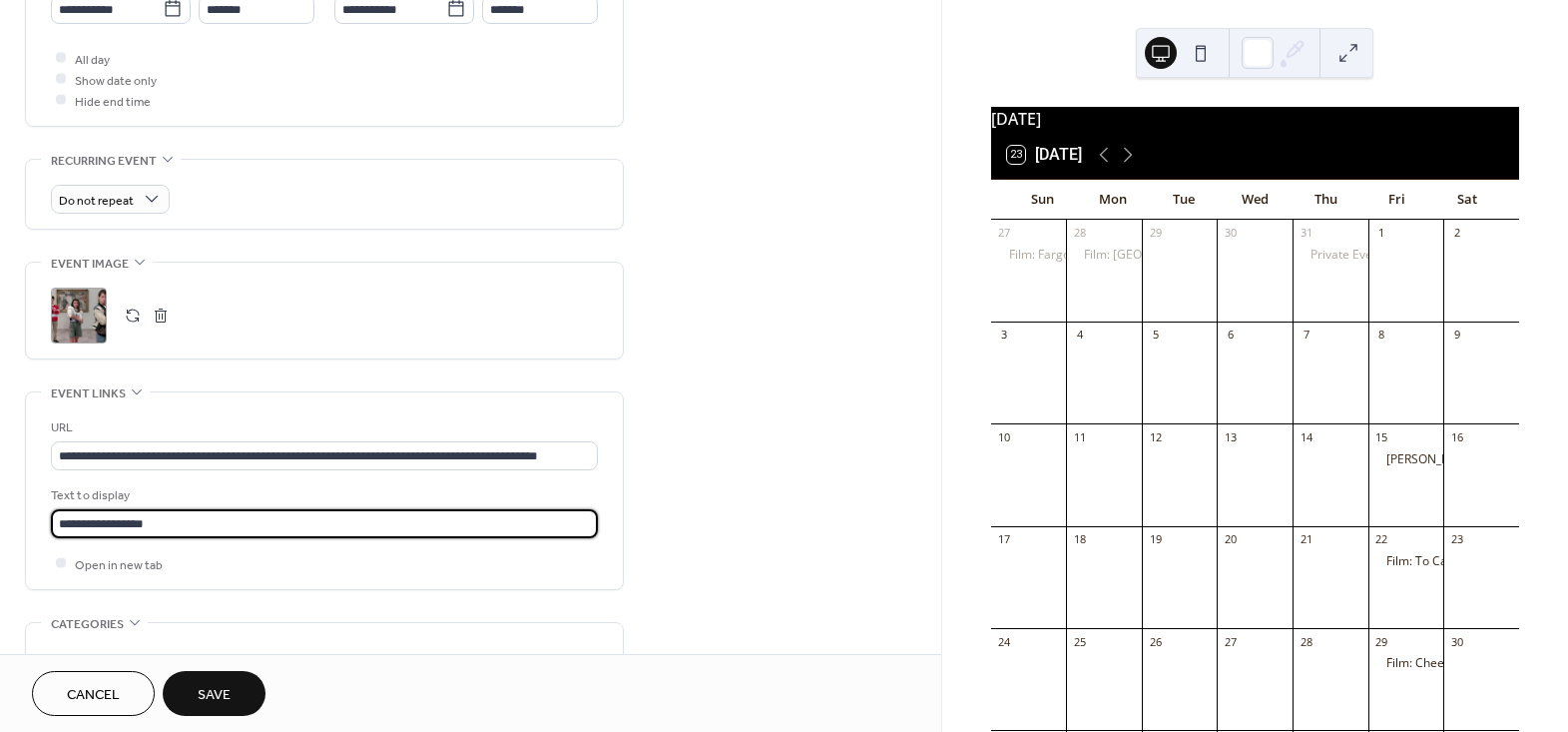 click on "**********" at bounding box center (324, 490) 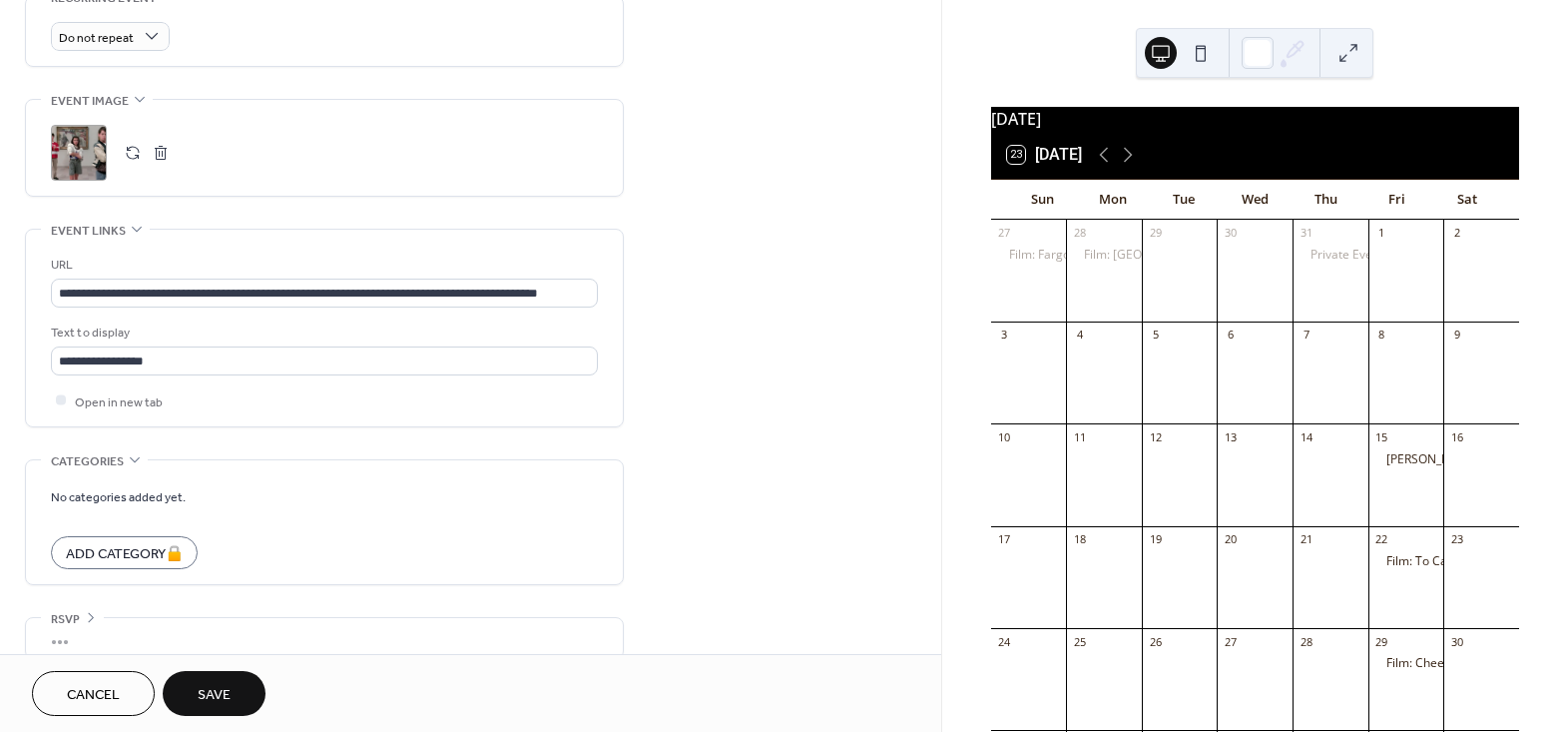 scroll, scrollTop: 912, scrollLeft: 0, axis: vertical 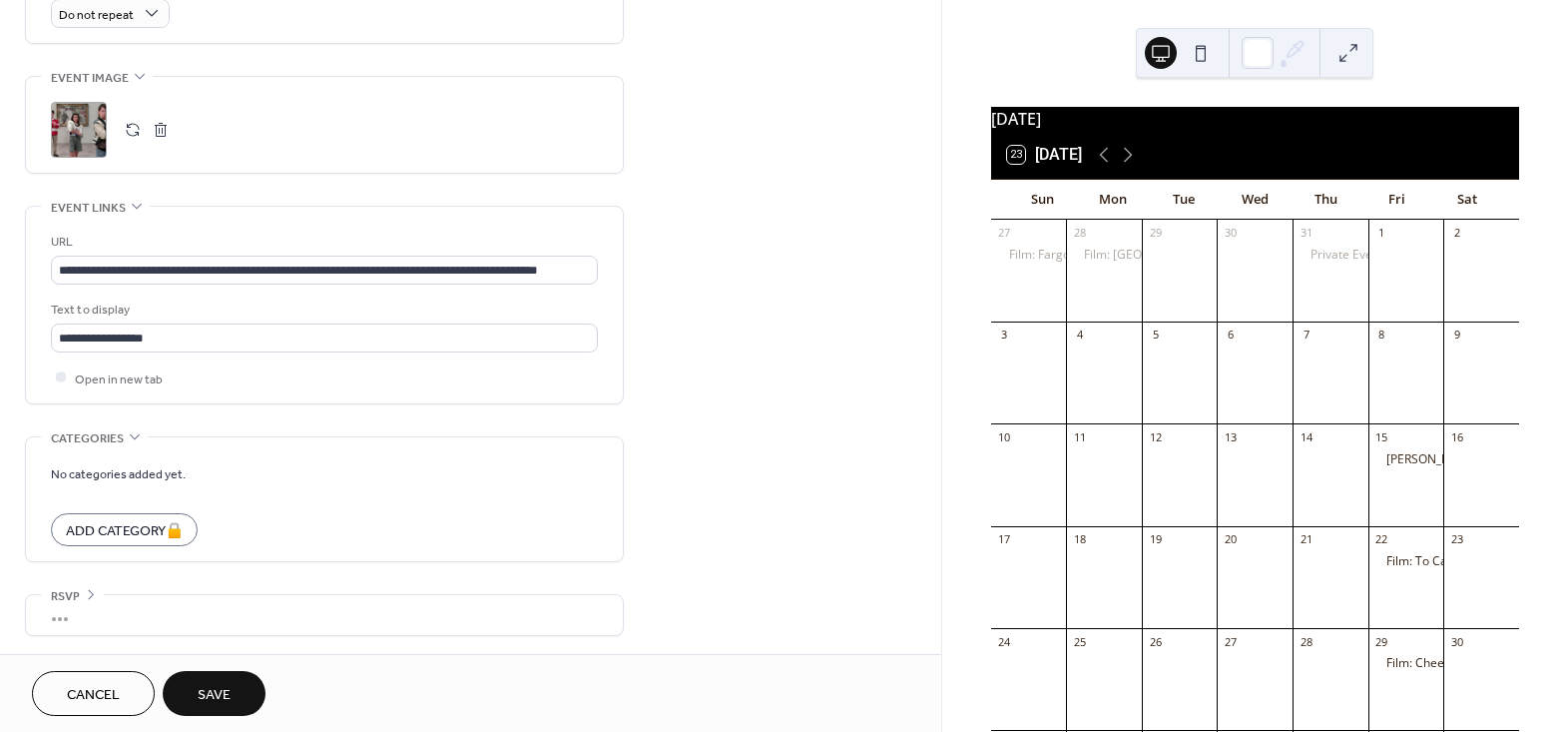 click on "Save" at bounding box center (214, 693) 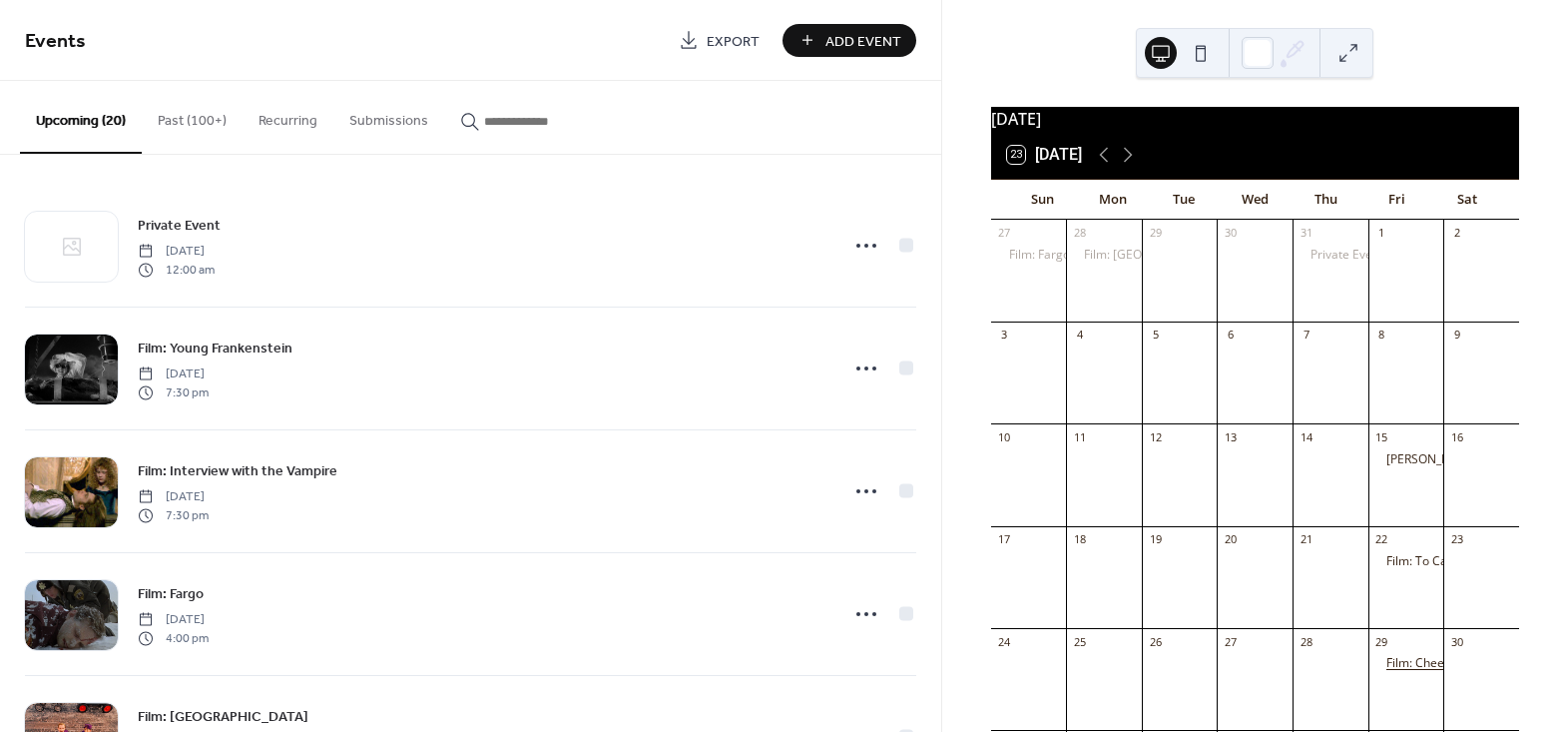 click on "Film: Cheech & [PERSON_NAME] Up In Smoke" at bounding box center [1512, 663] 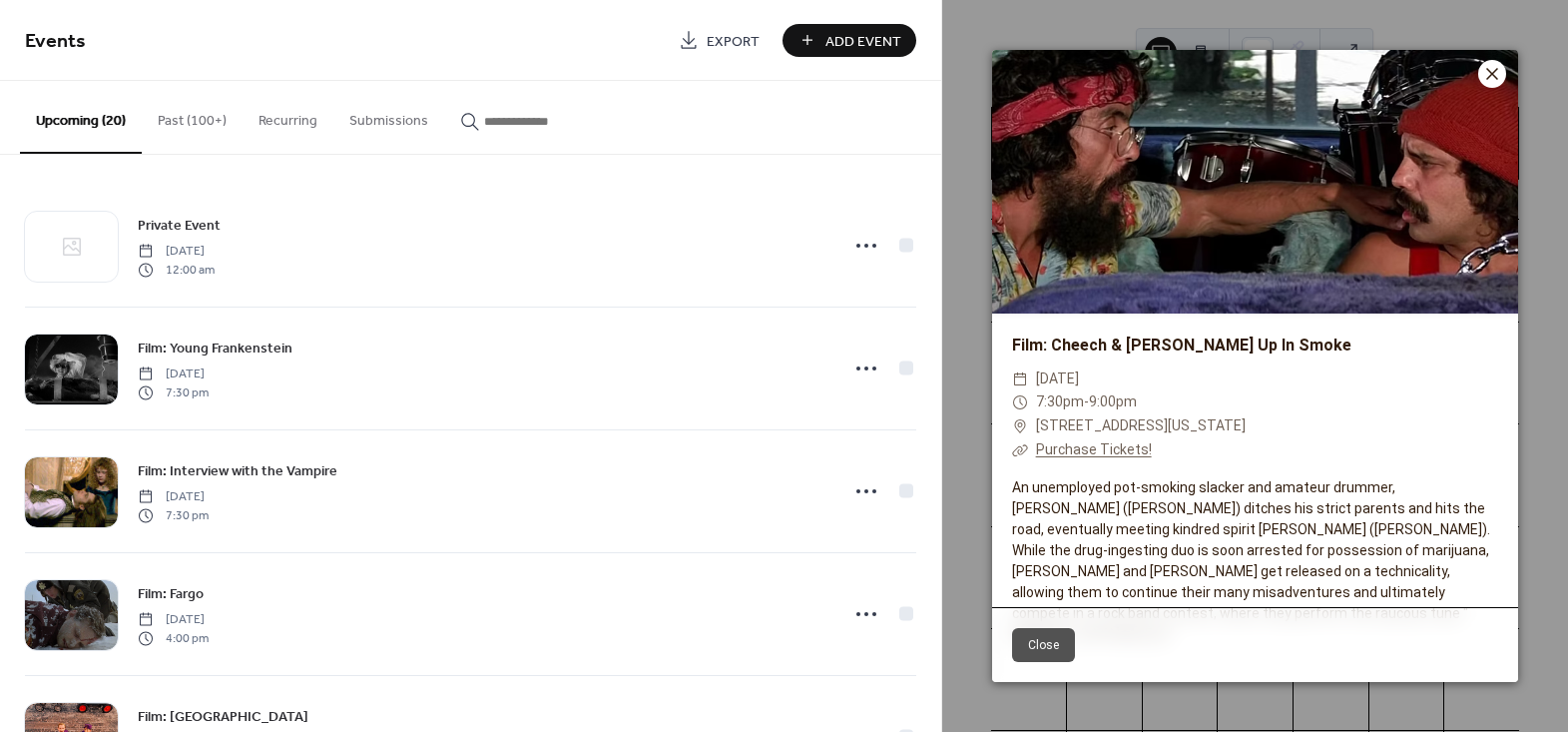 click 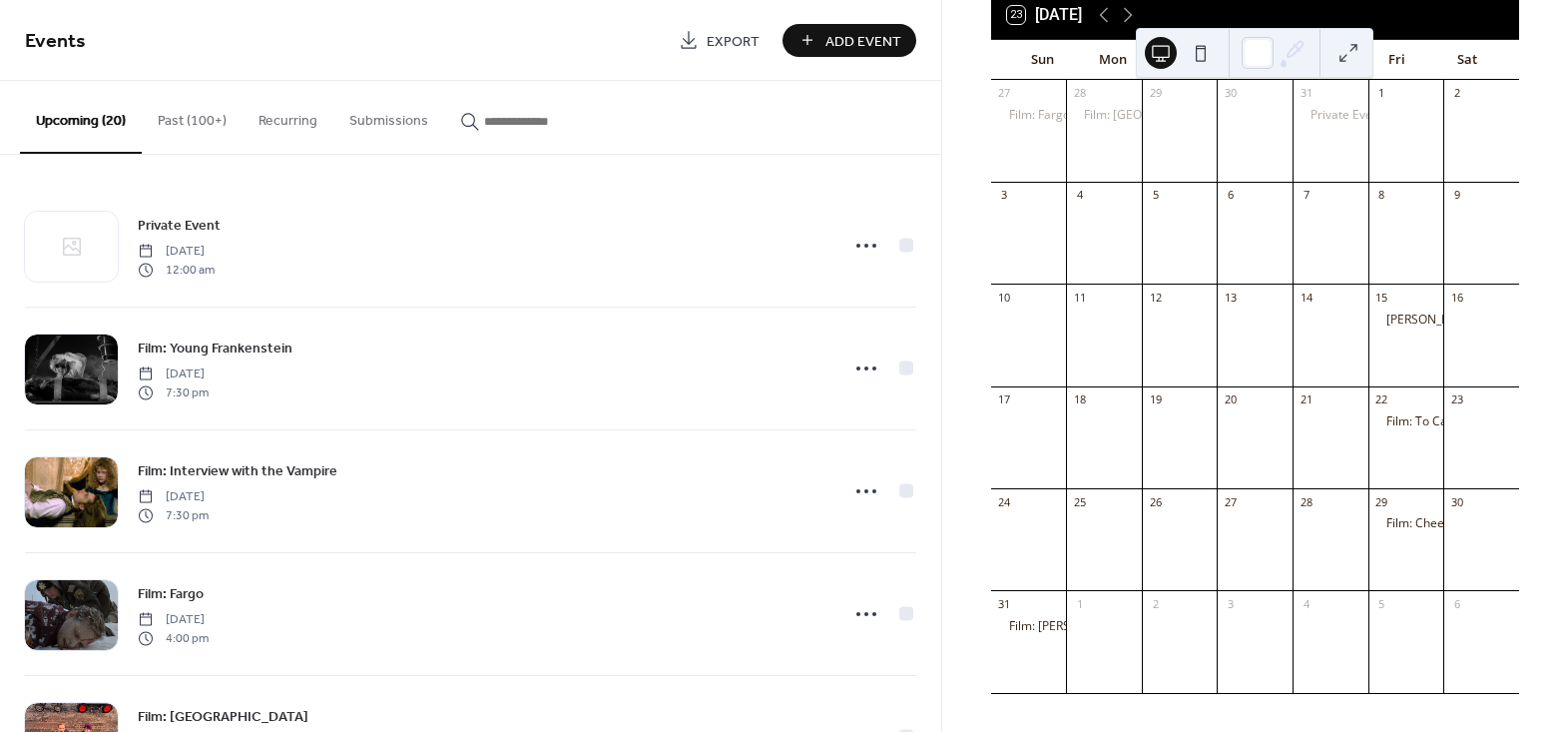 scroll, scrollTop: 160, scrollLeft: 0, axis: vertical 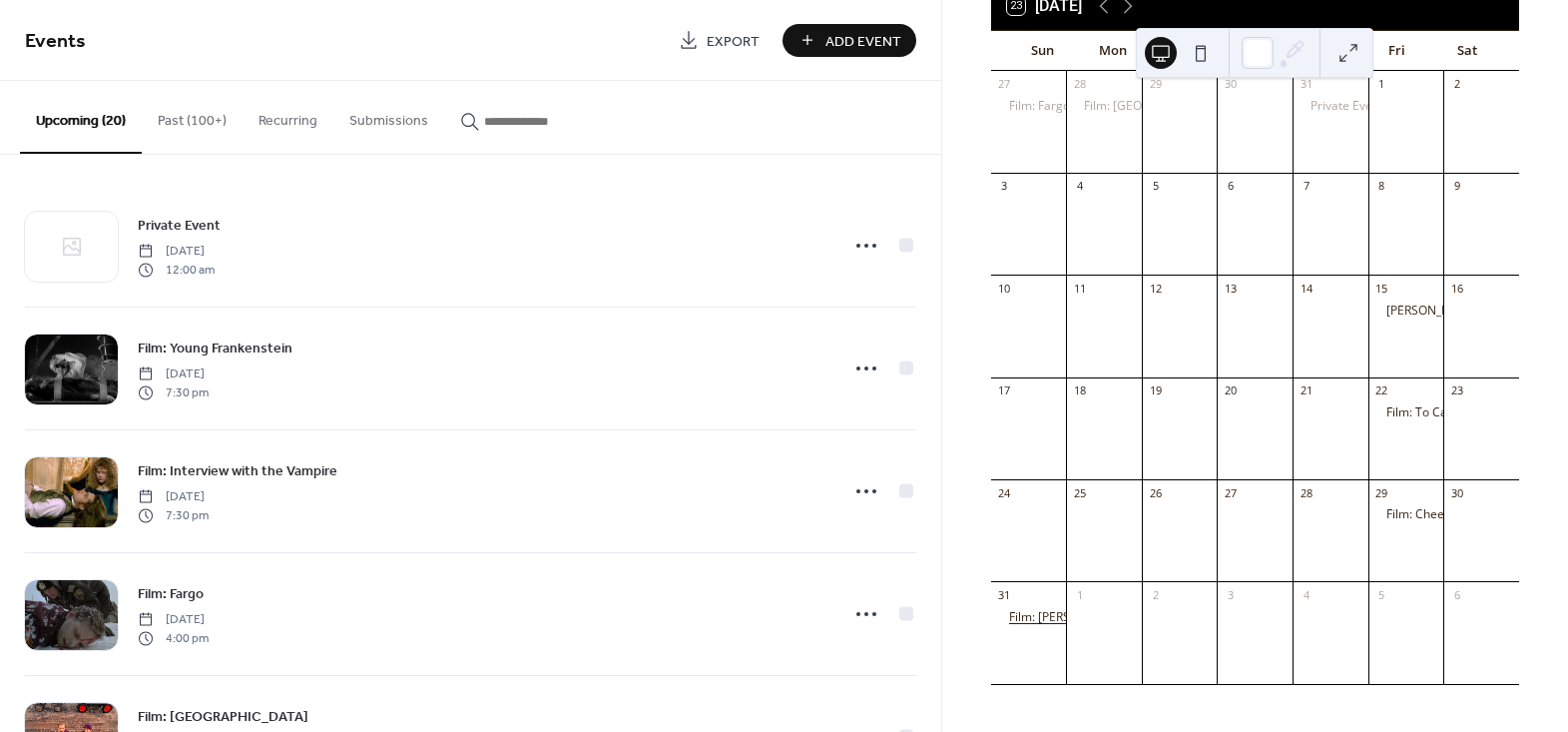 click on "Film: [PERSON_NAME]'s Day Off" at bounding box center [1097, 617] 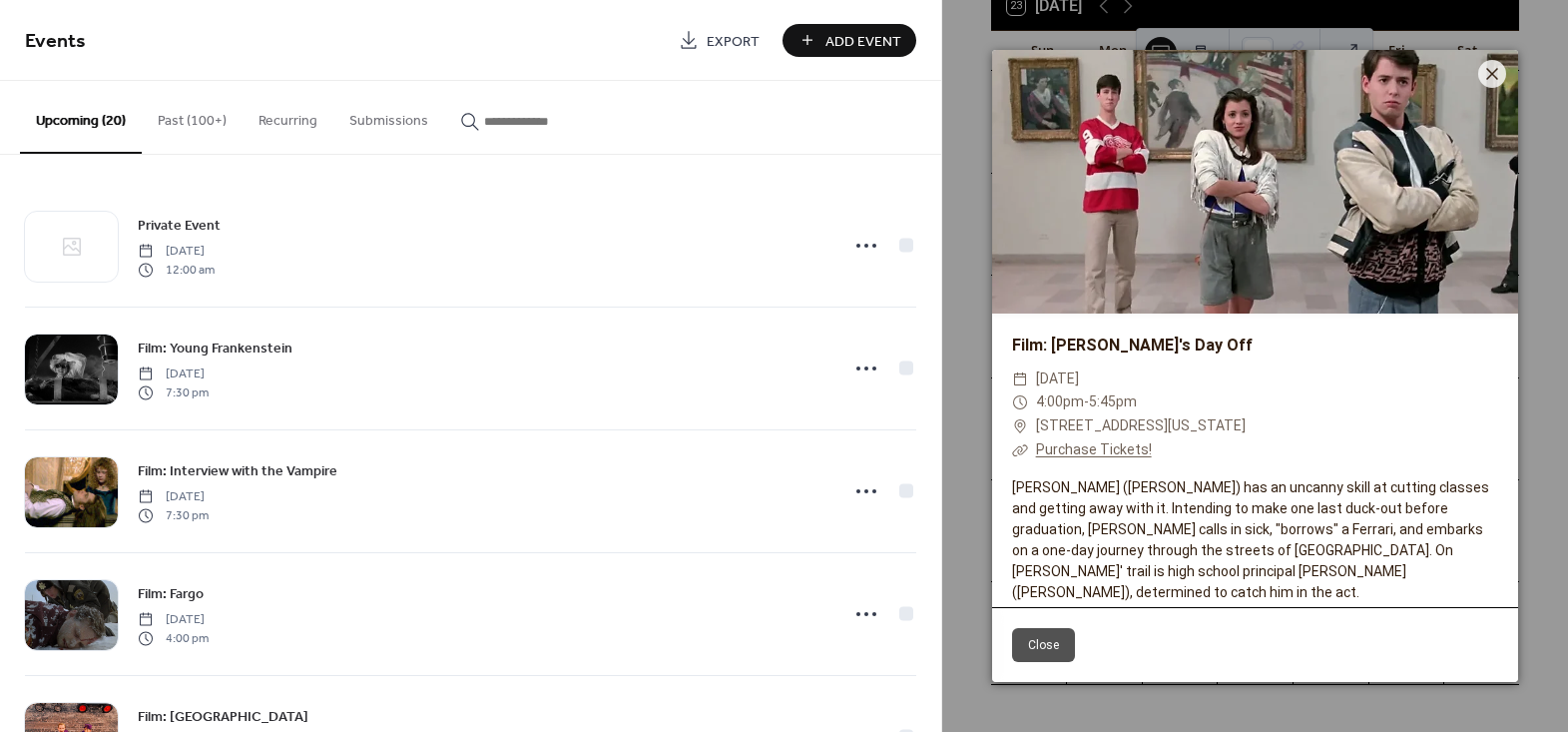 click on "Close" at bounding box center (1043, 645) 